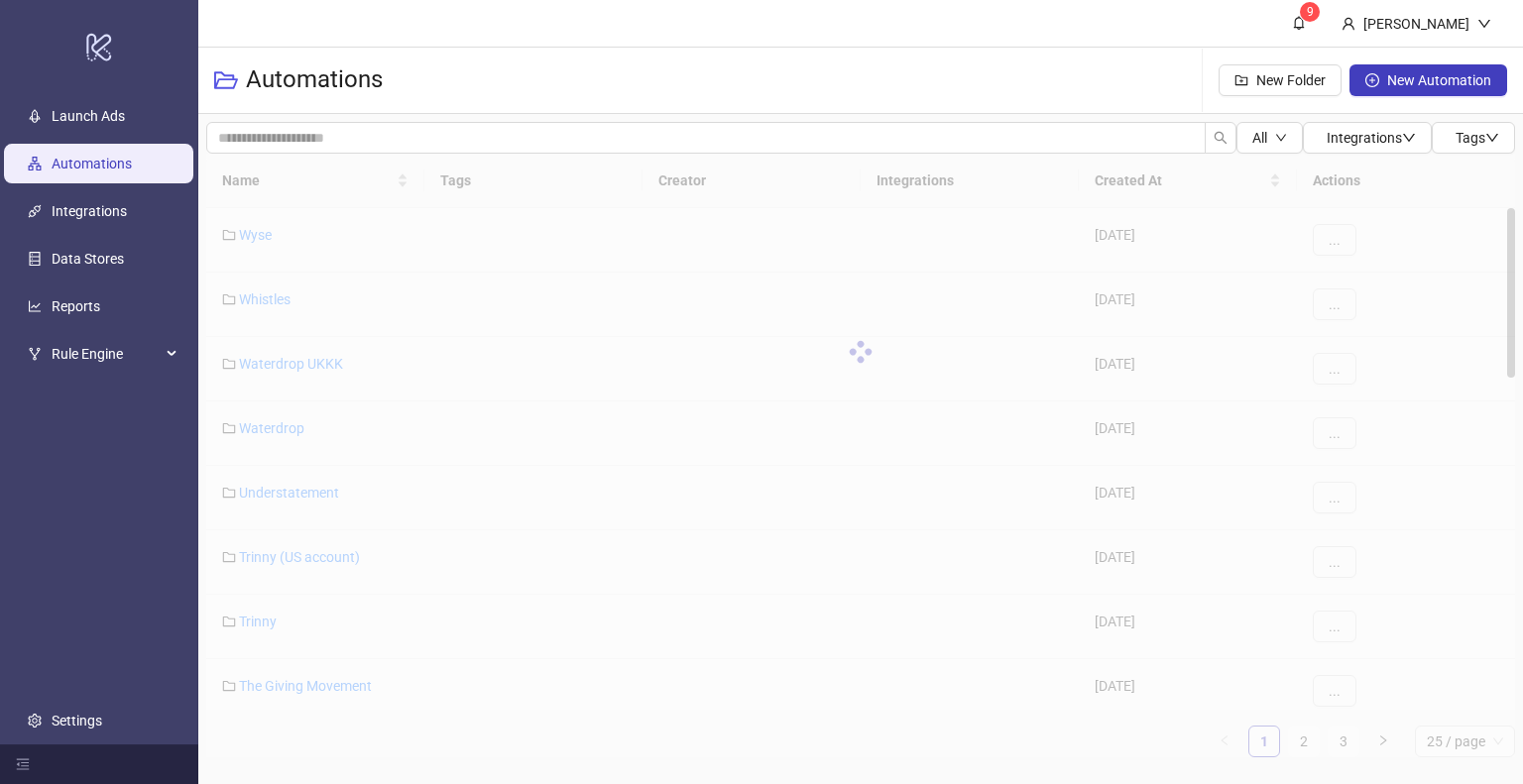 scroll, scrollTop: 0, scrollLeft: 0, axis: both 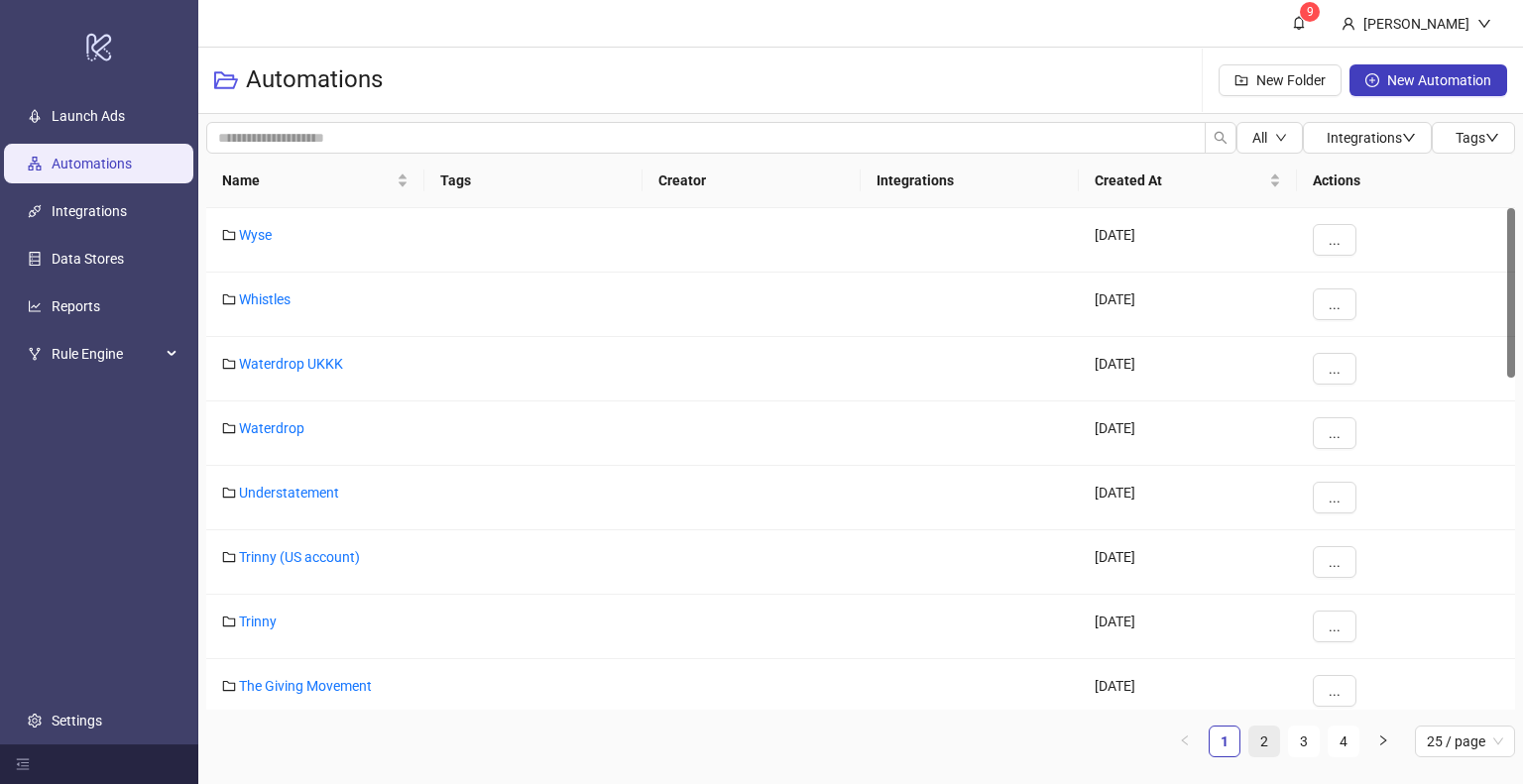 click on "2" at bounding box center [1264, 741] 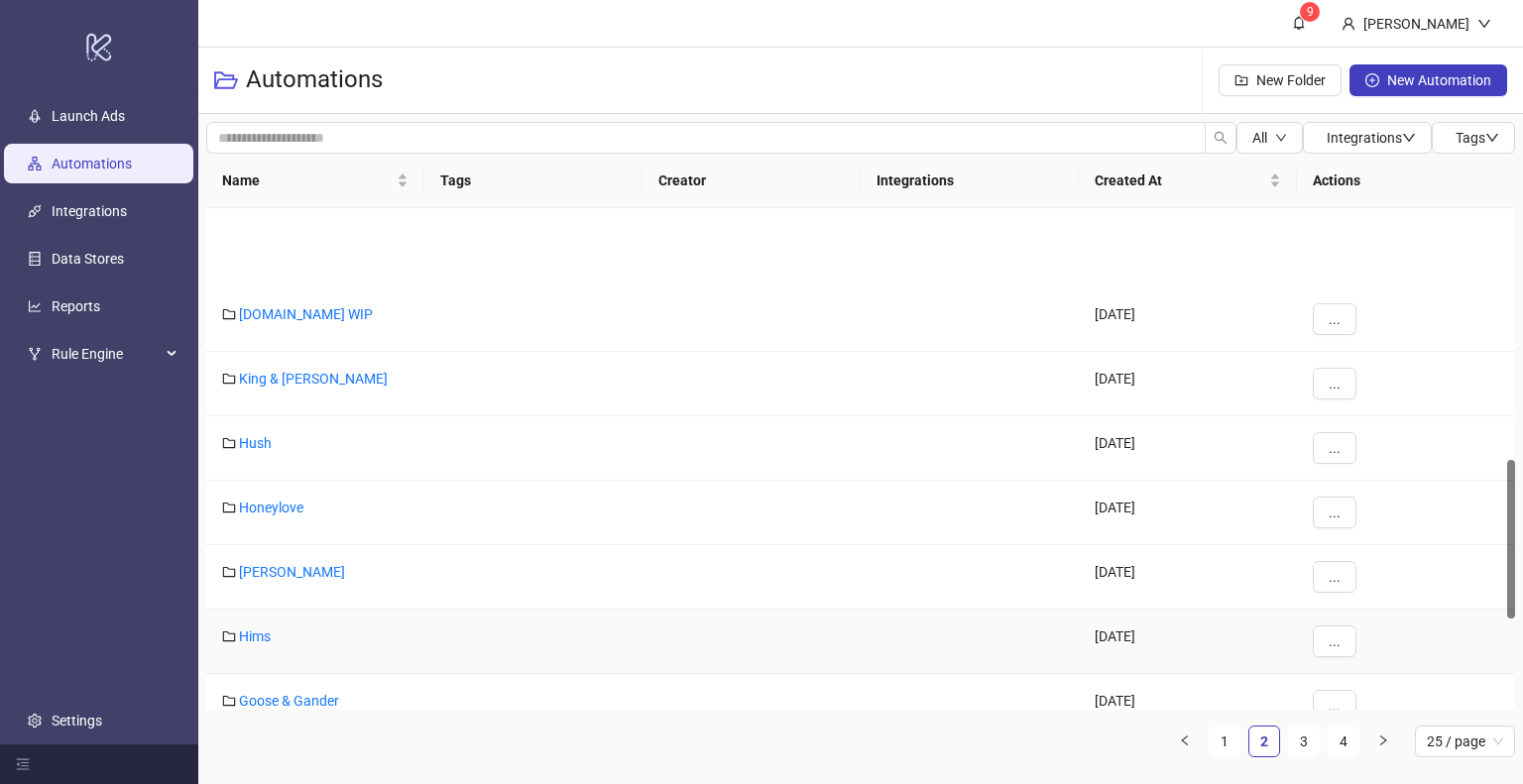 scroll, scrollTop: 793, scrollLeft: 0, axis: vertical 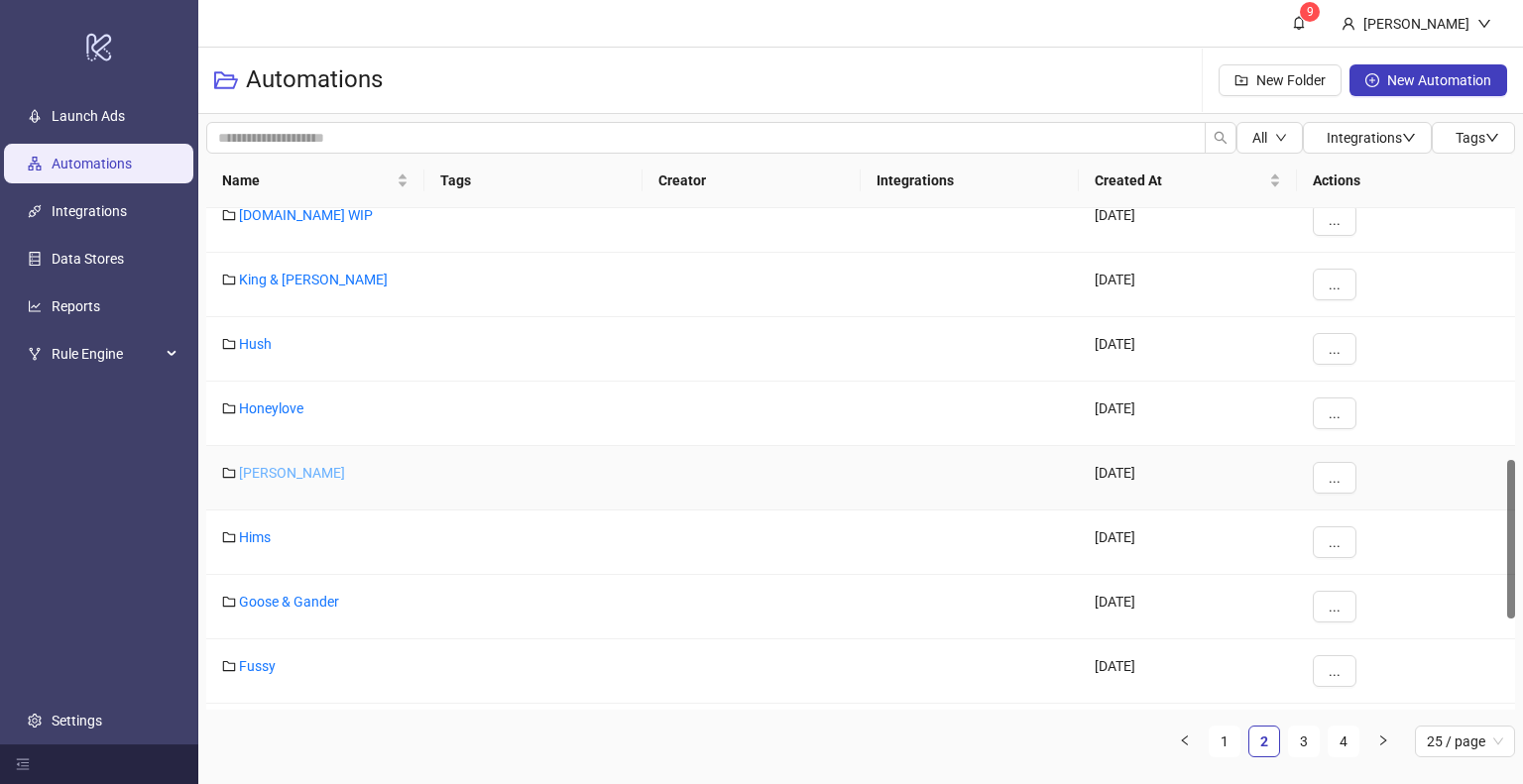 click on "[PERSON_NAME]" at bounding box center (292, 473) 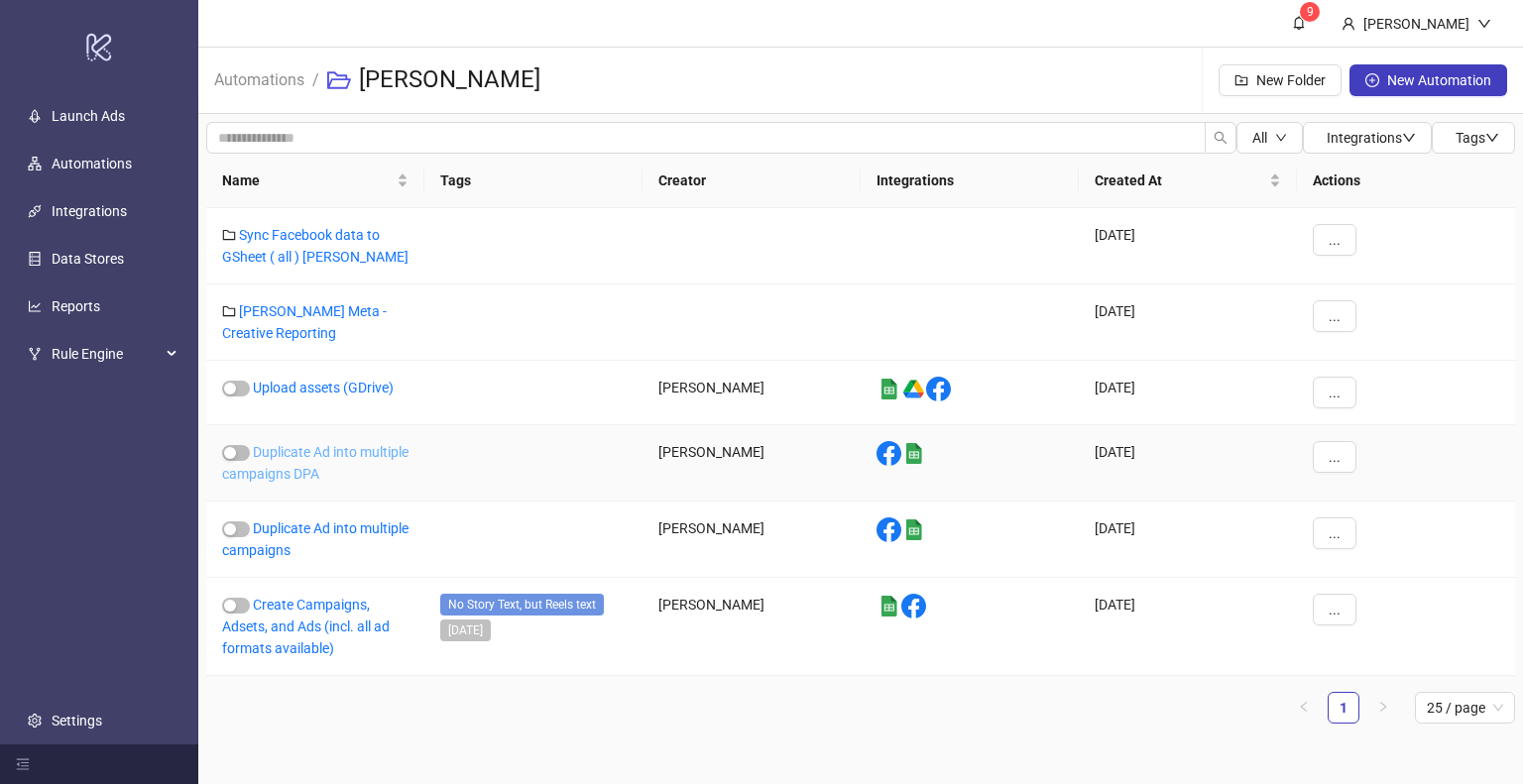 click on "Duplicate Ad into multiple campaigns DPA" at bounding box center [315, 463] 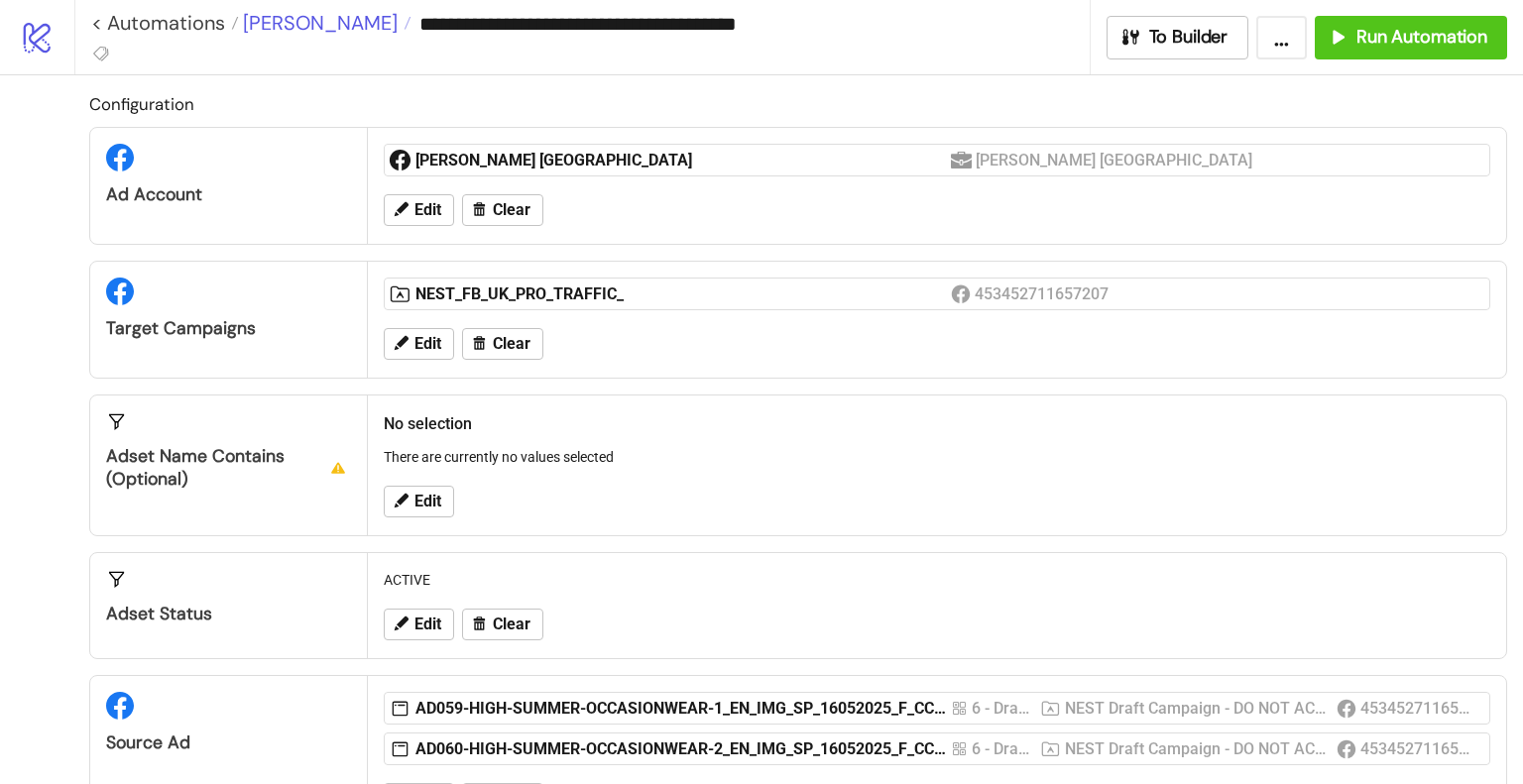 click on "[PERSON_NAME]" at bounding box center (317, 23) 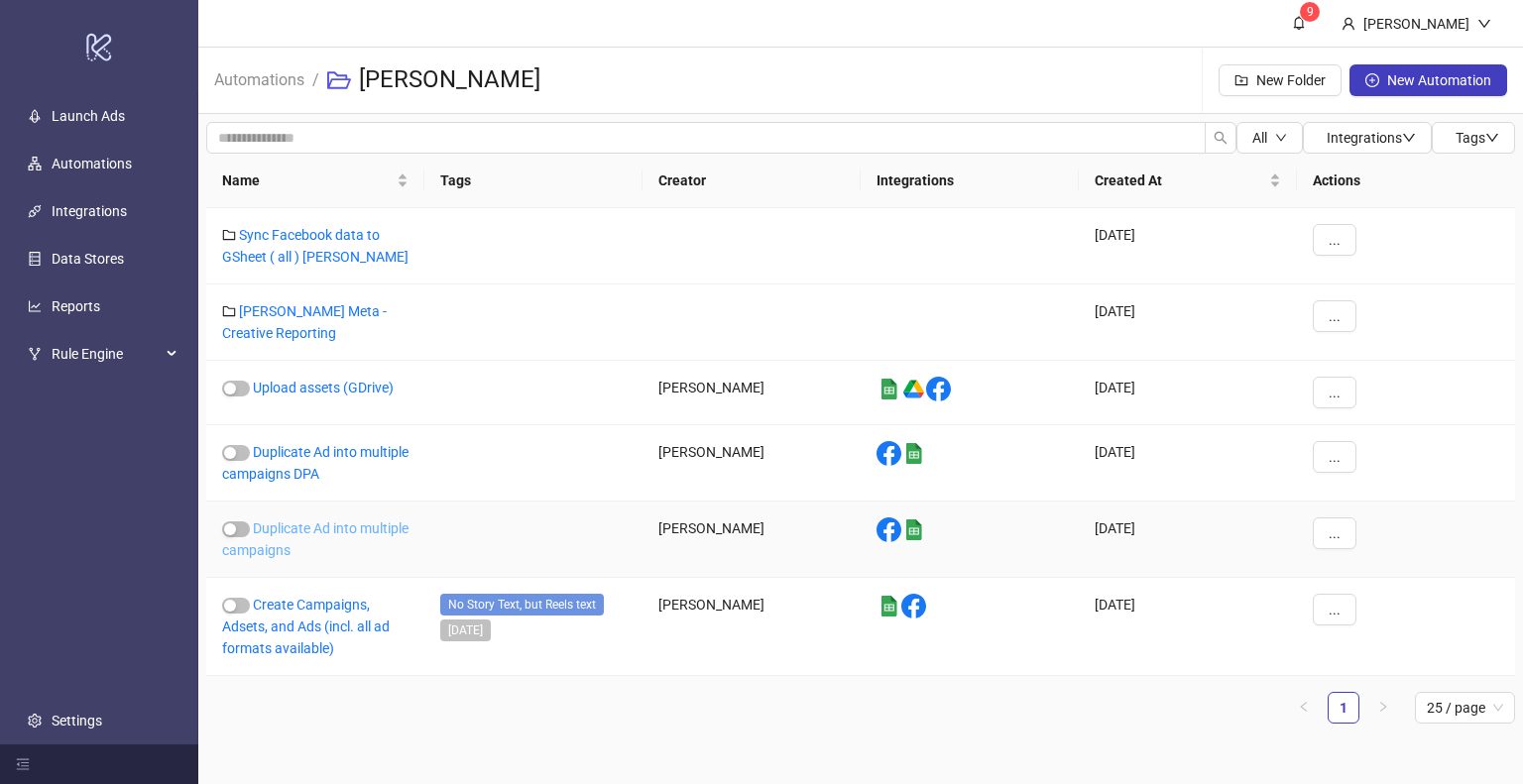 click on "Duplicate Ad into multiple campaigns" at bounding box center (315, 539) 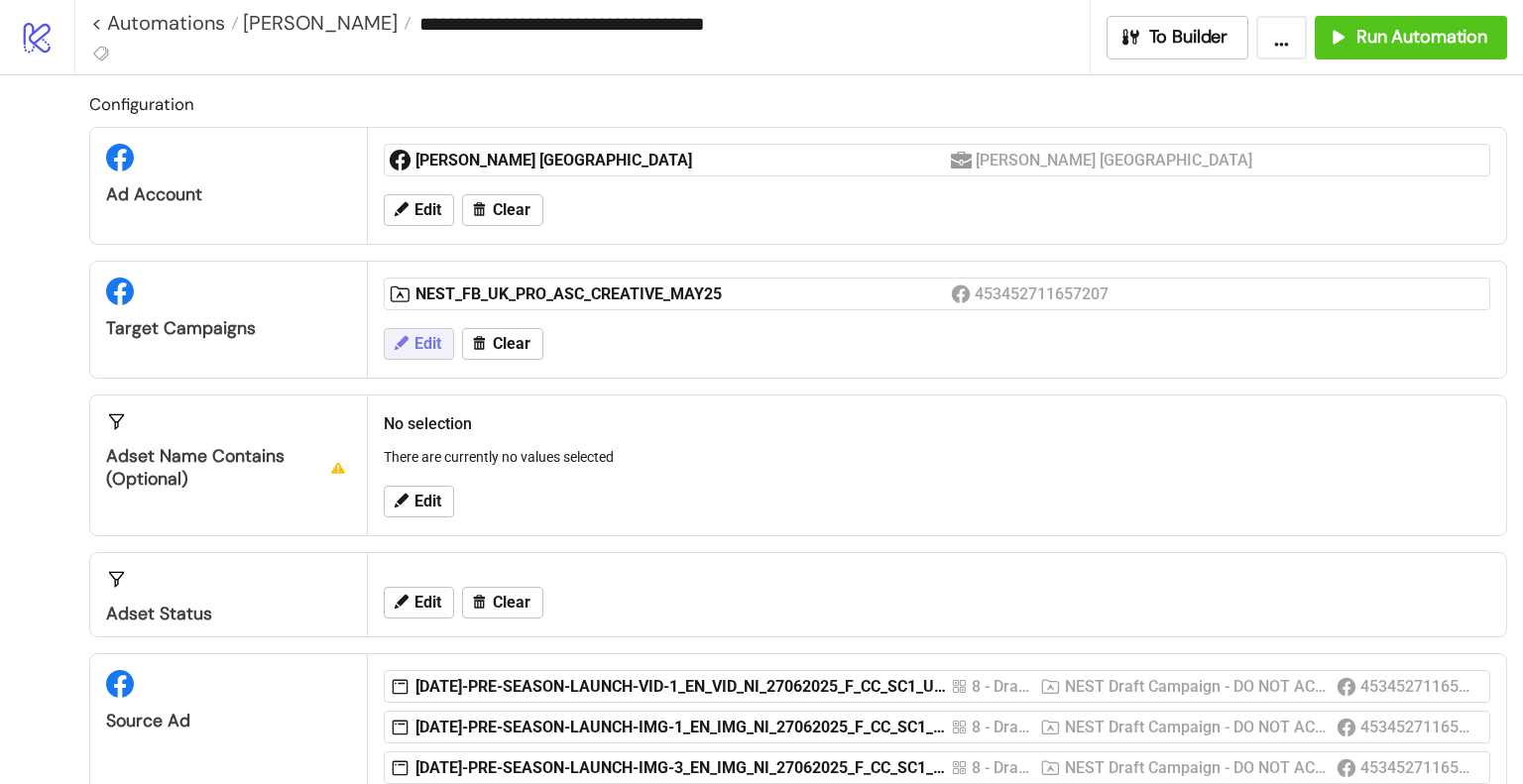 click on "Edit" at bounding box center (418, 344) 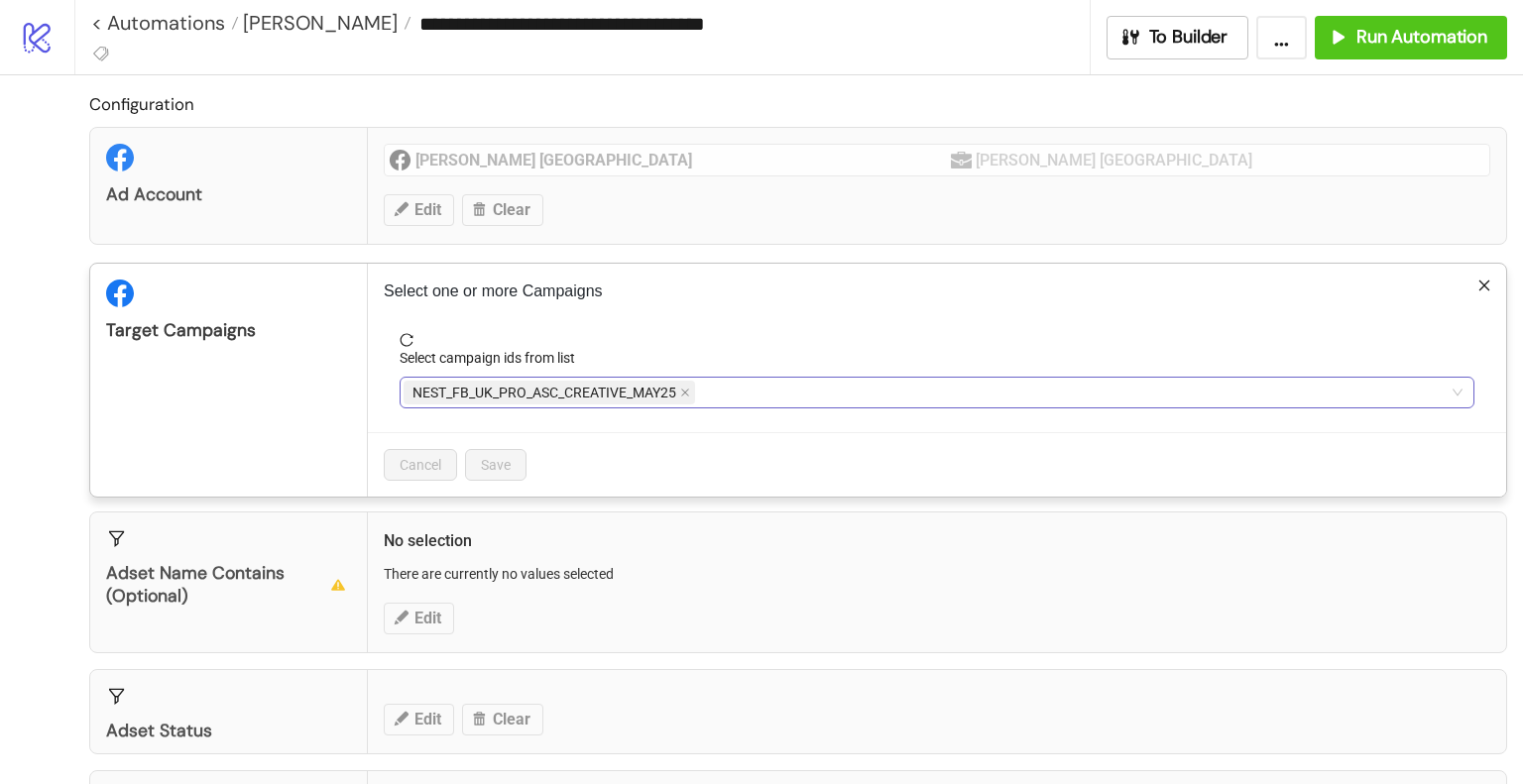 click on "NEST_FB_UK_PRO_ASC_CREATIVE_MAY25" at bounding box center (926, 392) 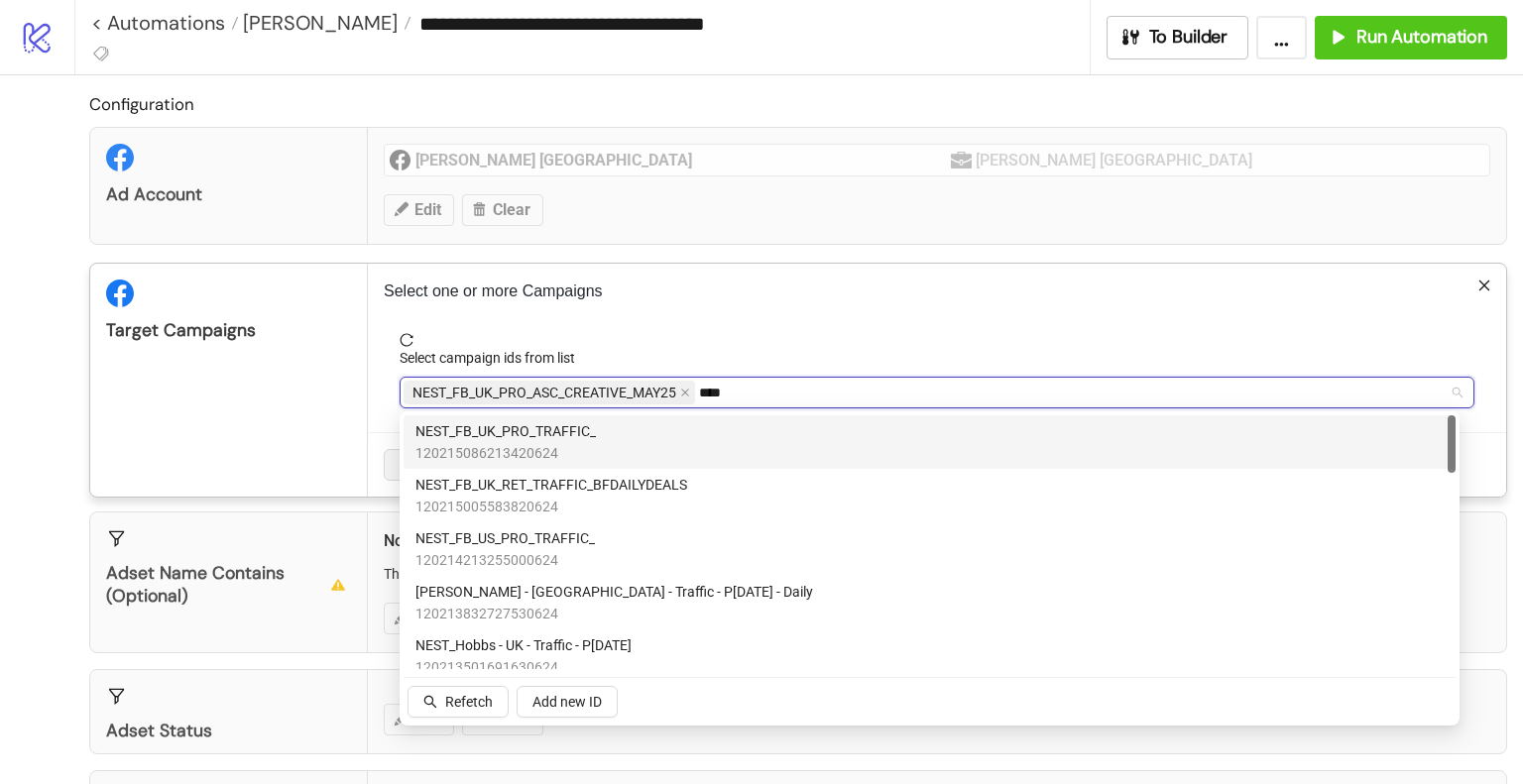 click on "NEST_FB_UK_PRO_TRAFFIC_ 120215086213420624" at bounding box center [929, 442] 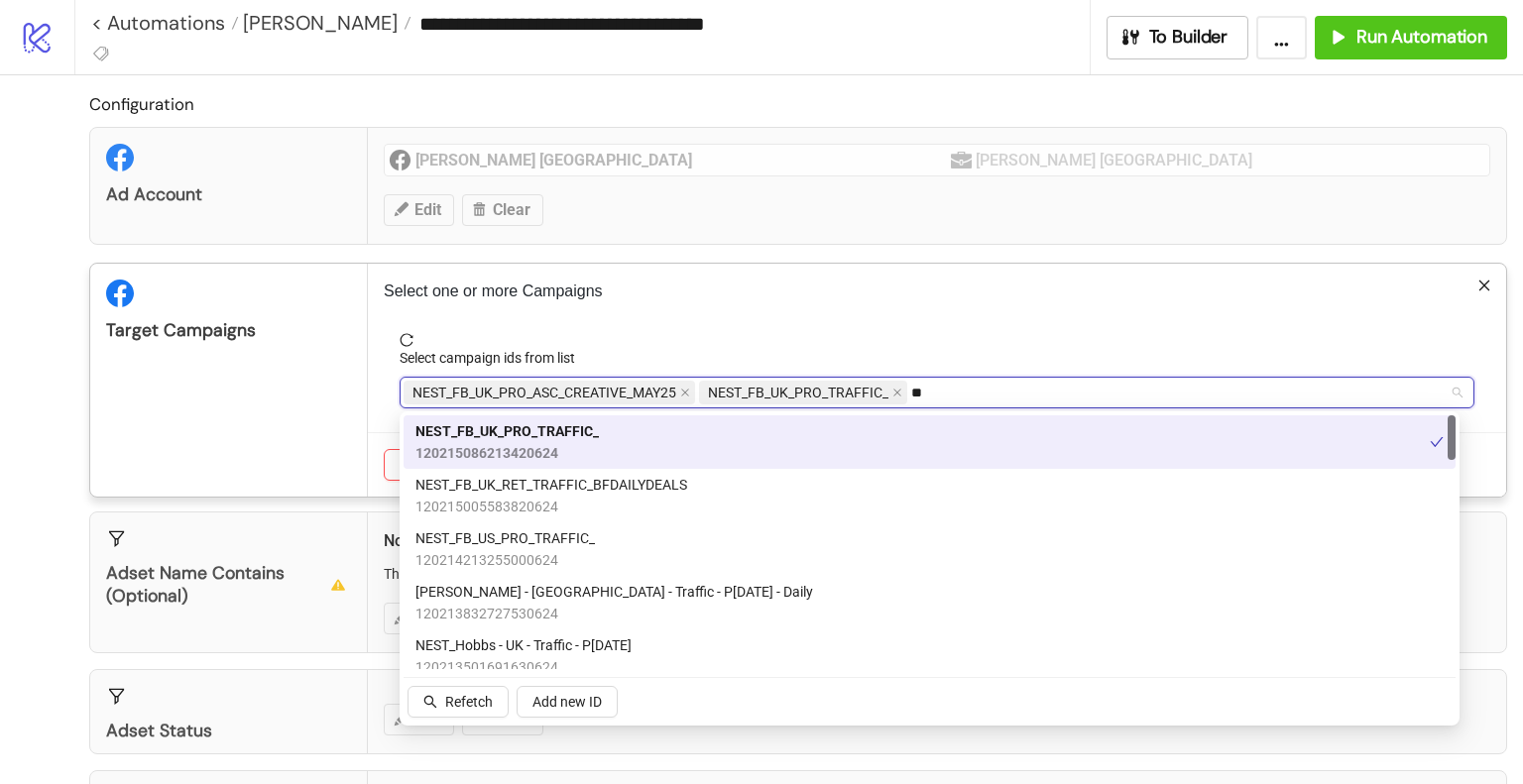 type on "*" 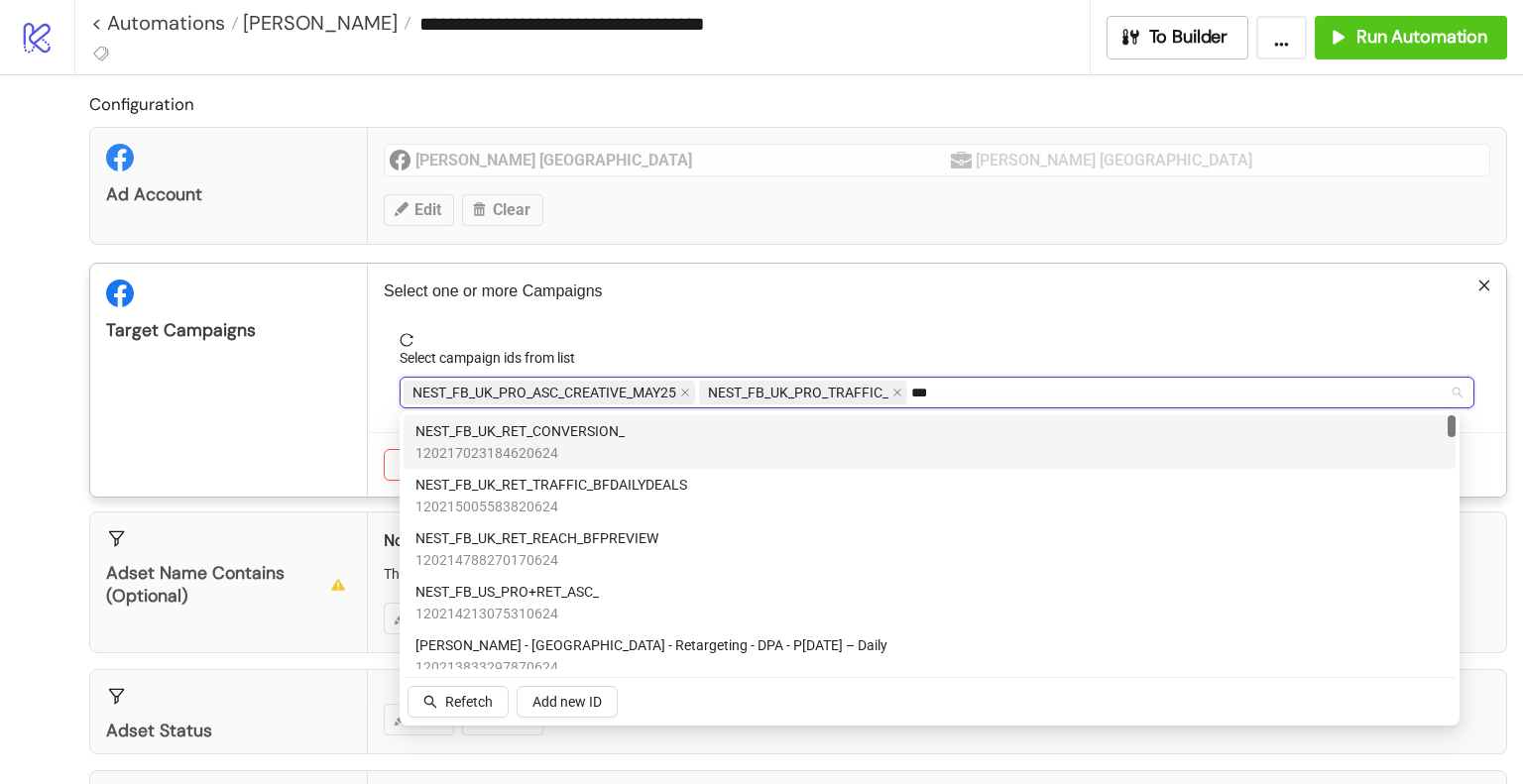 click on "NEST_FB_UK_RET_CONVERSION_ 120217023184620624" at bounding box center [929, 442] 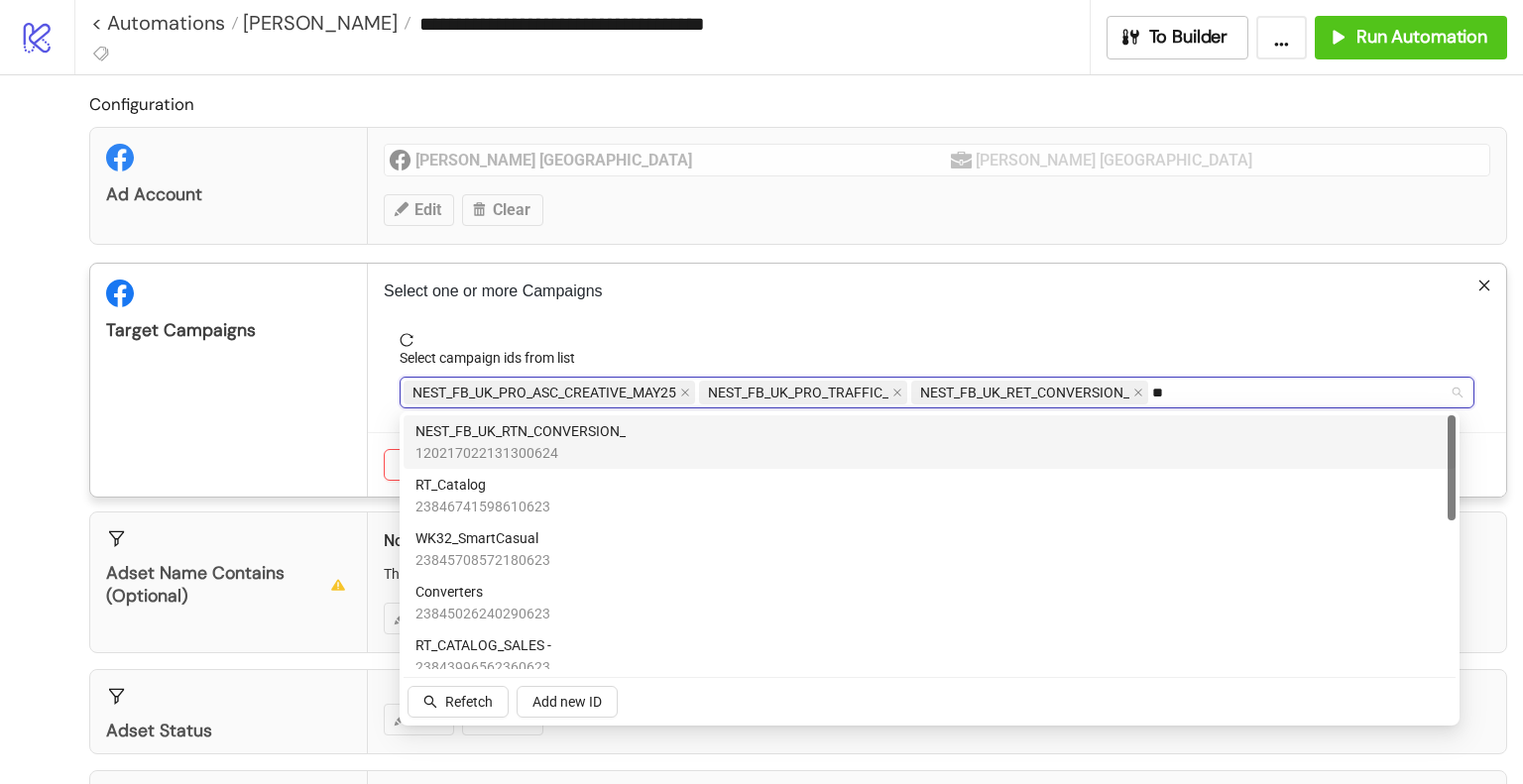 type on "***" 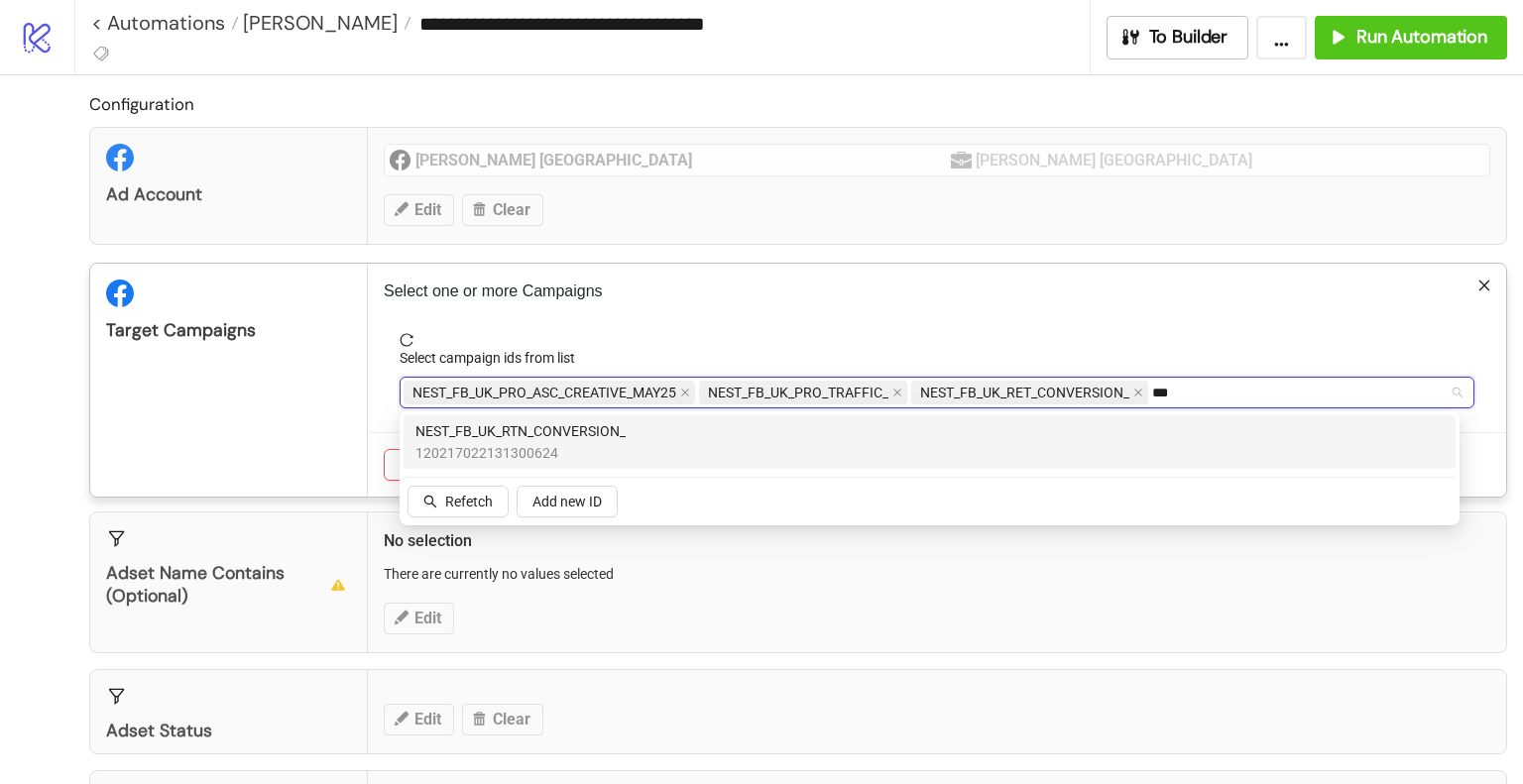 click on "NEST_FB_UK_RTN_CONVERSION_ 120217022131300624" at bounding box center (929, 442) 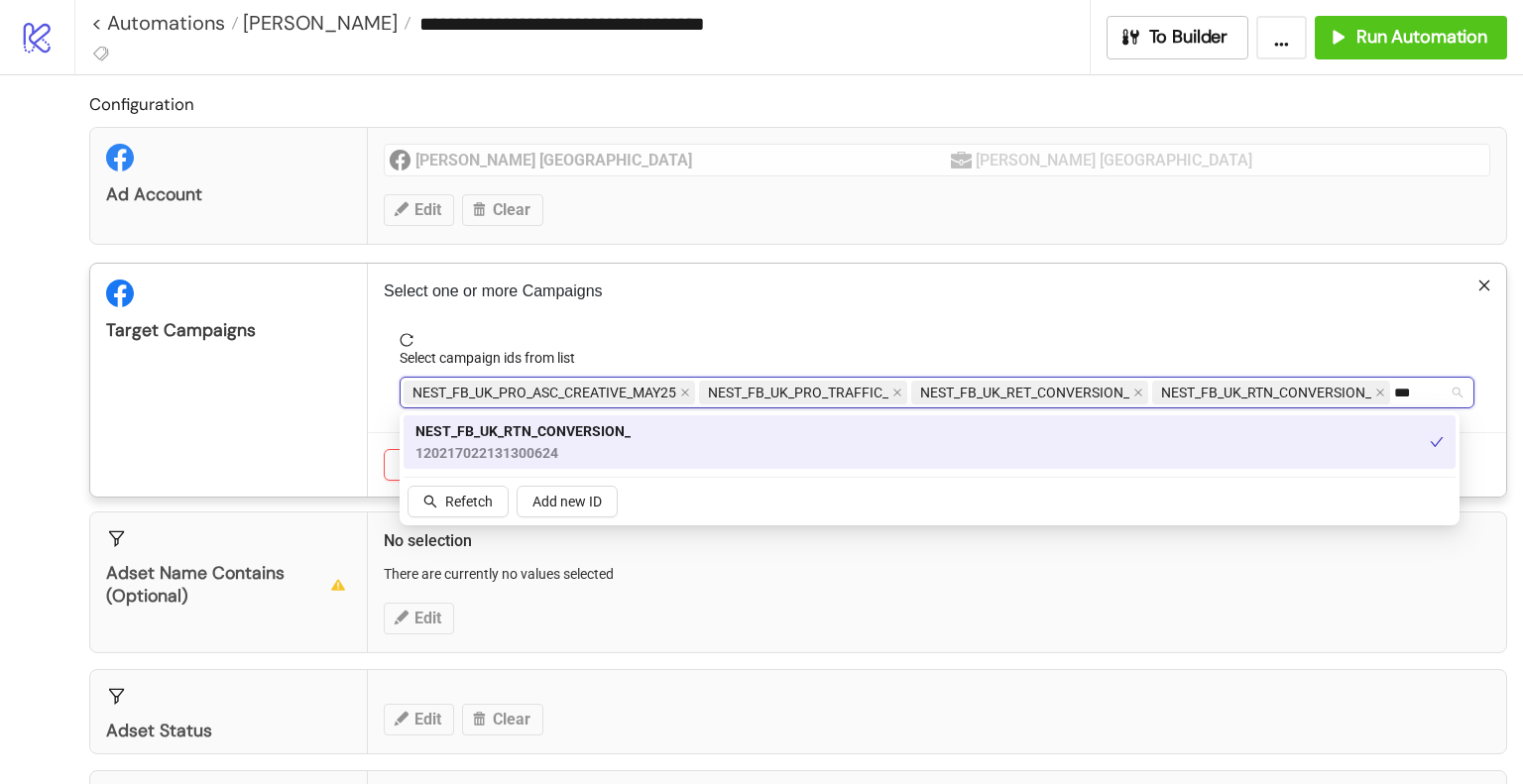 type 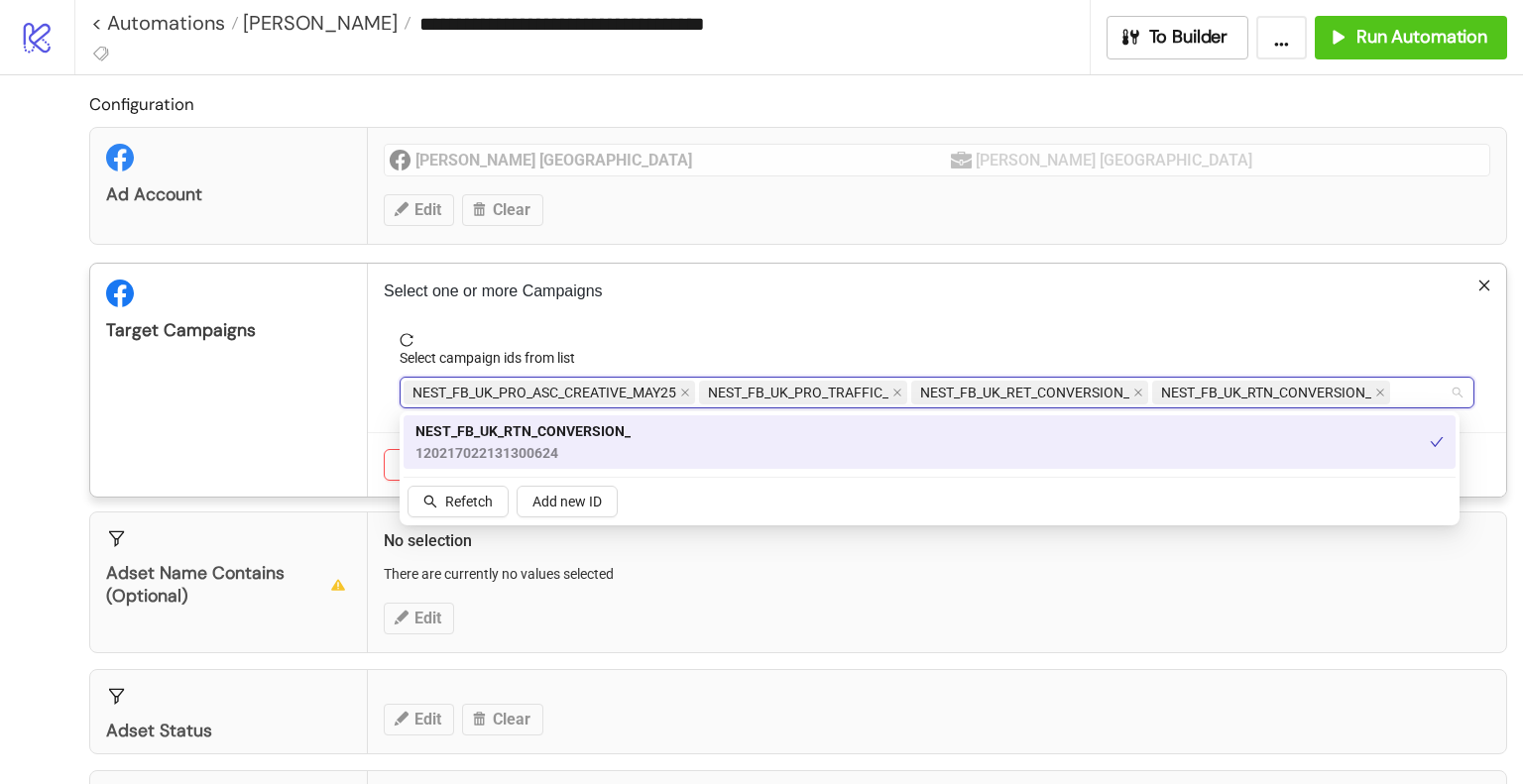 click on "Select one or more Campaigns Select campaign ids from list NEST_FB_UK_PRO_ASC_CREATIVE_MAY25 NEST_FB_UK_PRO_TRAFFIC_ NEST_FB_UK_RET_CONVERSION_ NEST_FB_UK_RTN_CONVERSION_ rtn   Cancel Save" at bounding box center [937, 380] 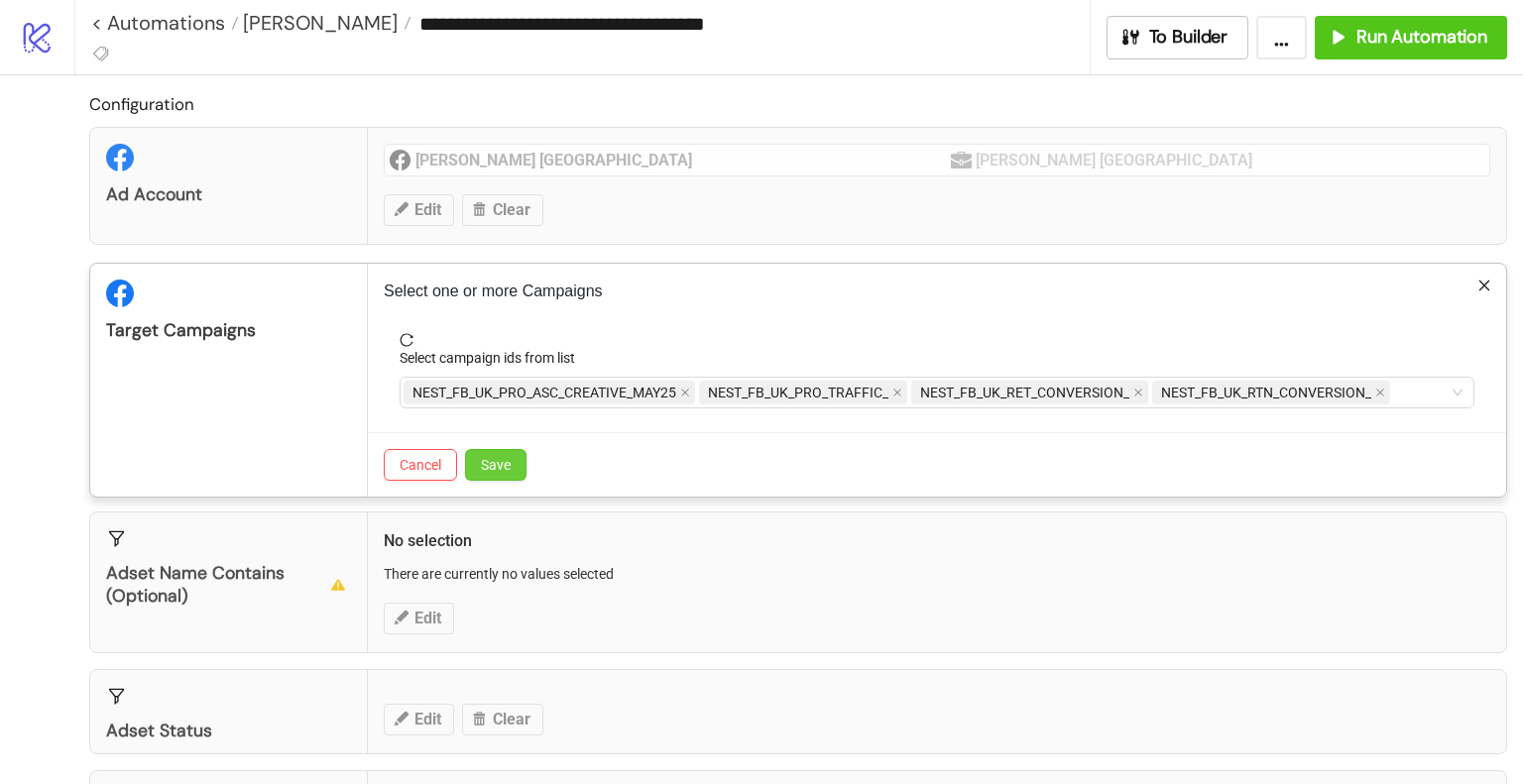 click on "Save" at bounding box center [496, 465] 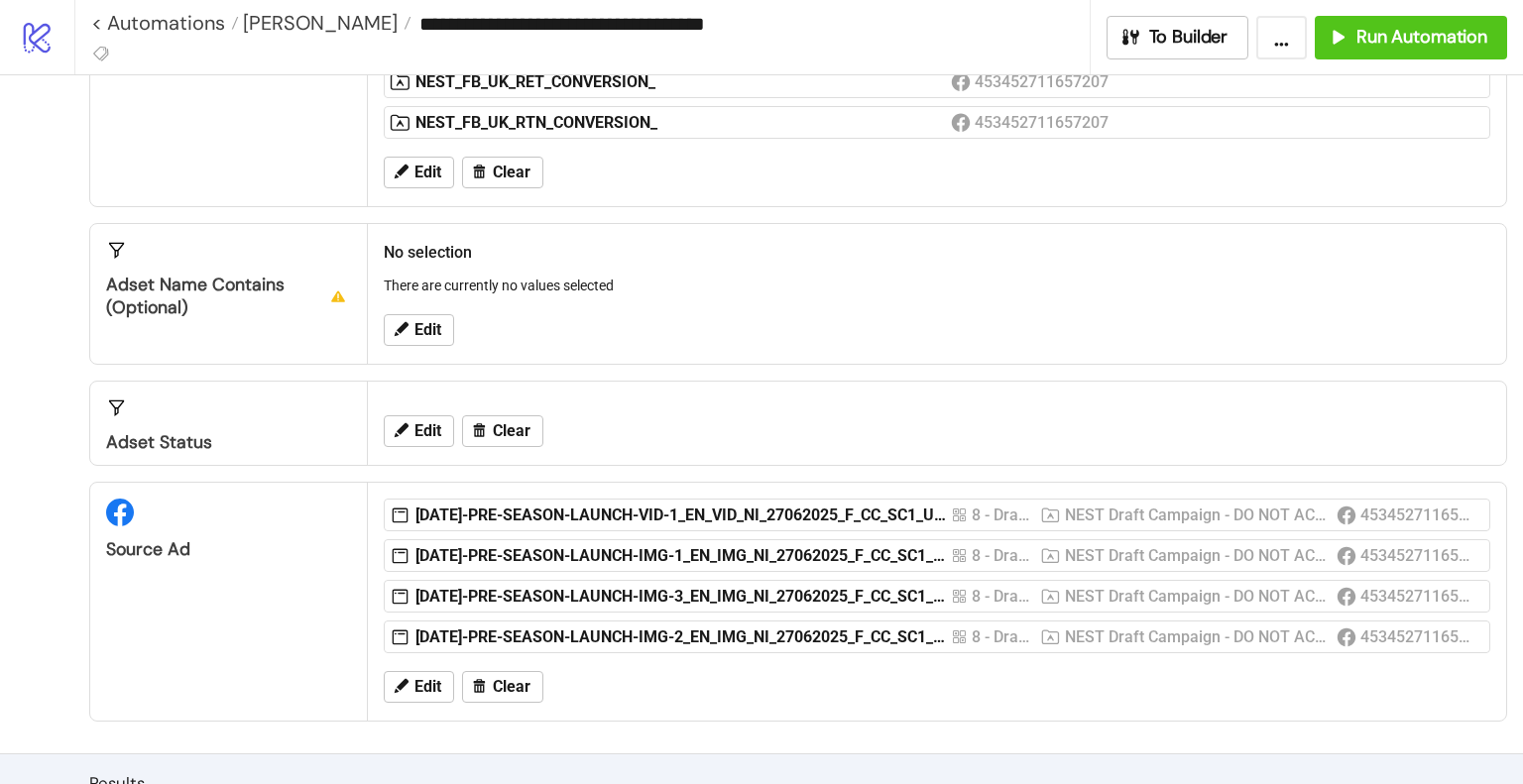 scroll, scrollTop: 396, scrollLeft: 0, axis: vertical 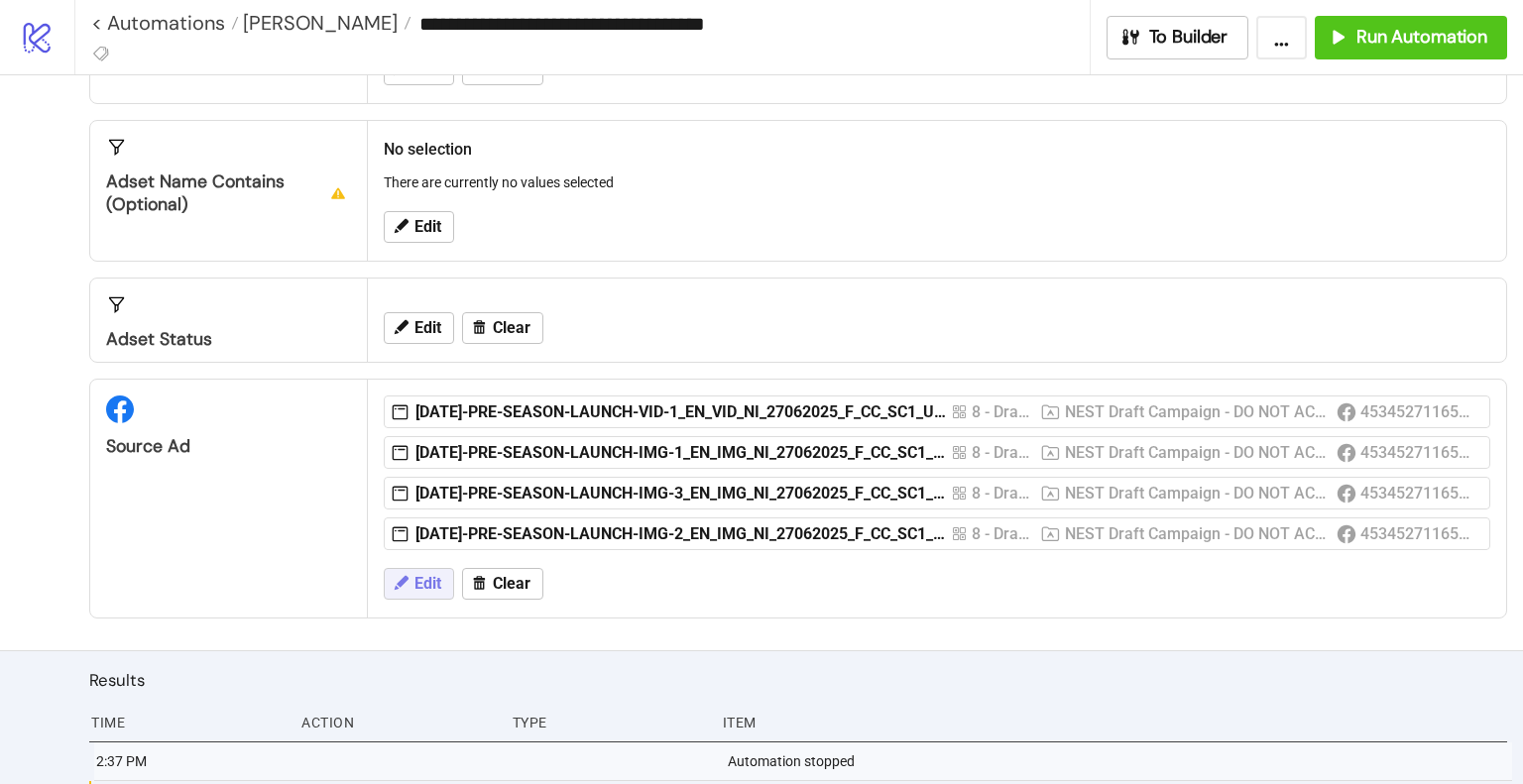 click on "Edit" at bounding box center [418, 584] 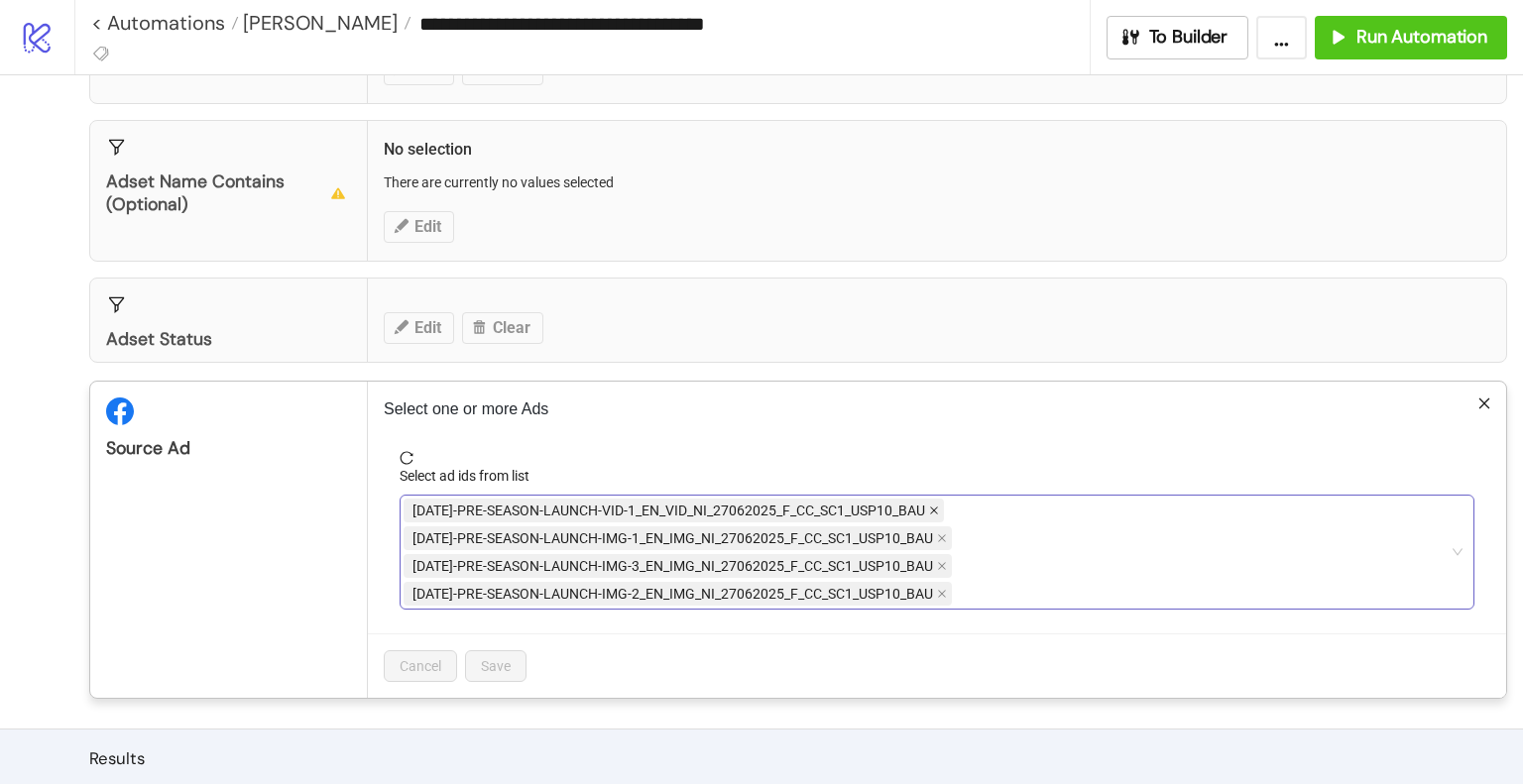 click 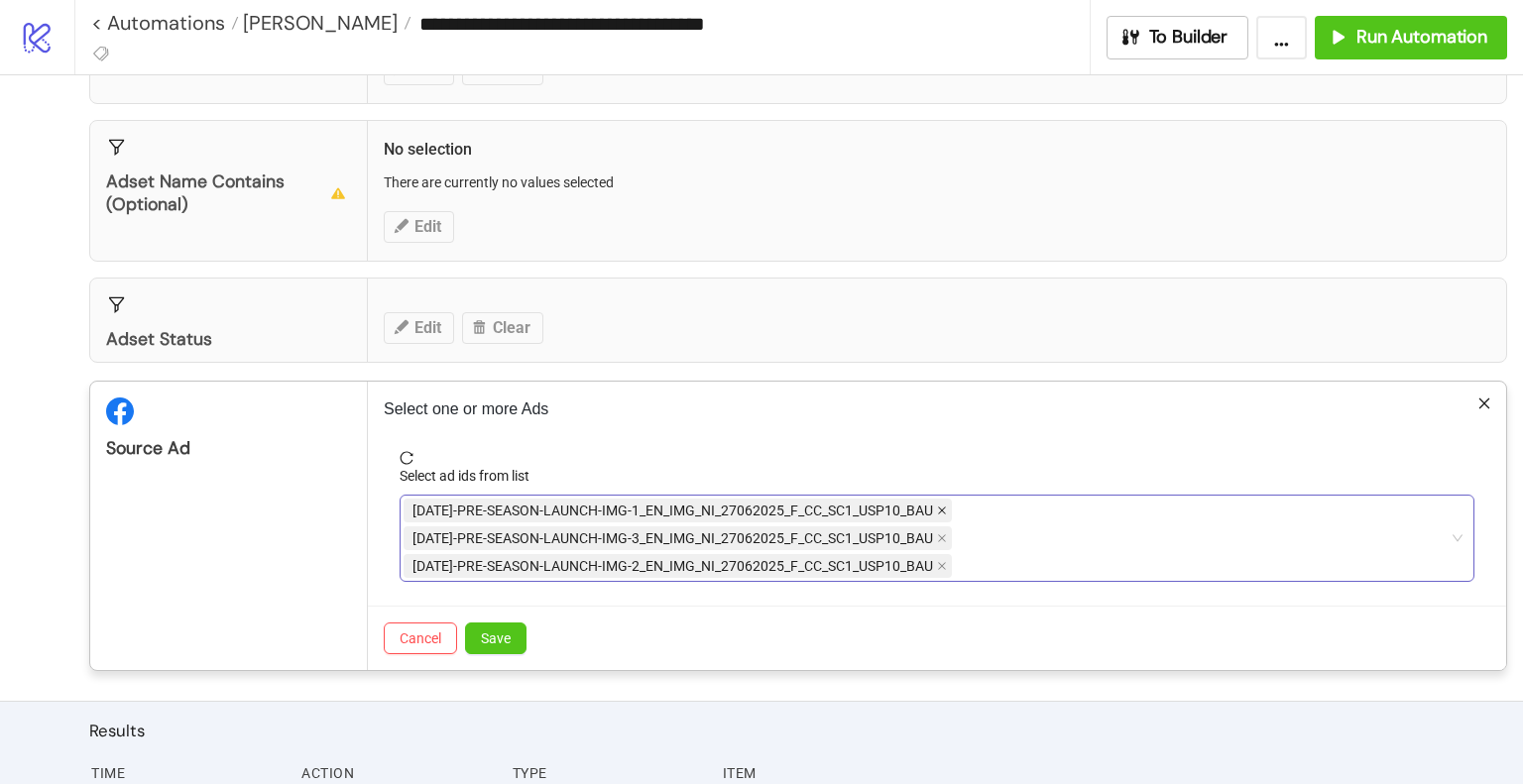 click 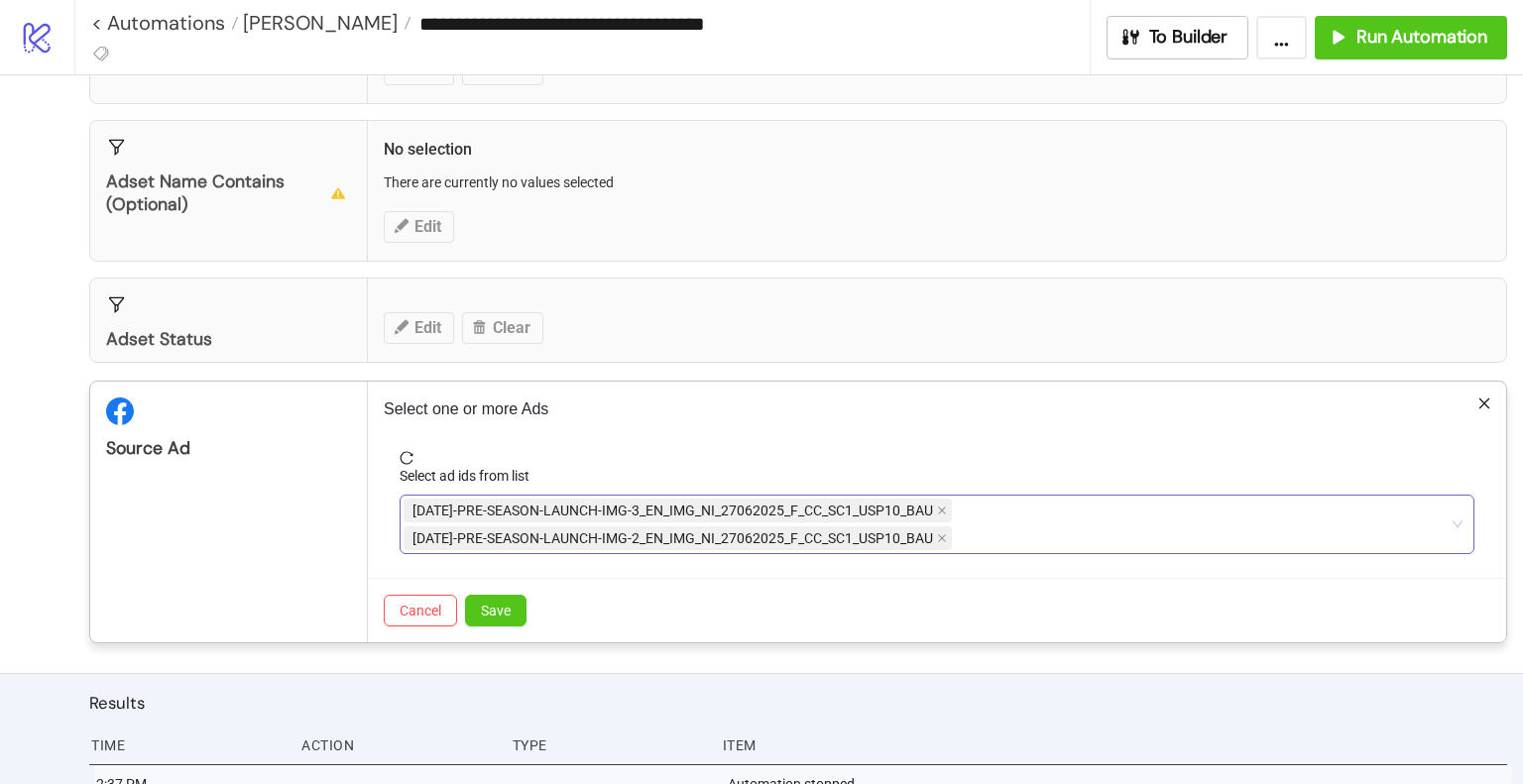 click 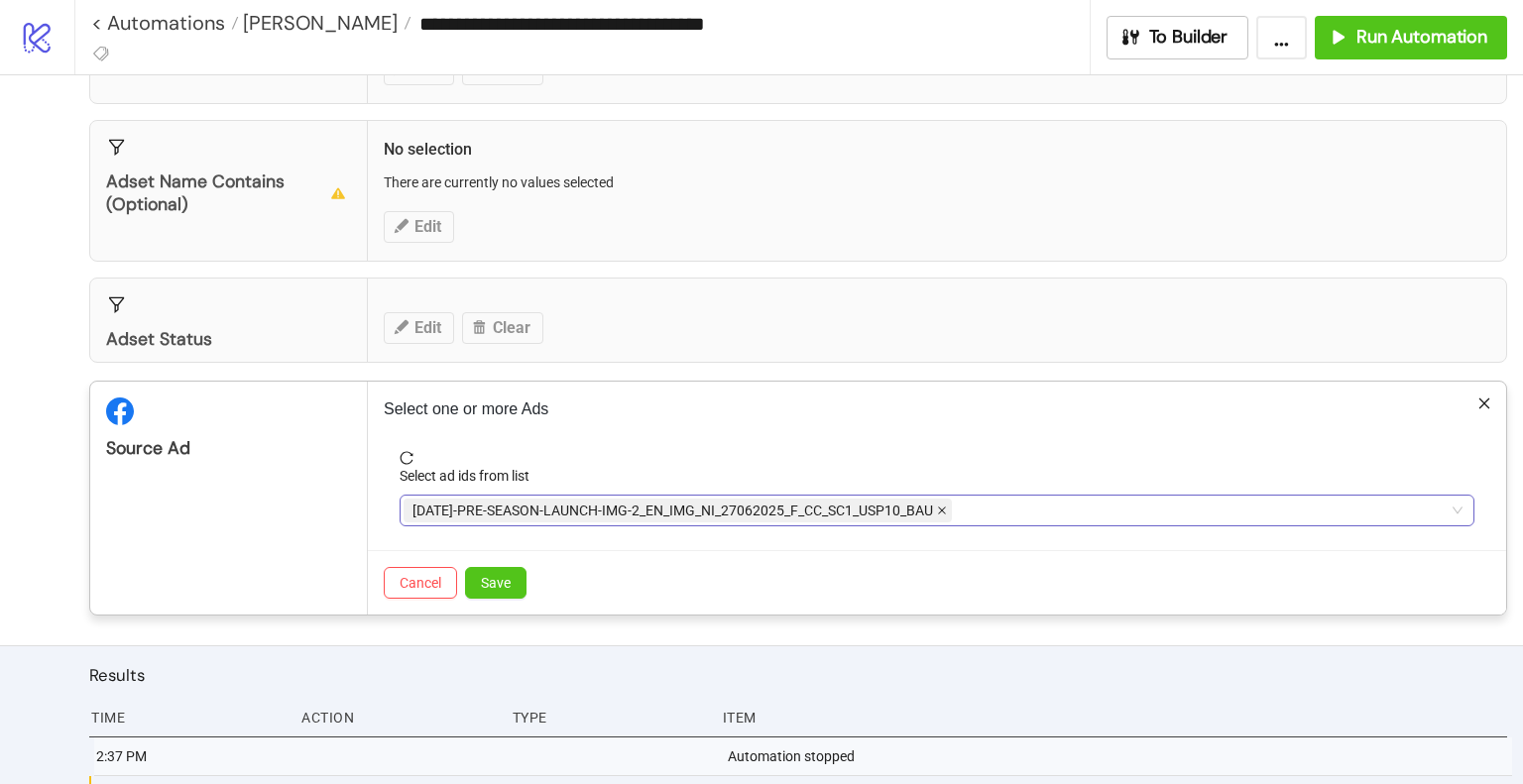 click 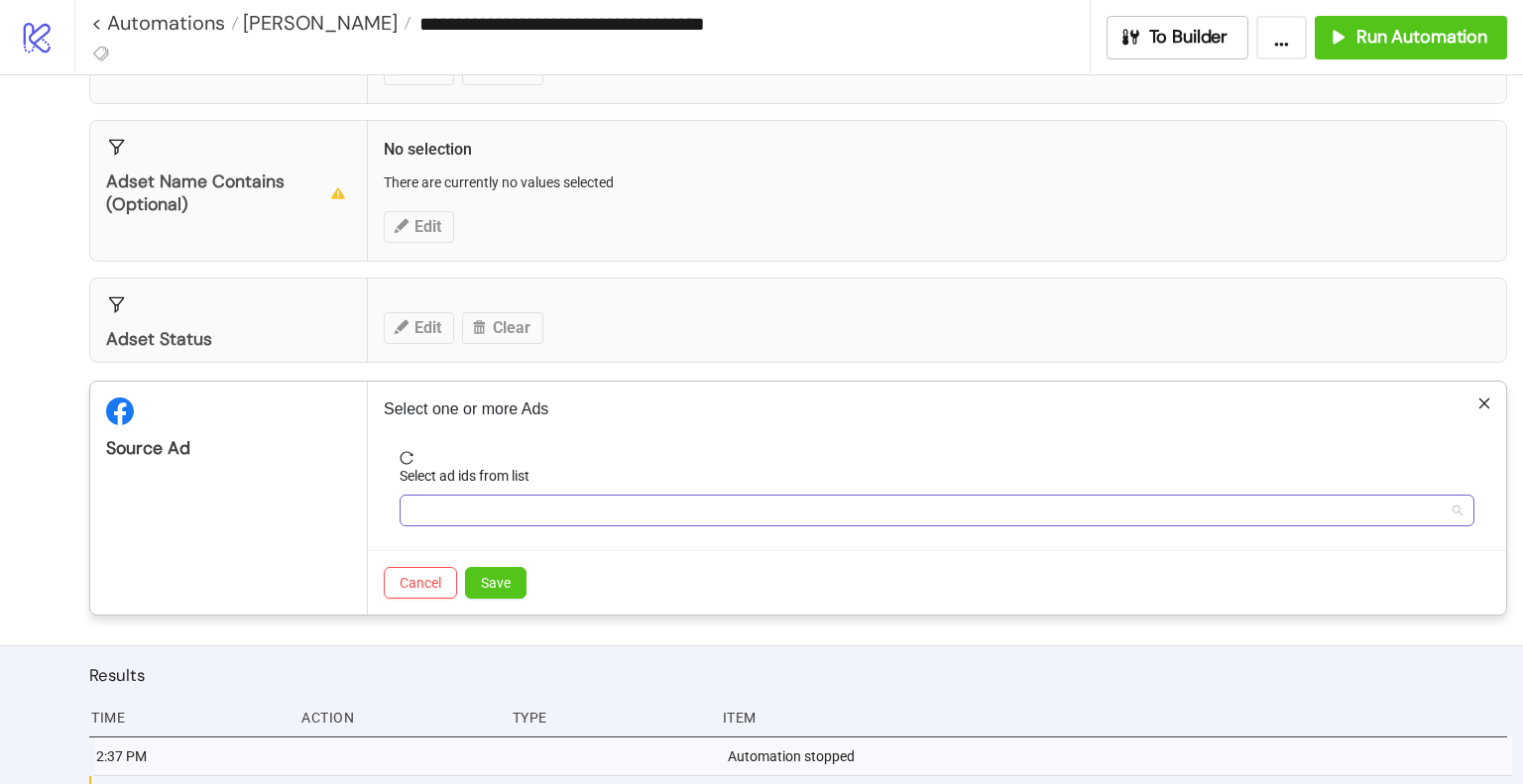 click at bounding box center [926, 510] 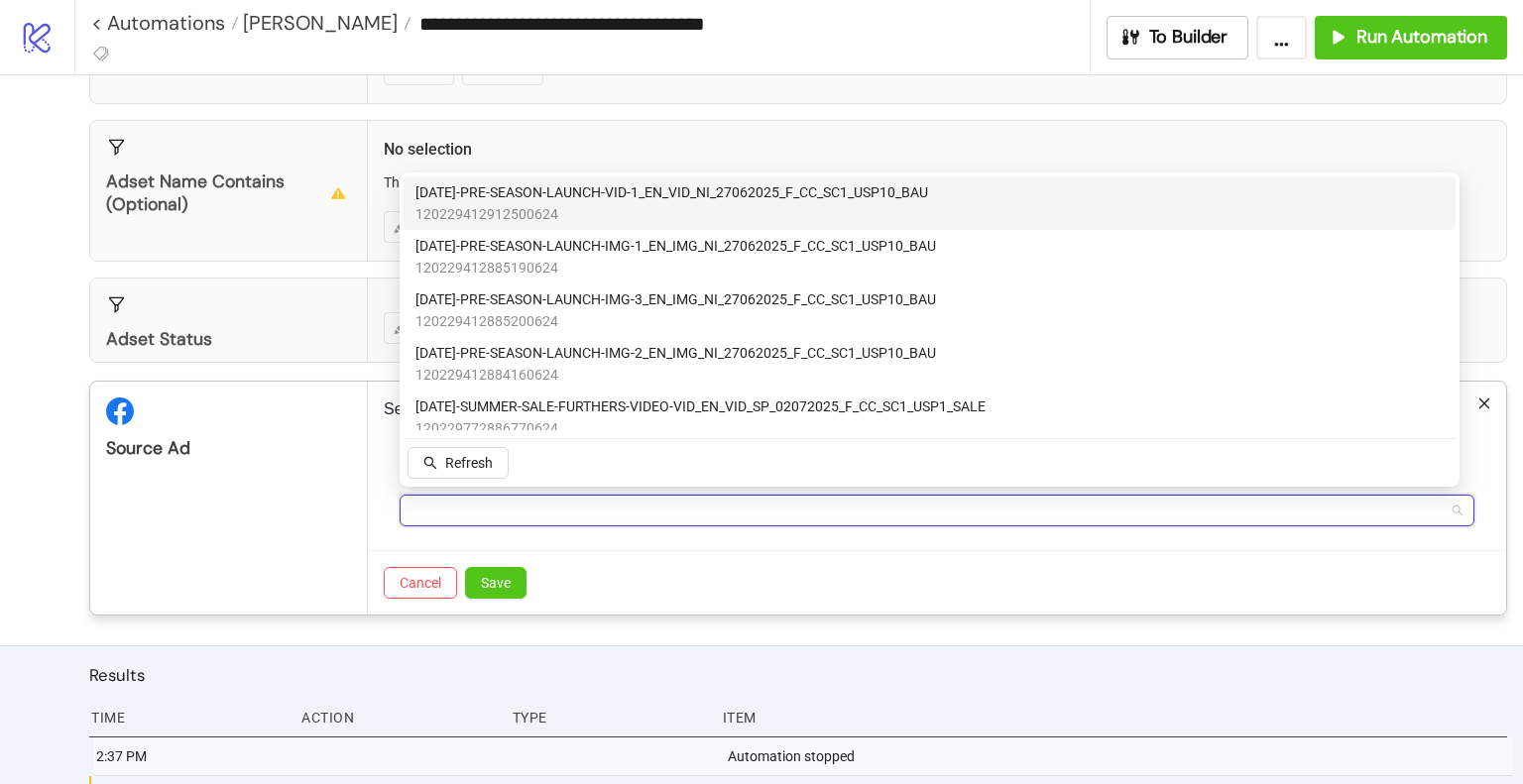 type on "*" 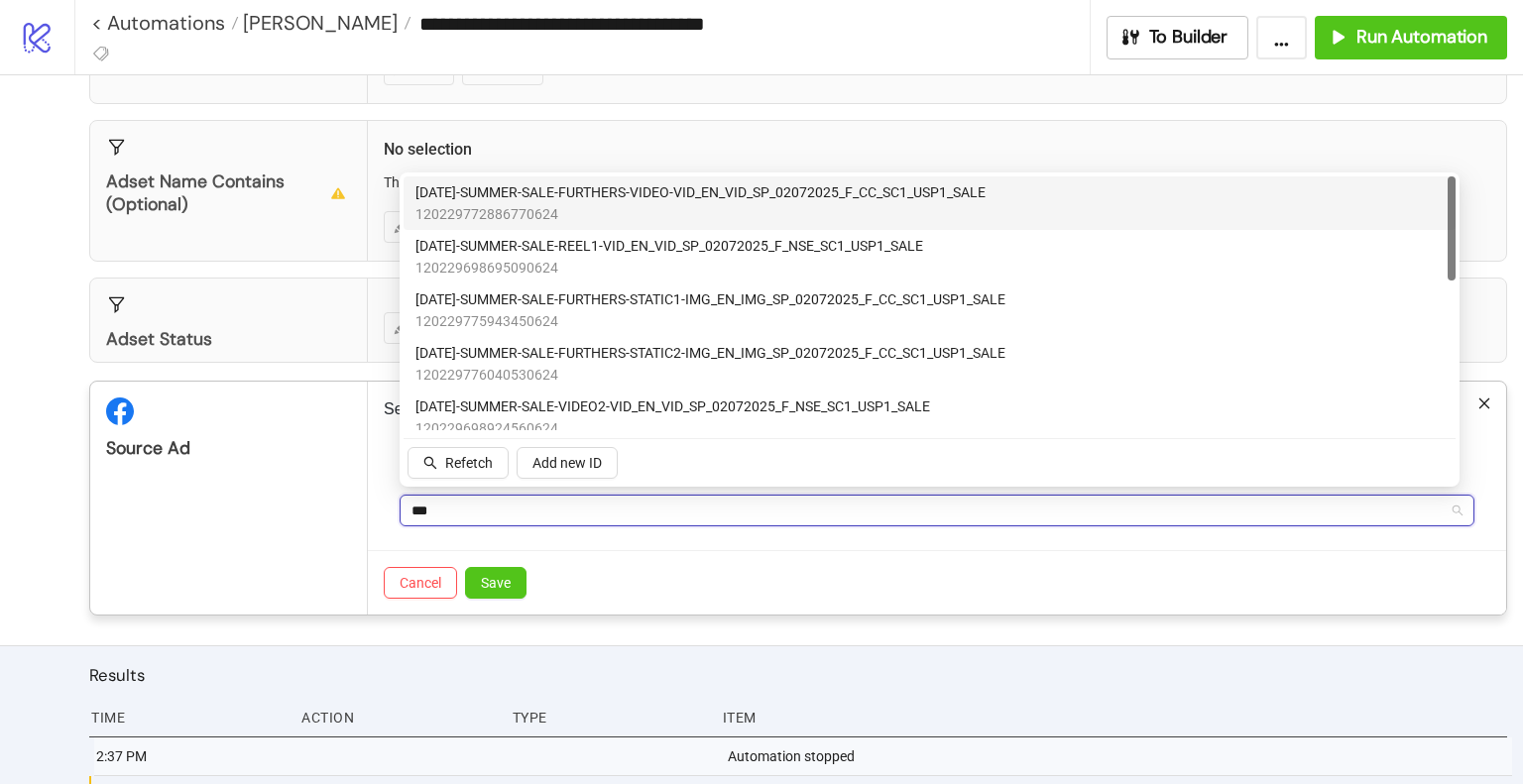 type on "****" 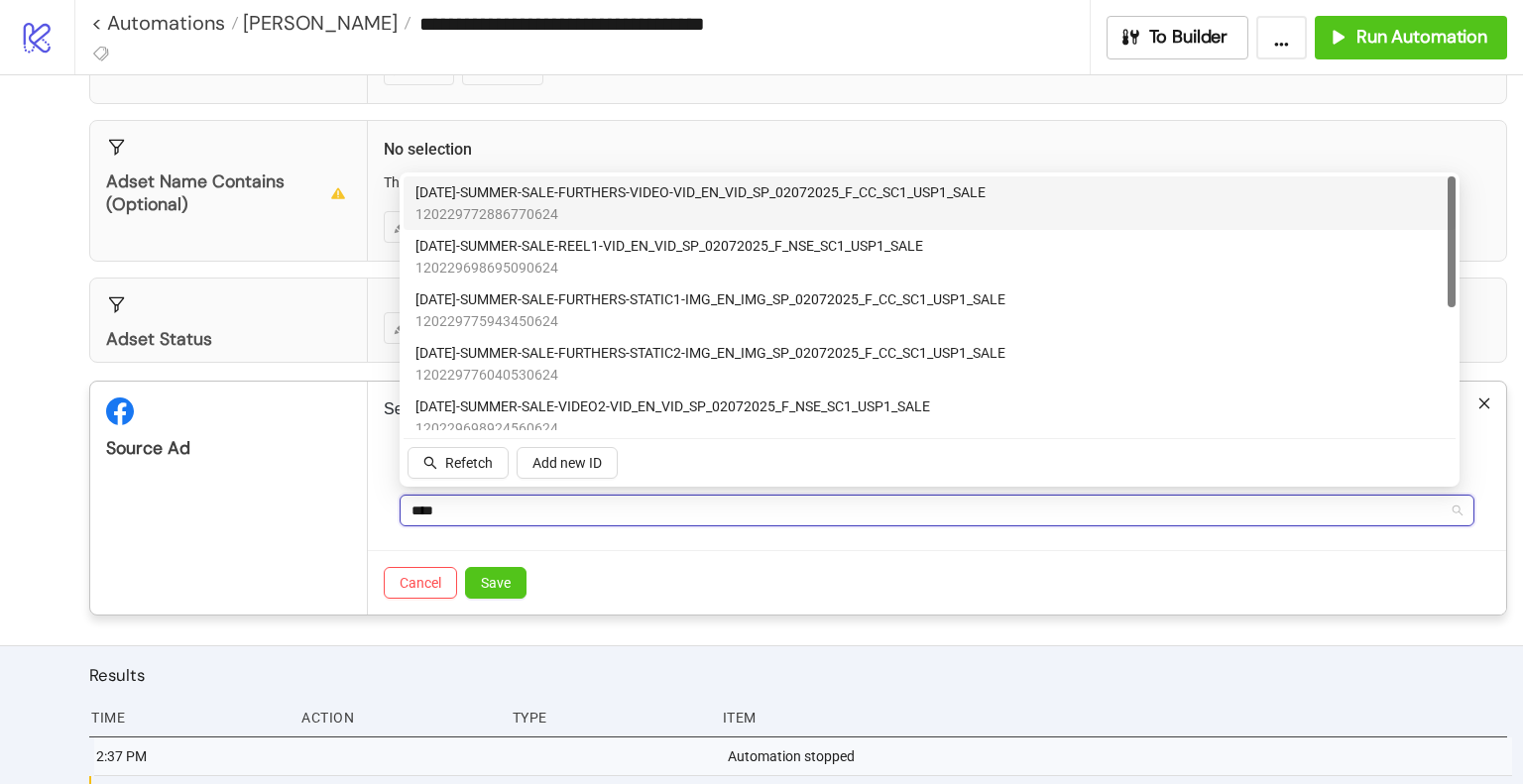 click on "120229772886770624" at bounding box center [700, 214] 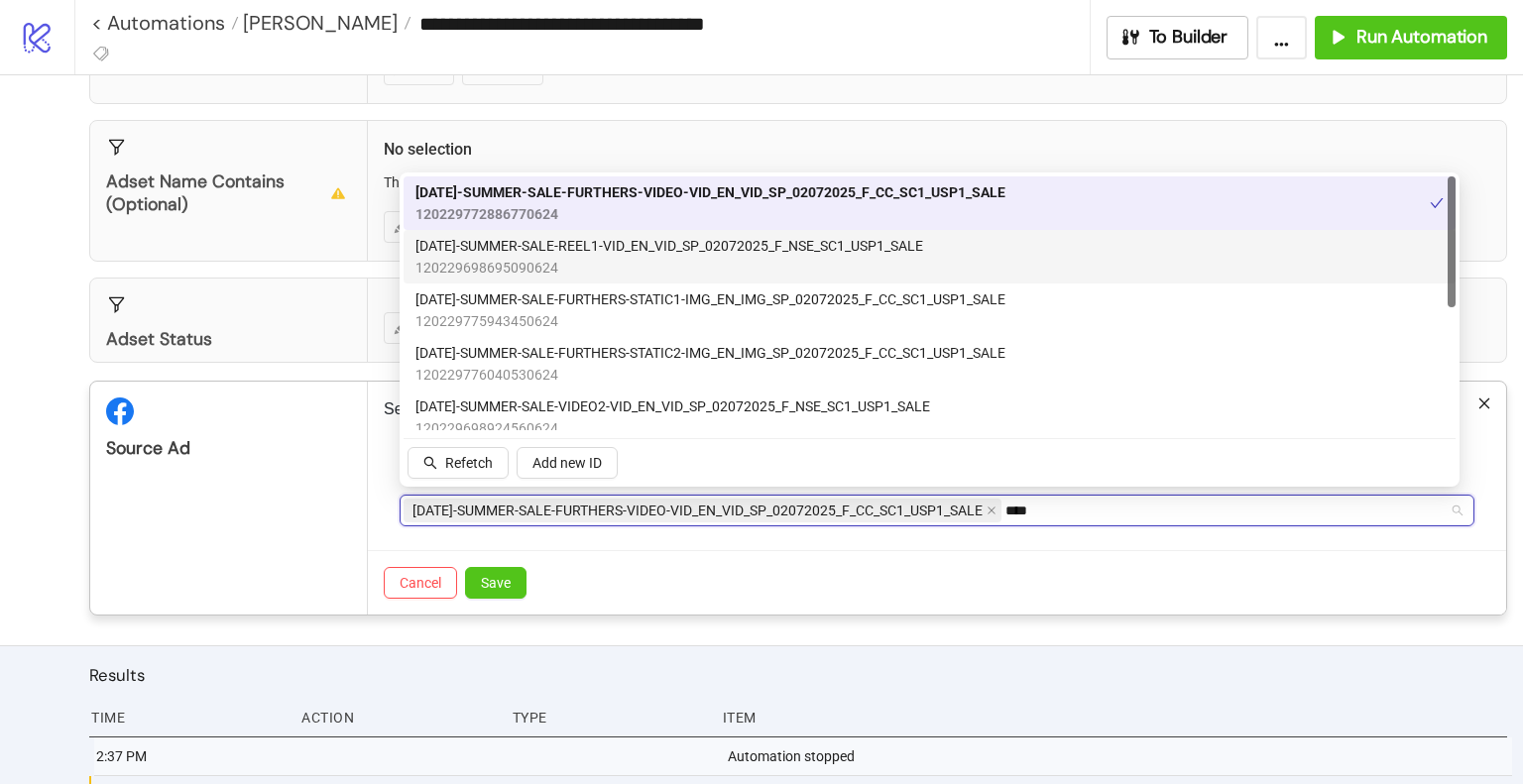 click on "120229698695090624" at bounding box center [669, 268] 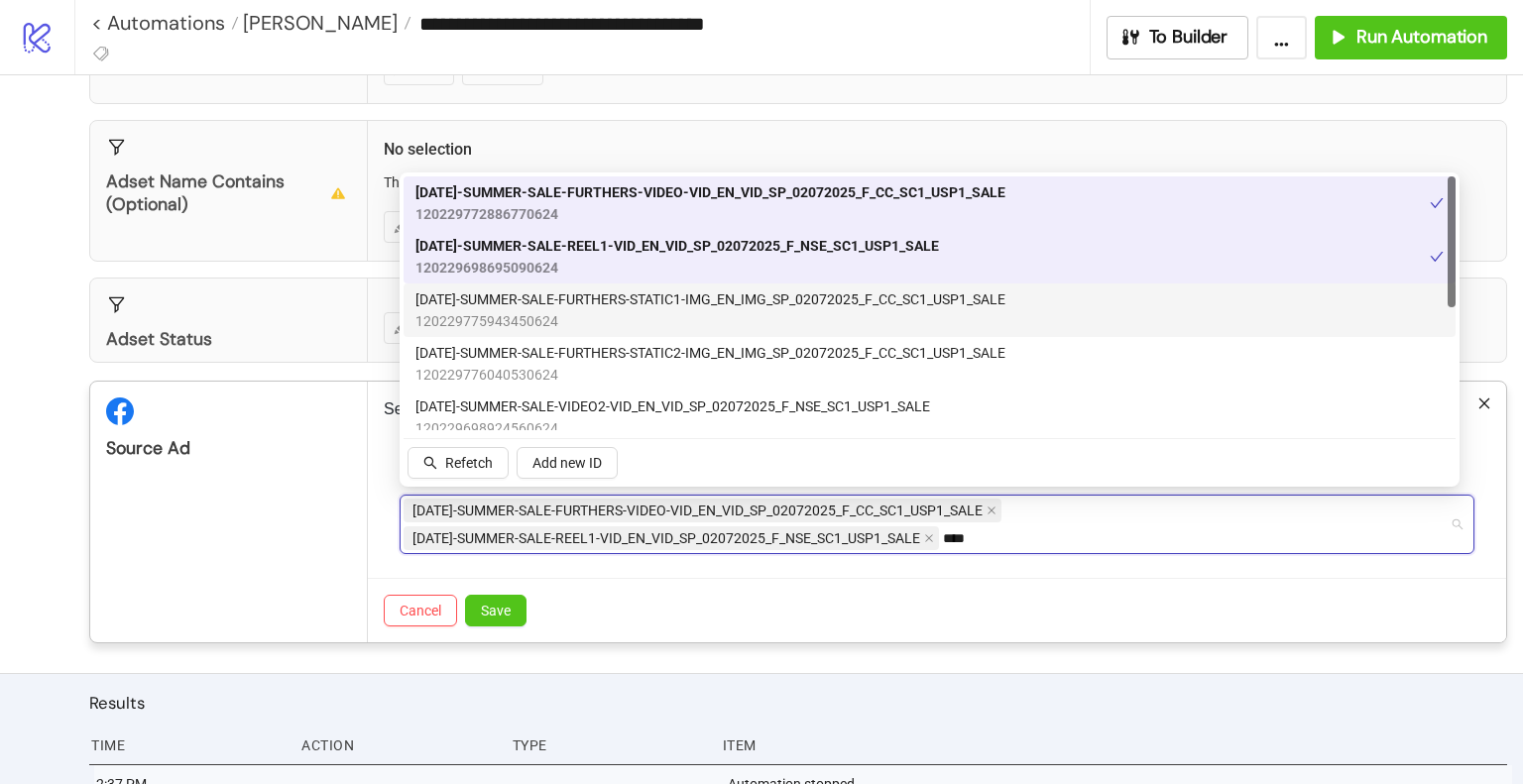 click on "120229775943450624" at bounding box center (710, 321) 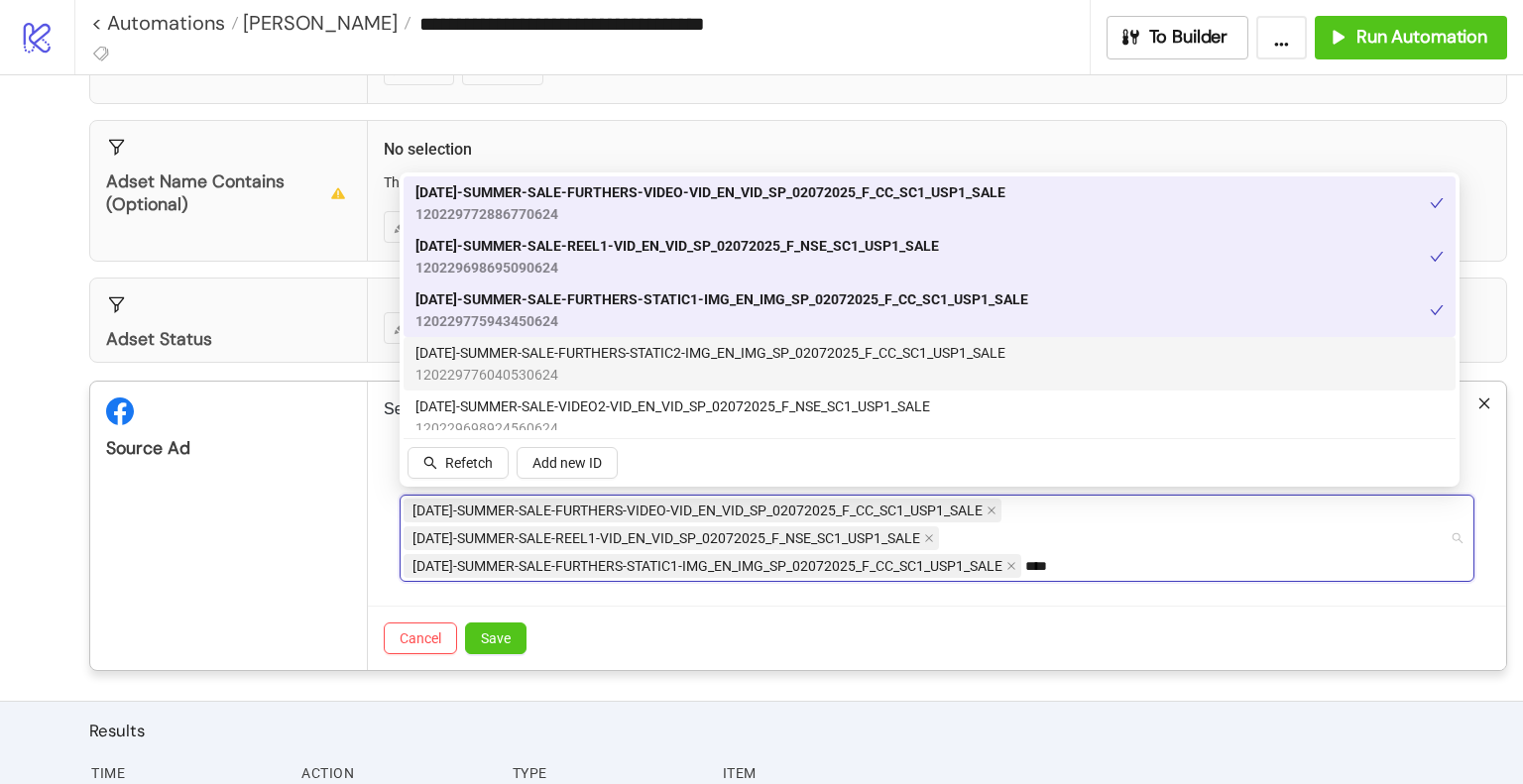 click on "[DATE]-SUMMER-SALE-FURTHERS-STATIC2-IMG_EN_IMG_SP_02072025_F_CC_SC1_USP1_SALE" at bounding box center (710, 353) 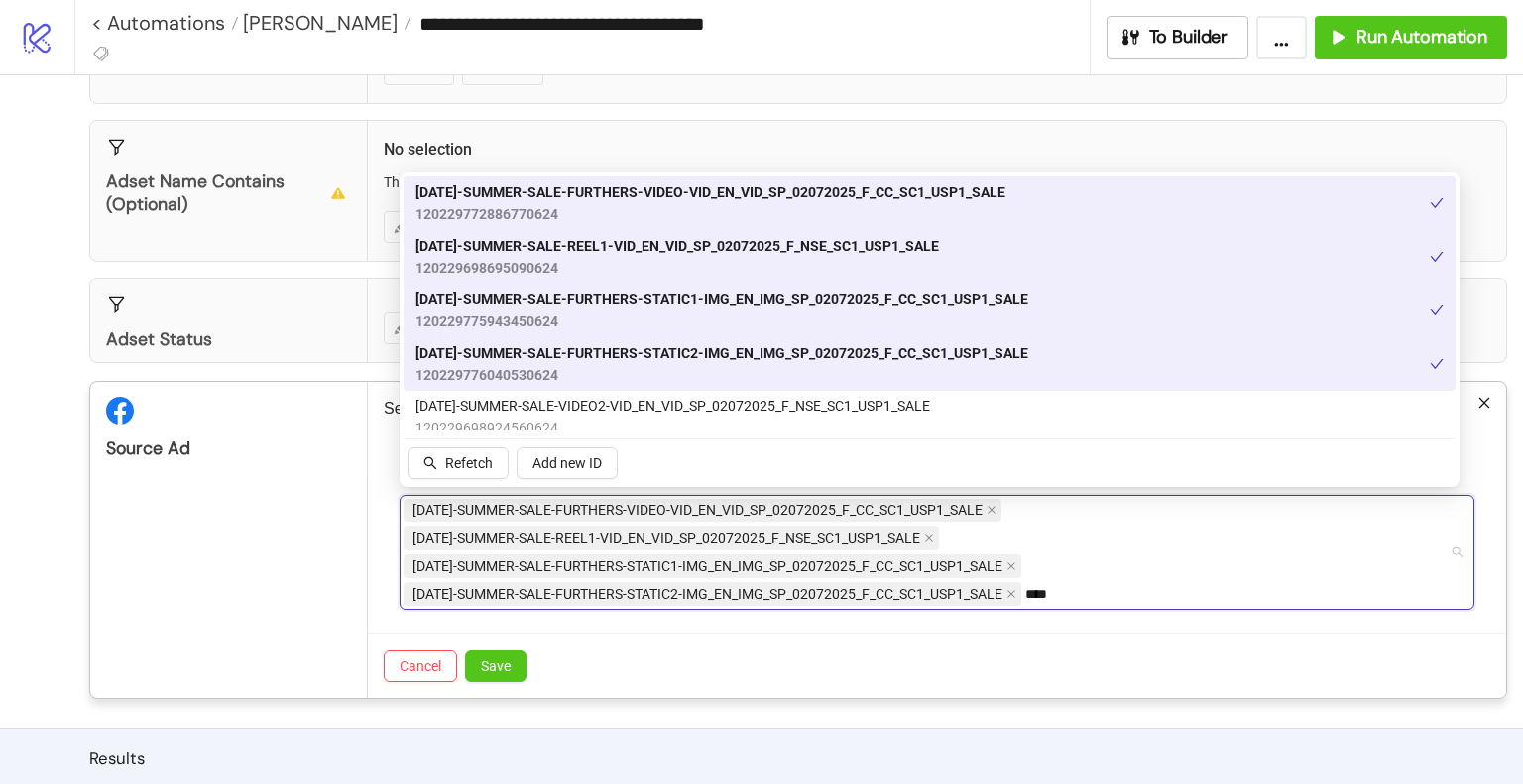 scroll, scrollTop: 99, scrollLeft: 0, axis: vertical 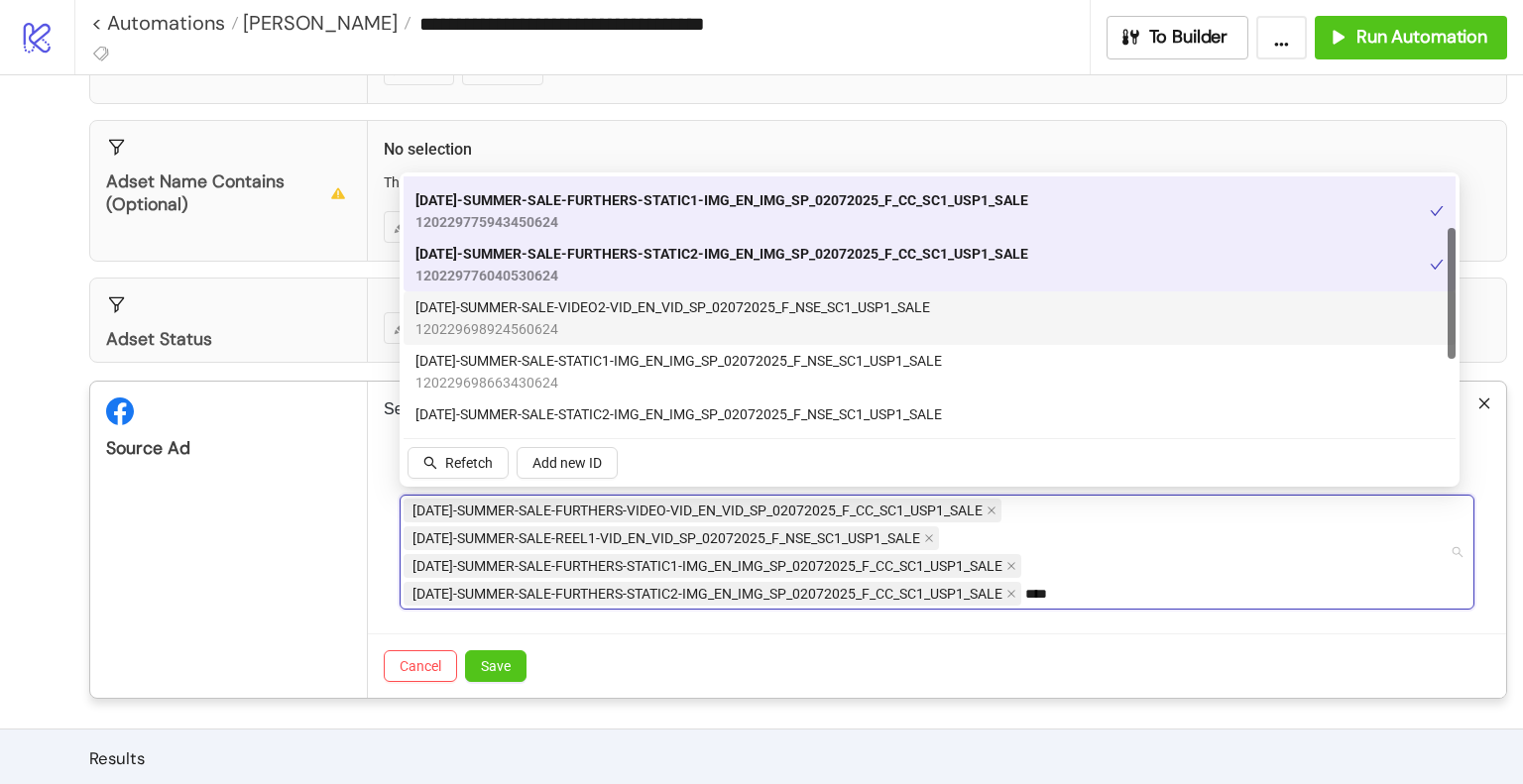 click on "[DATE]-SUMMER-SALE-VIDEO2-VID_EN_VID_SP_02072025_F_NSE_SC1_USP1_SALE" at bounding box center (672, 307) 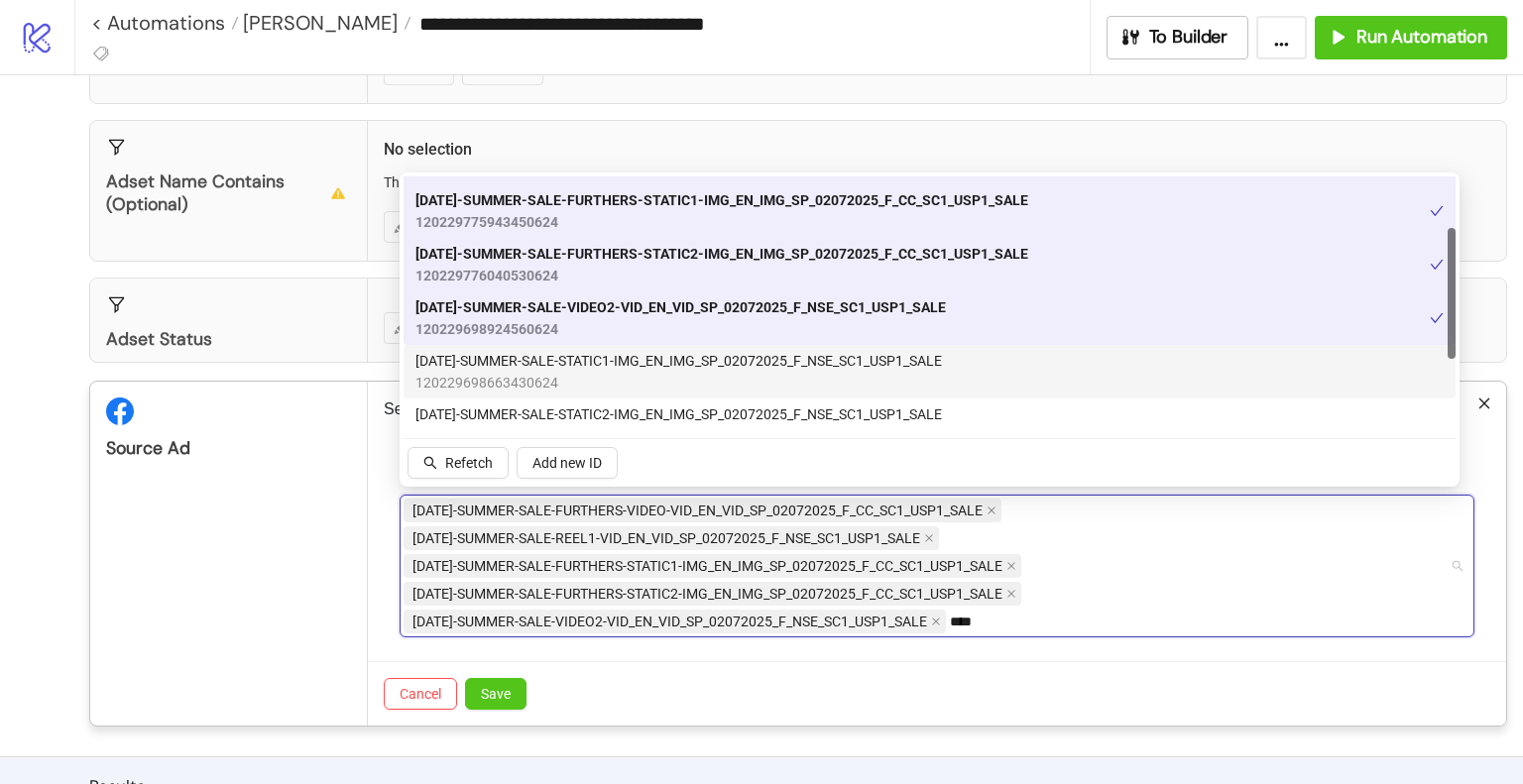 click on "[DATE]-SUMMER-SALE-STATIC1-IMG_EN_IMG_SP_02072025_F_NSE_SC1_USP1_SALE" at bounding box center [678, 361] 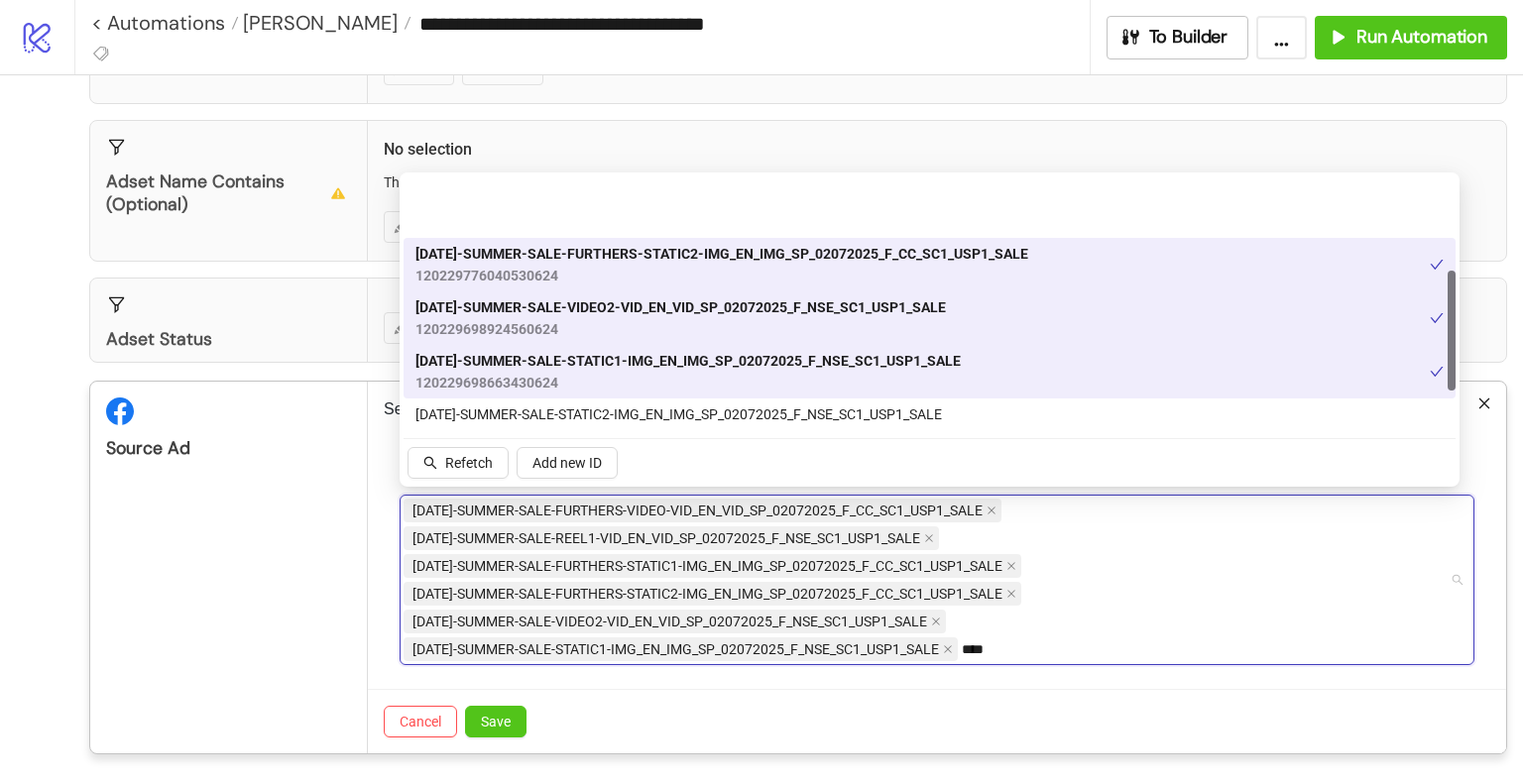 scroll, scrollTop: 198, scrollLeft: 0, axis: vertical 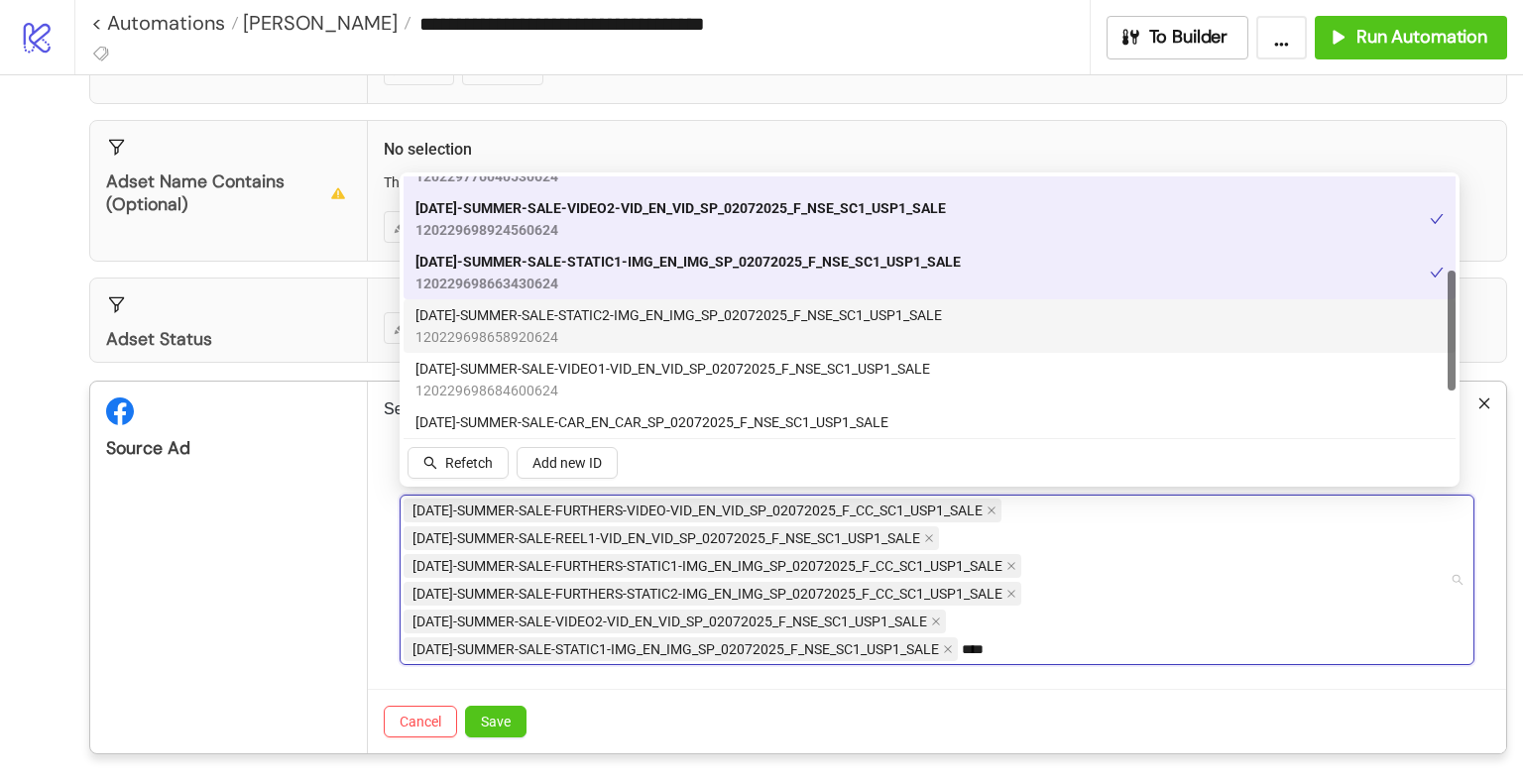 click on "120229698658920624" at bounding box center (678, 337) 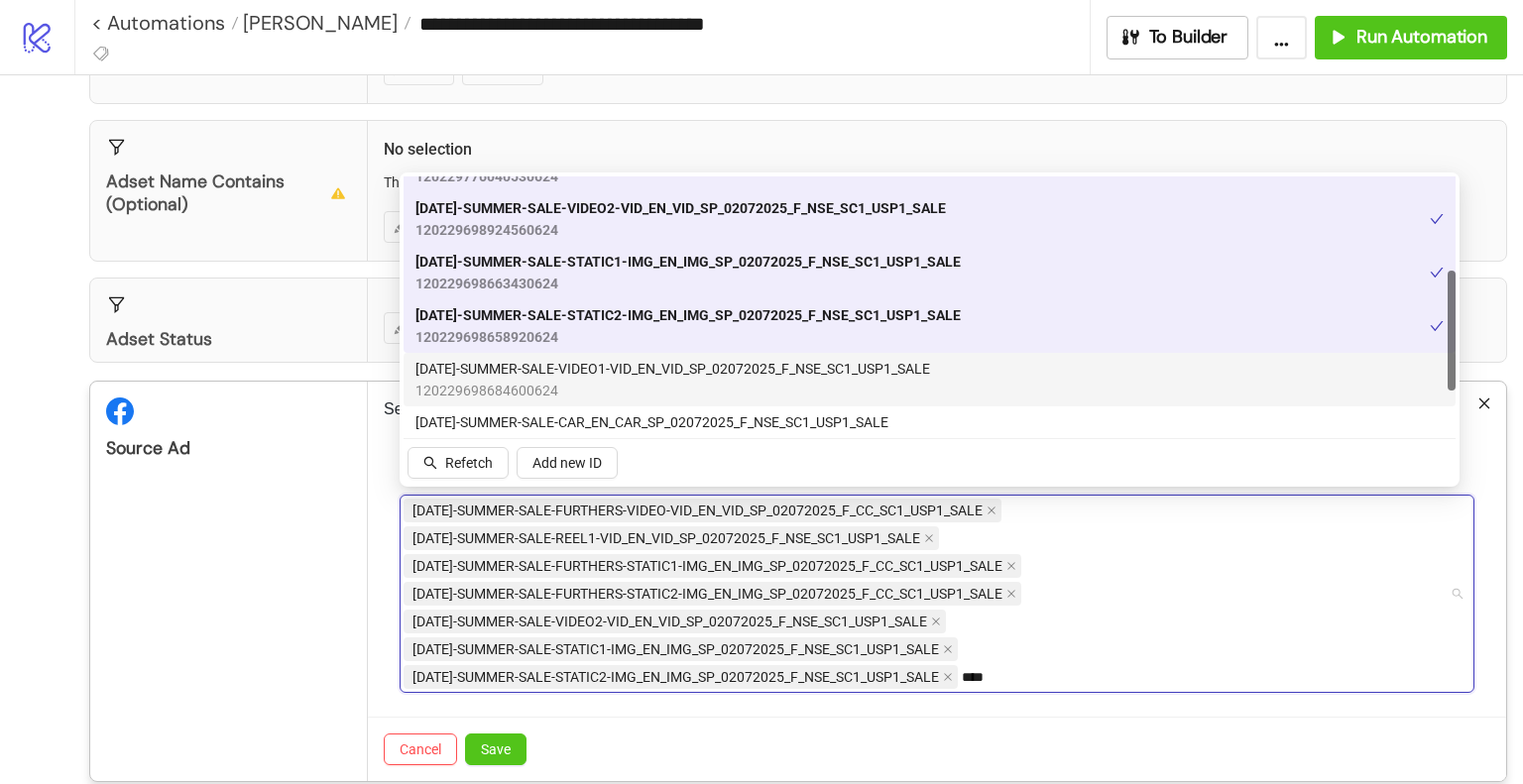 click on "[DATE]-SUMMER-SALE-VIDEO1-VID_EN_VID_SP_02072025_F_NSE_SC1_USP1_SALE" at bounding box center (672, 369) 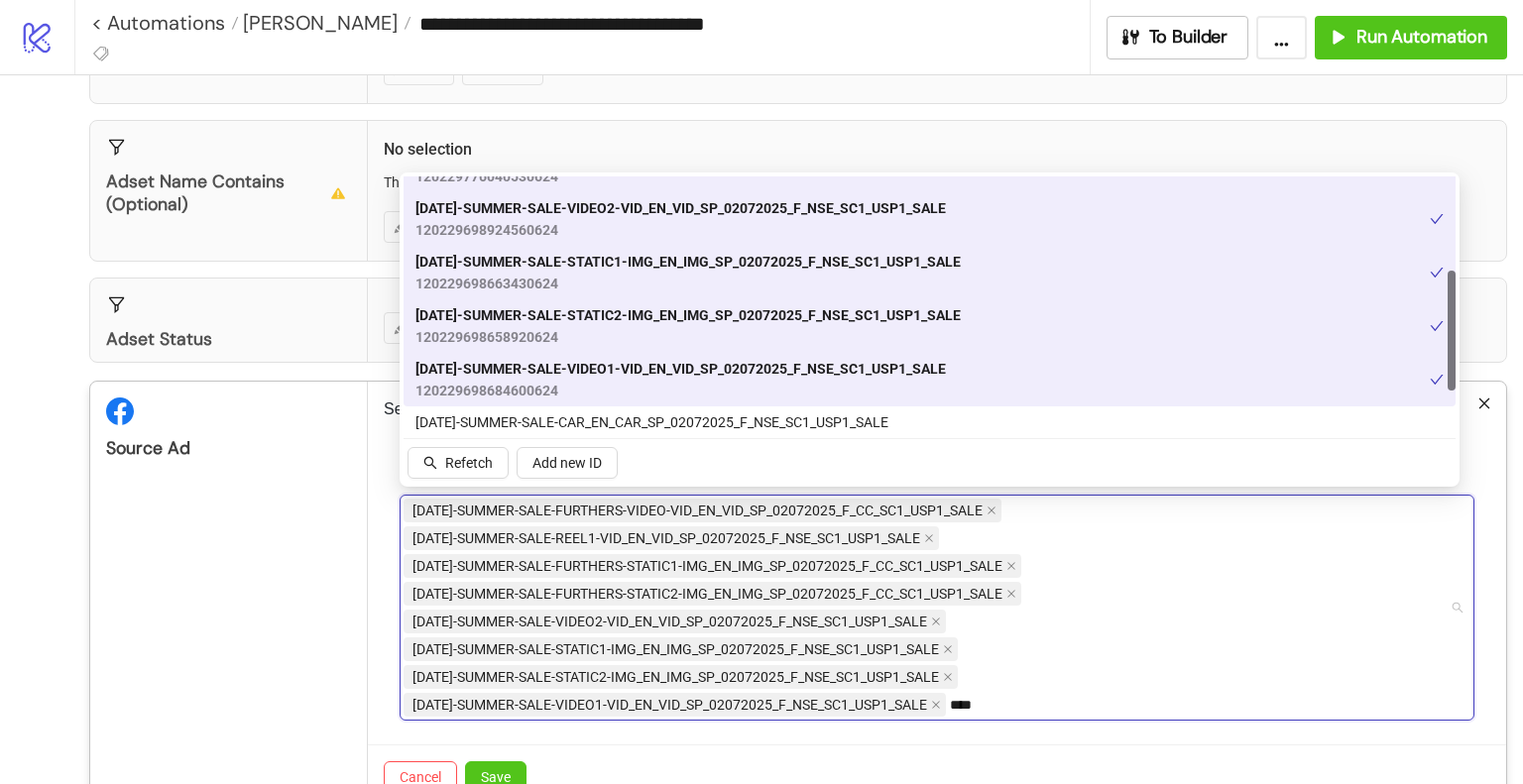scroll, scrollTop: 281, scrollLeft: 0, axis: vertical 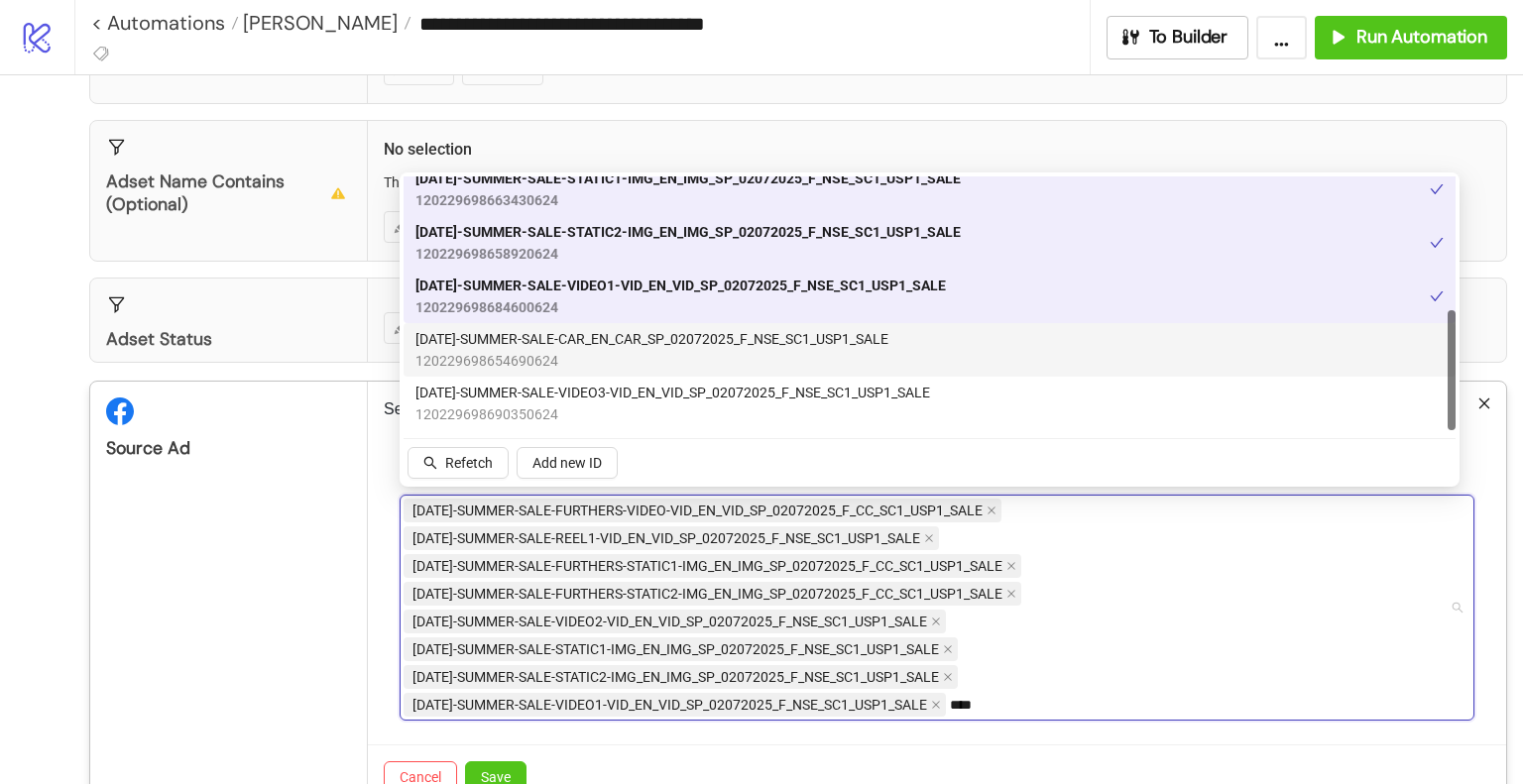 click on "[DATE]-SUMMER-SALE-CAR_EN_CAR_SP_02072025_F_NSE_SC1_USP1_SALE" at bounding box center (651, 339) 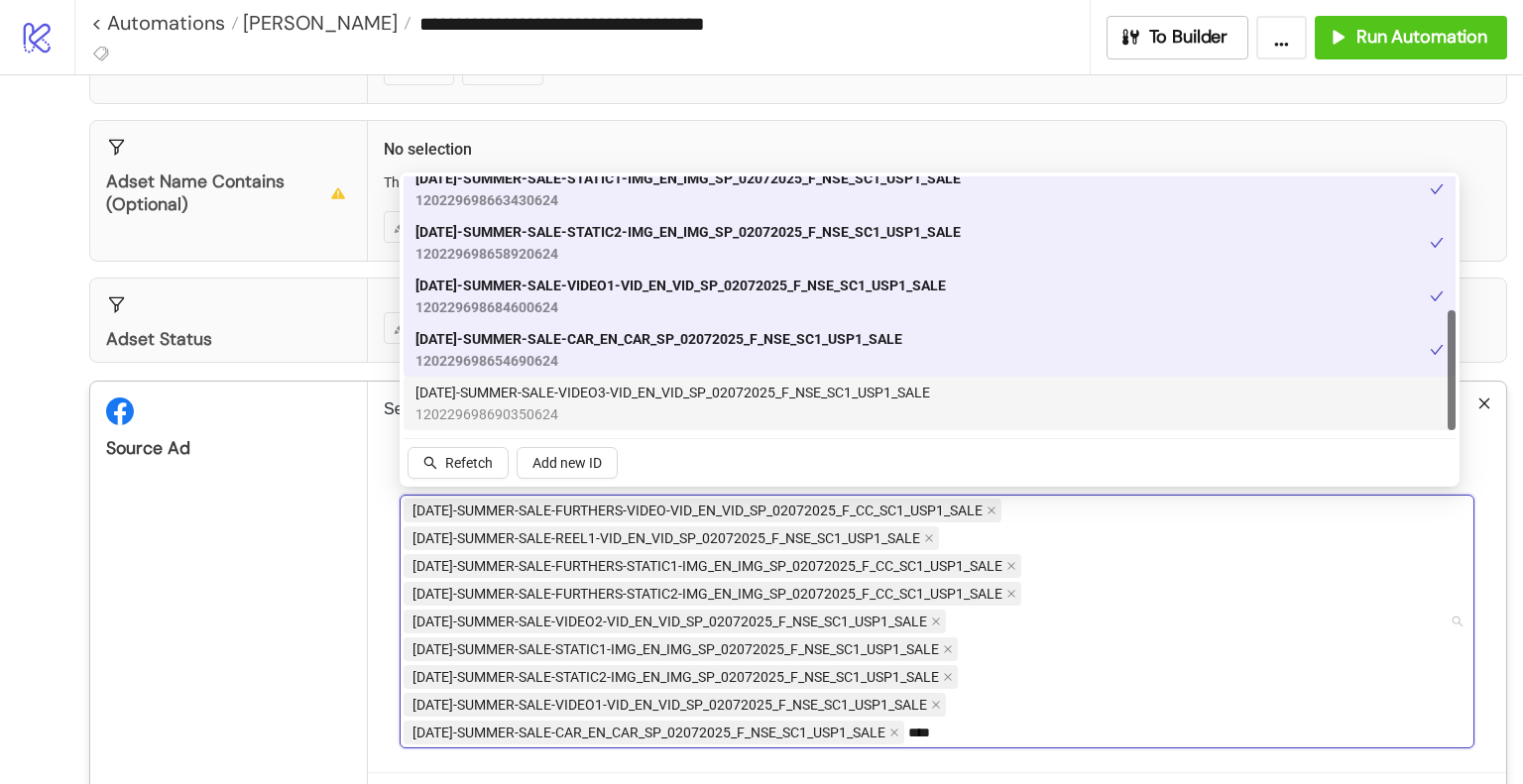 click on "[DATE]-SUMMER-SALE-VIDEO3-VID_EN_VID_SP_02072025_F_NSE_SC1_USP1_SALE" at bounding box center [672, 392] 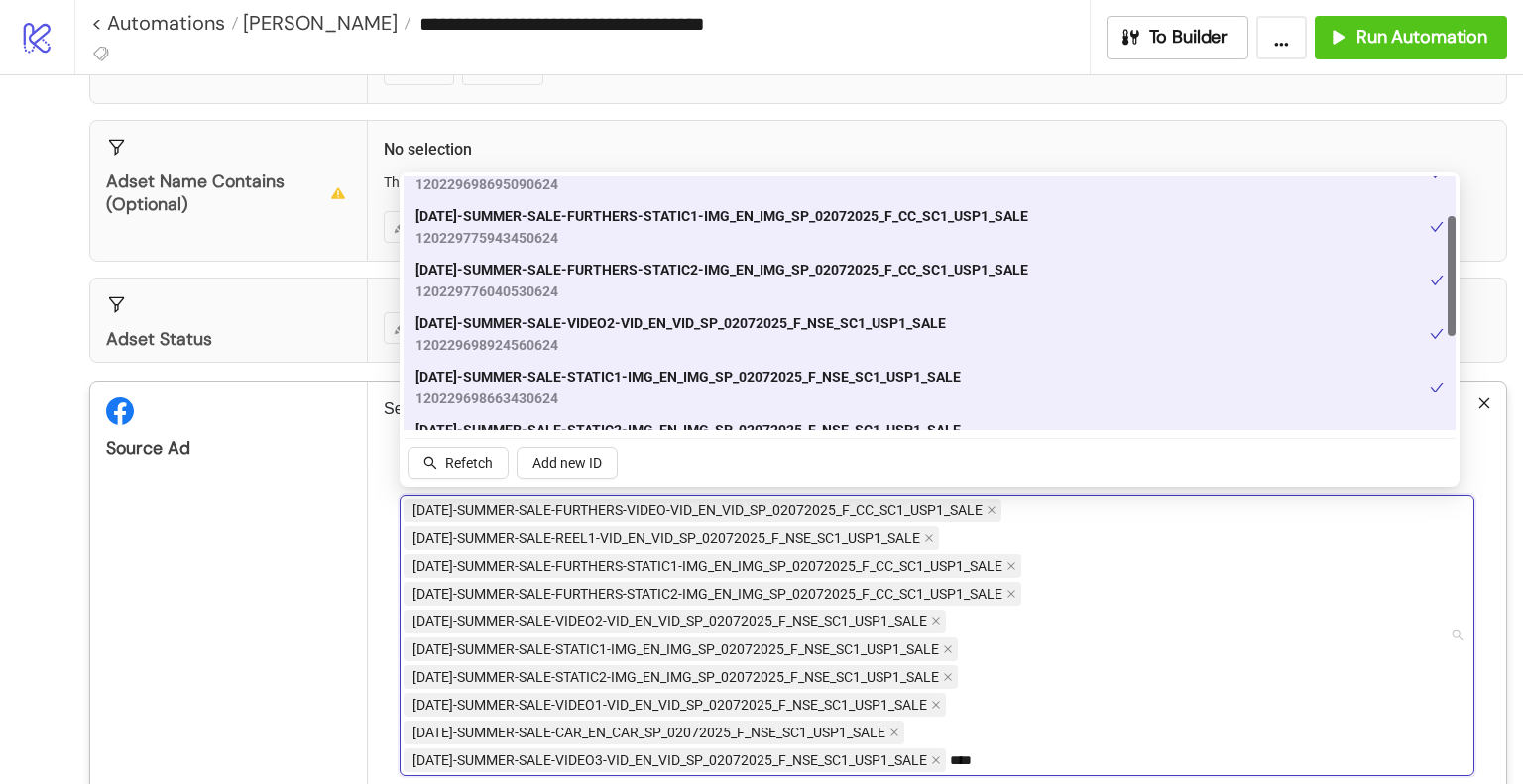 scroll, scrollTop: 0, scrollLeft: 0, axis: both 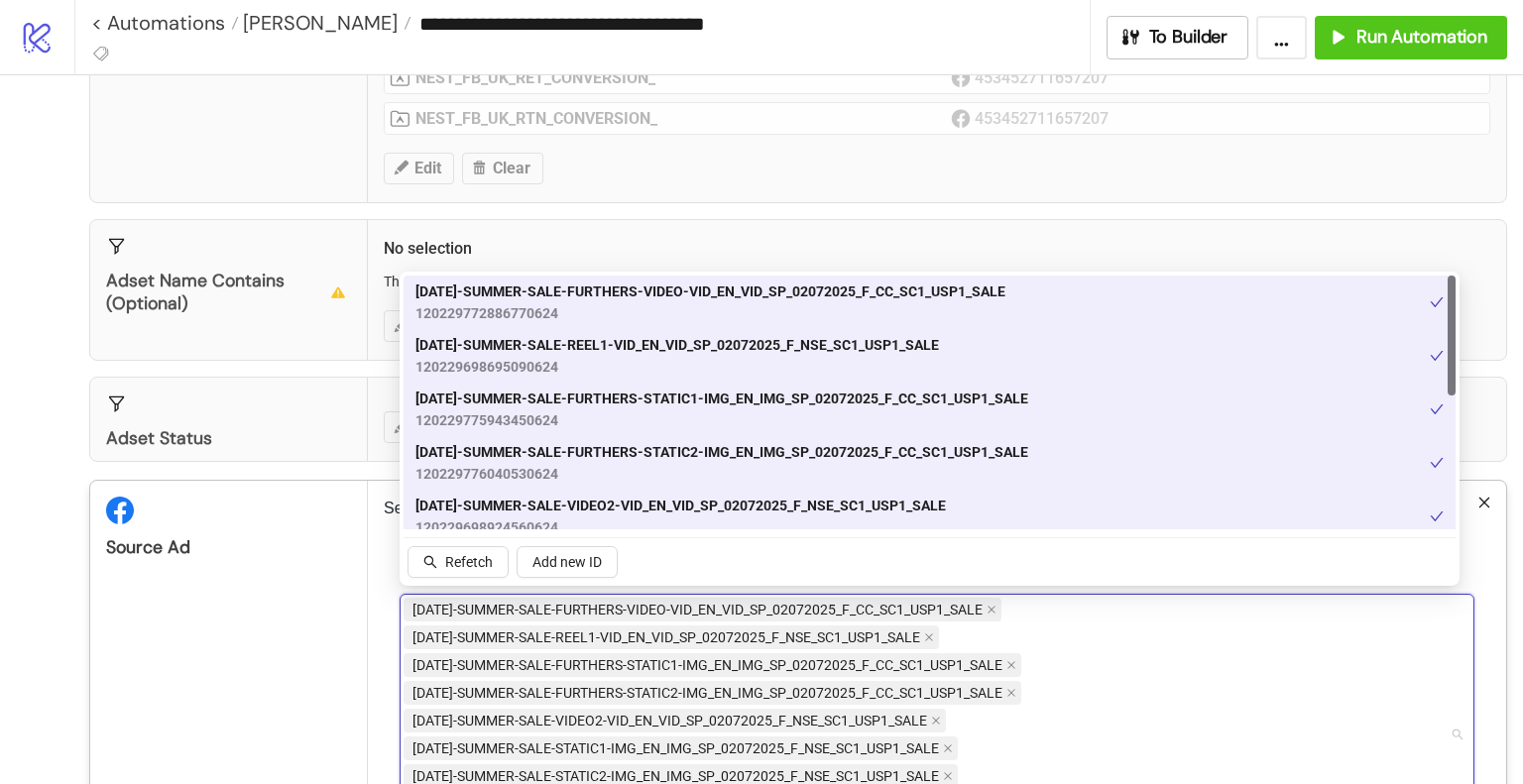 type 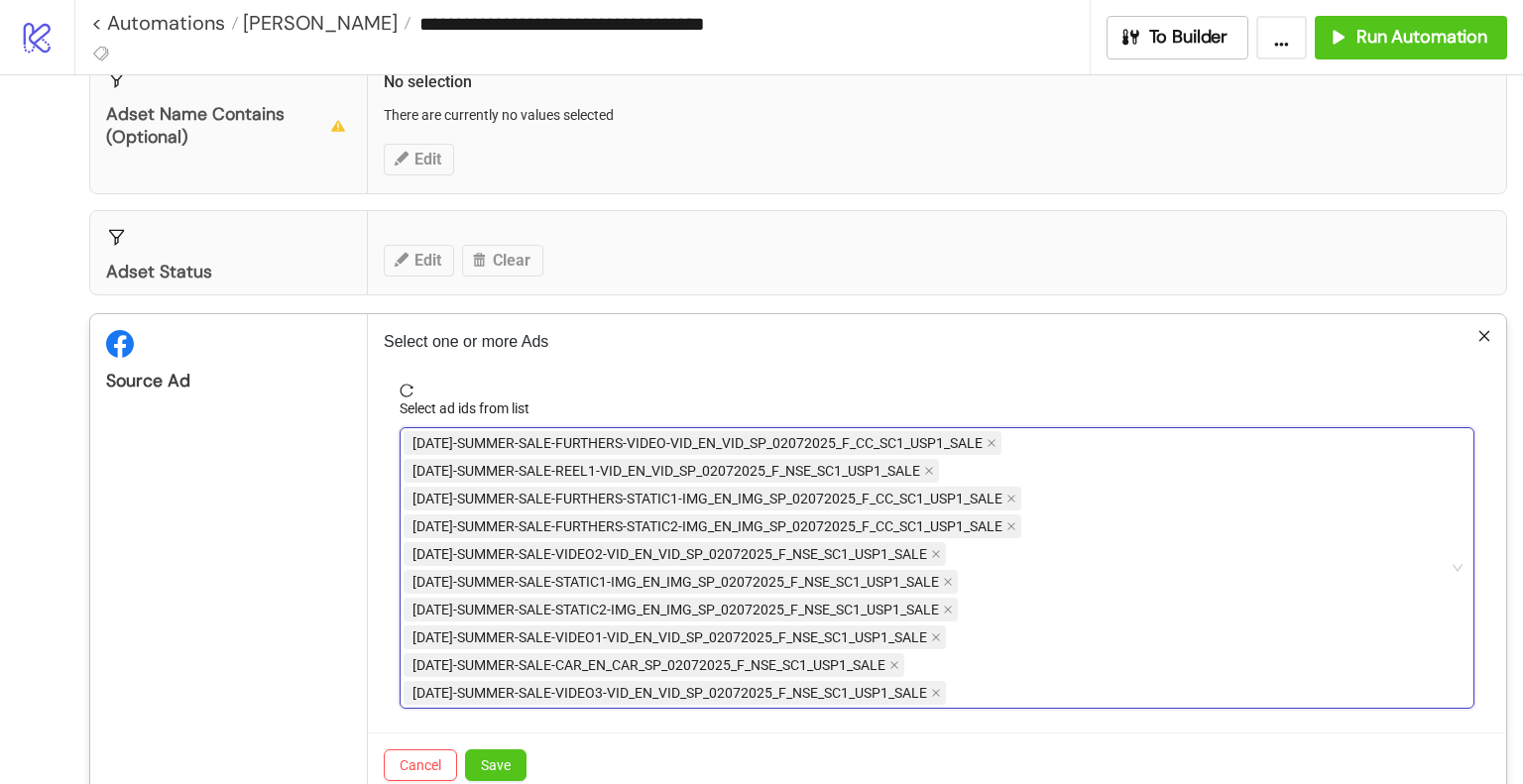 scroll, scrollTop: 496, scrollLeft: 0, axis: vertical 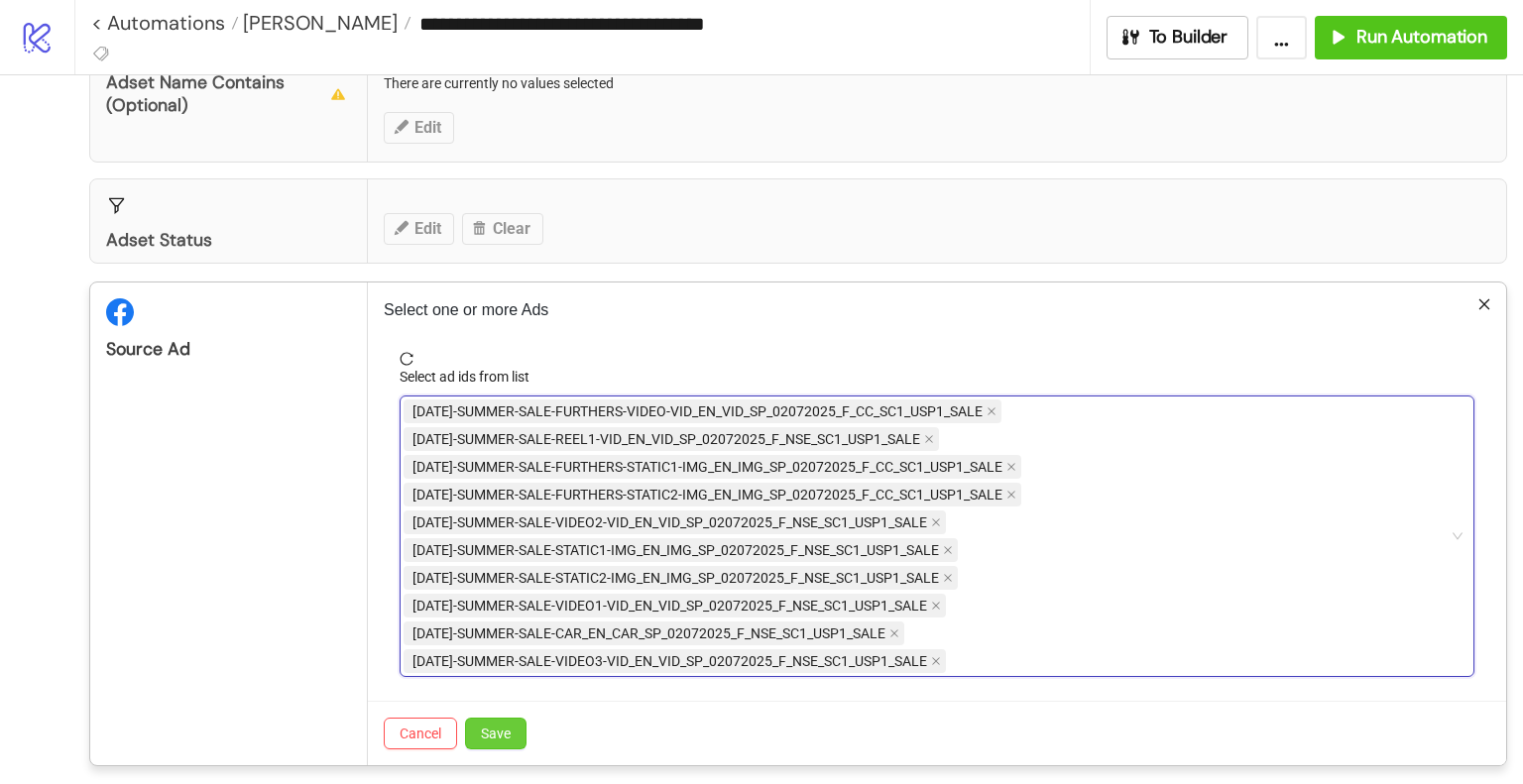 click on "Save" at bounding box center [496, 733] 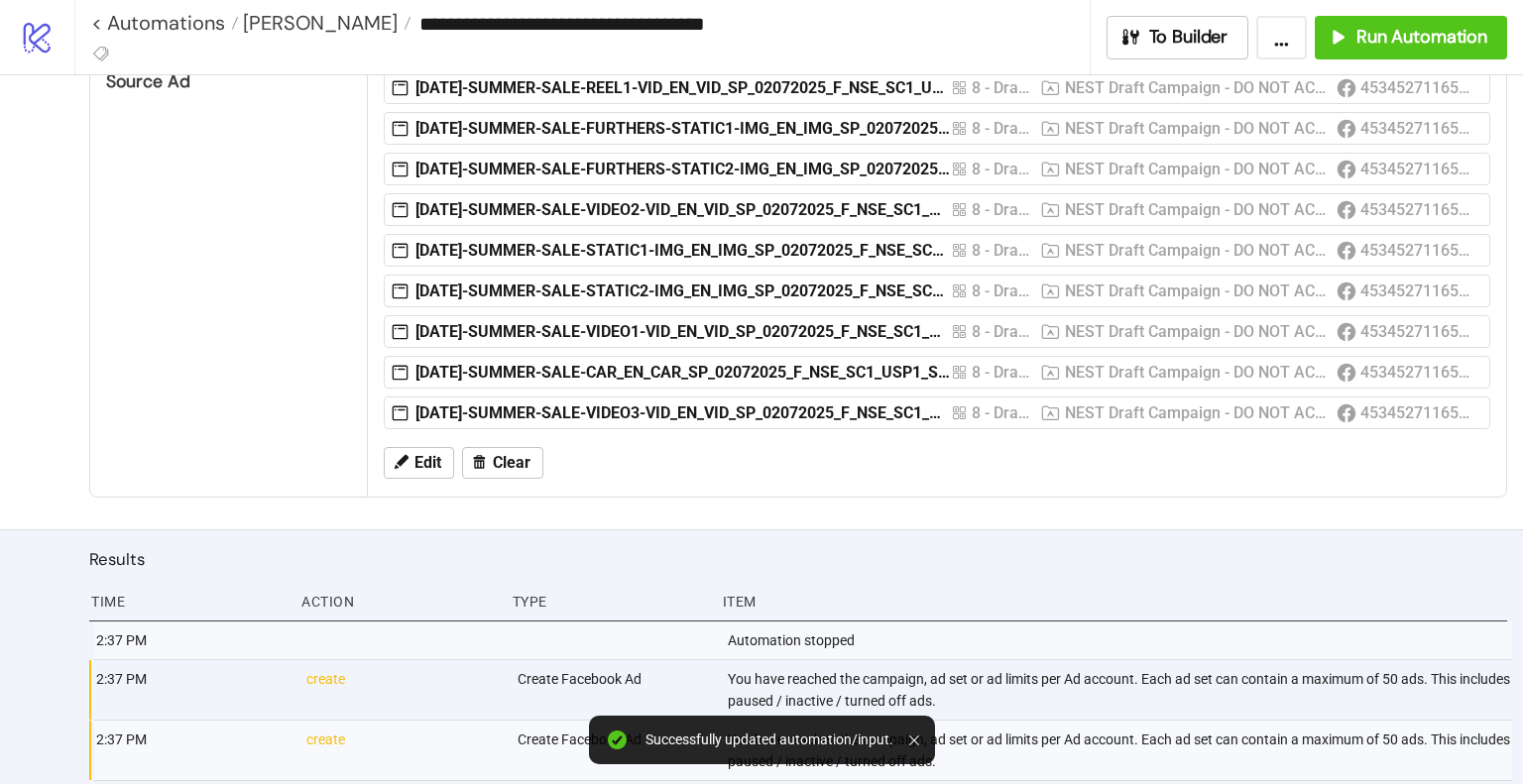 scroll, scrollTop: 793, scrollLeft: 0, axis: vertical 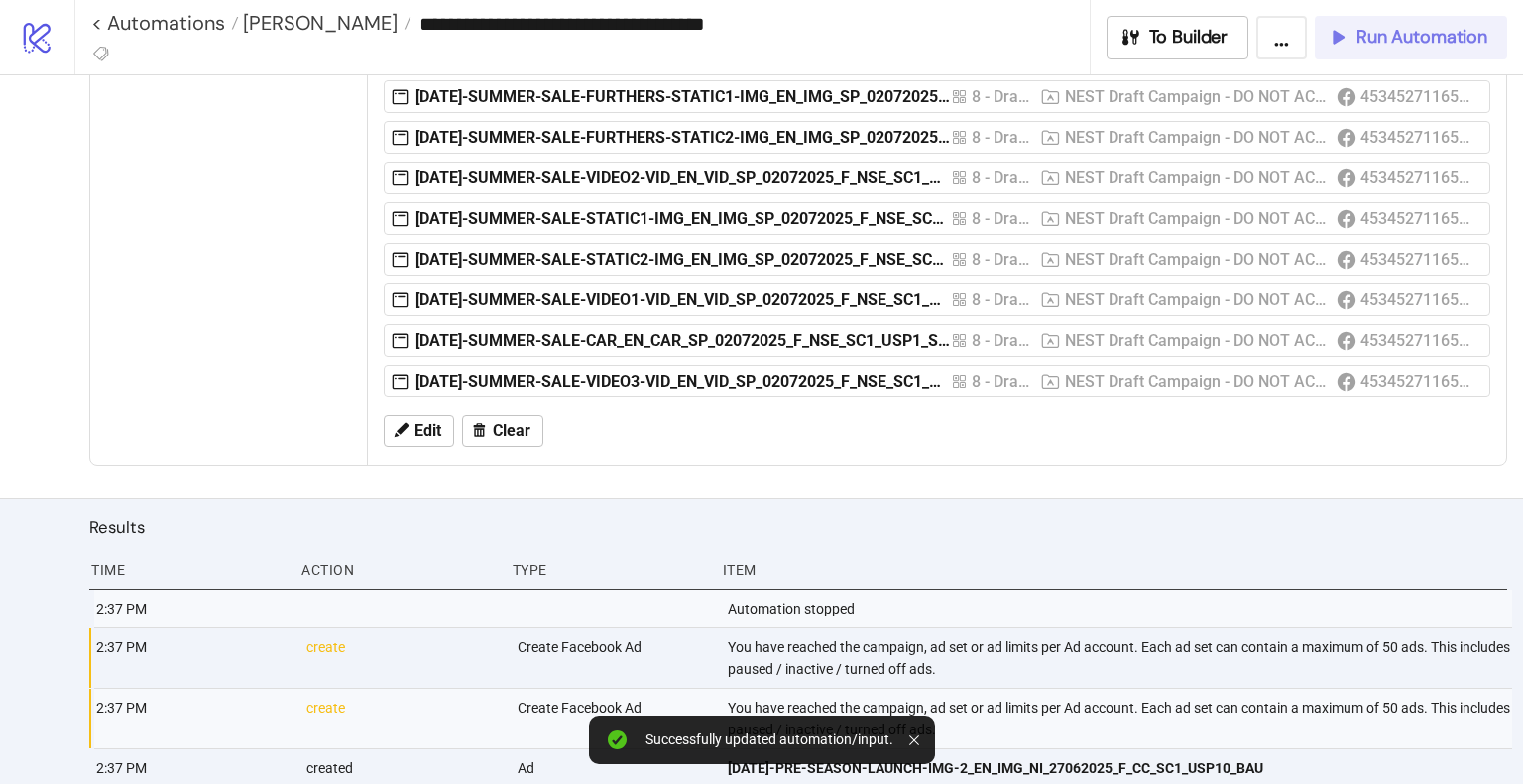 click on "Run Automation" at bounding box center [1407, 37] 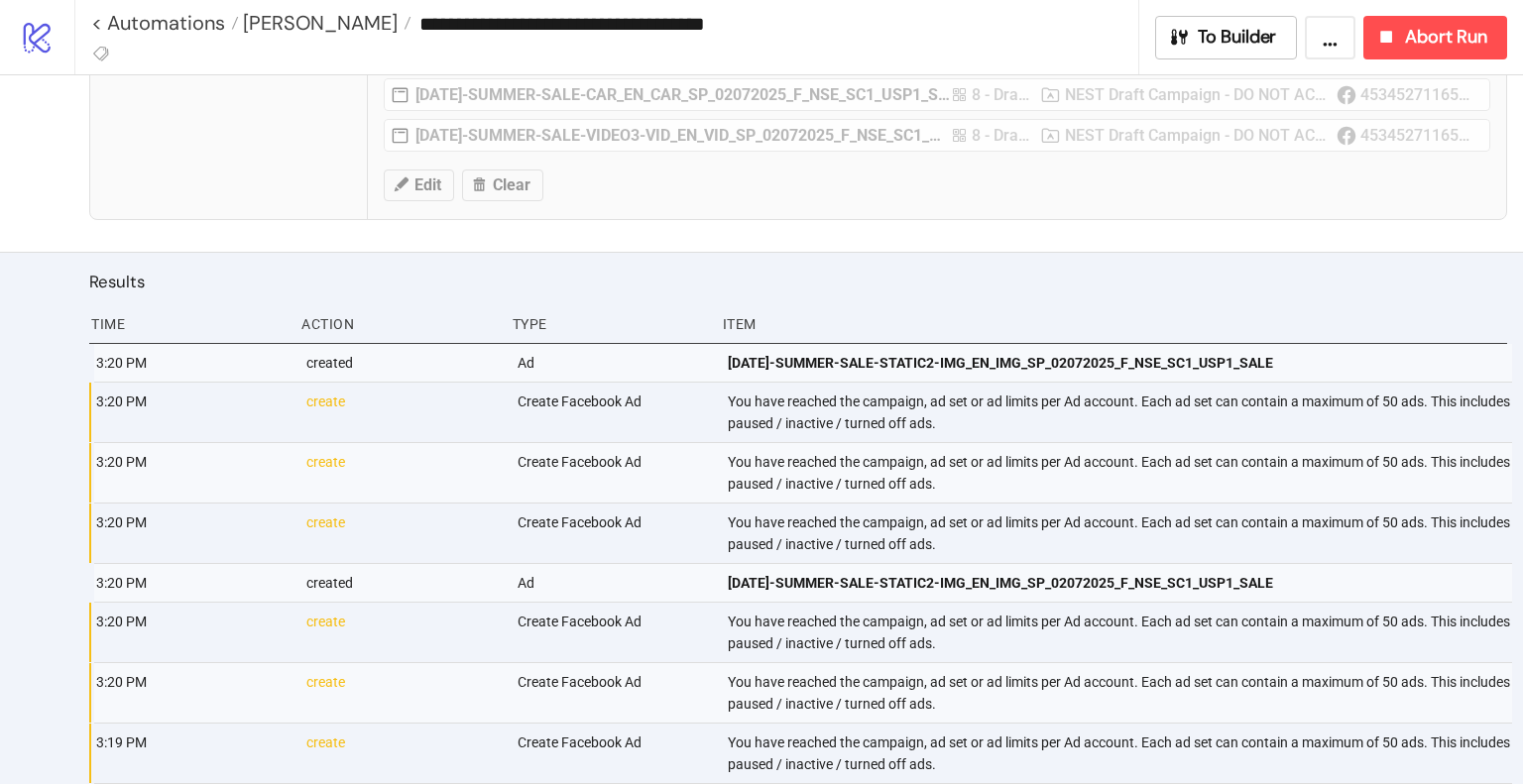 scroll, scrollTop: 847, scrollLeft: 0, axis: vertical 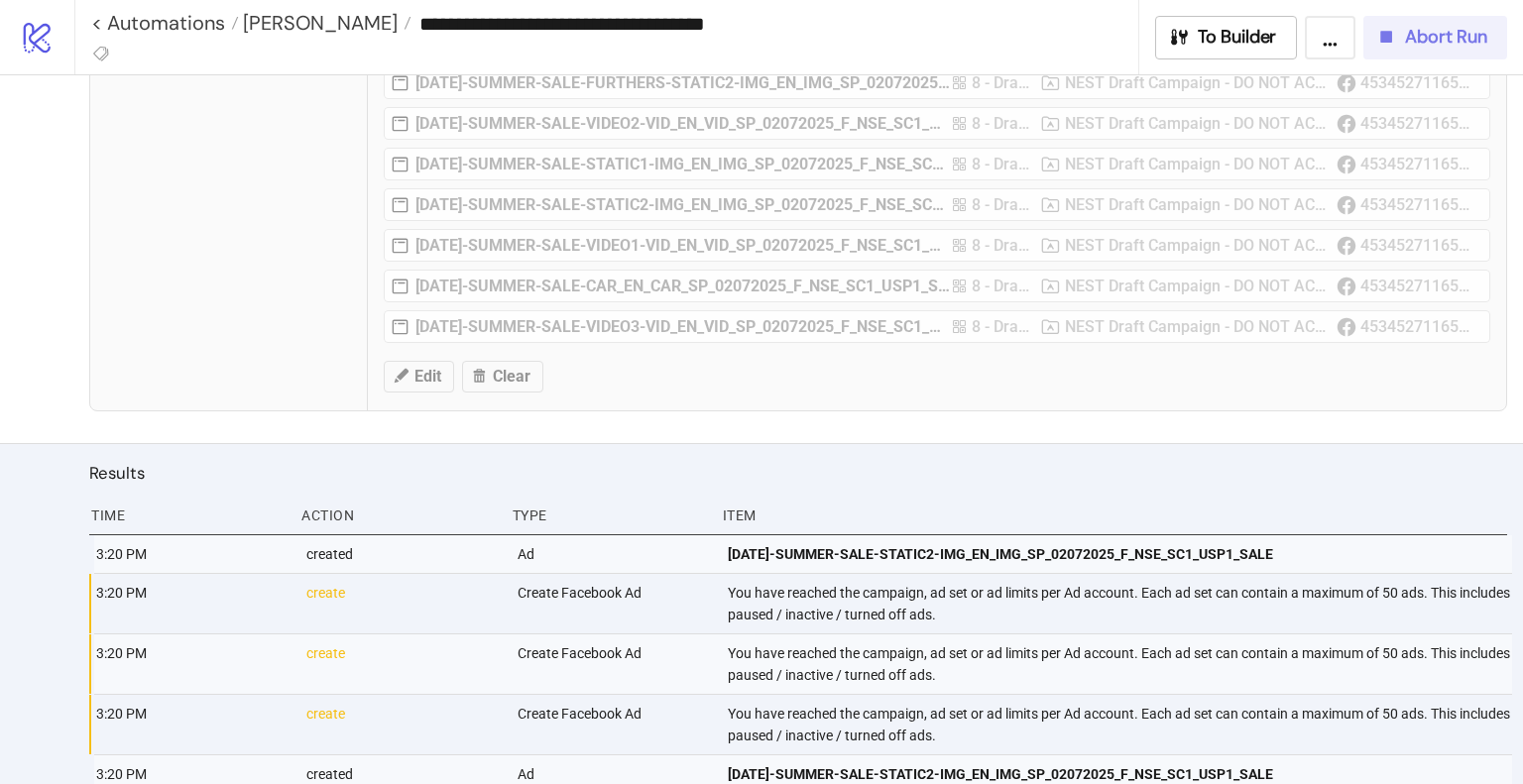click on "Abort Run" at bounding box center [1435, 38] 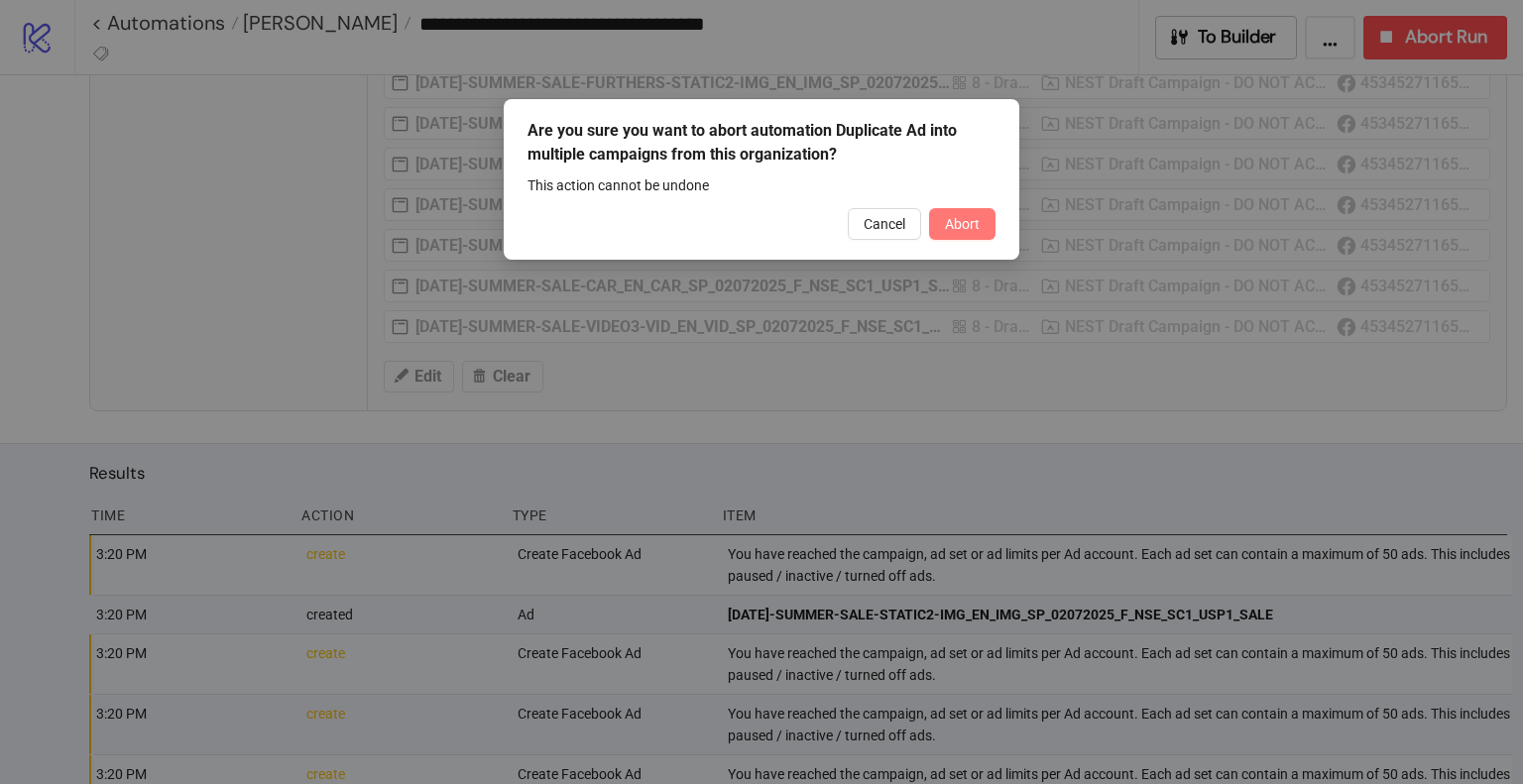click on "Abort" at bounding box center (962, 224) 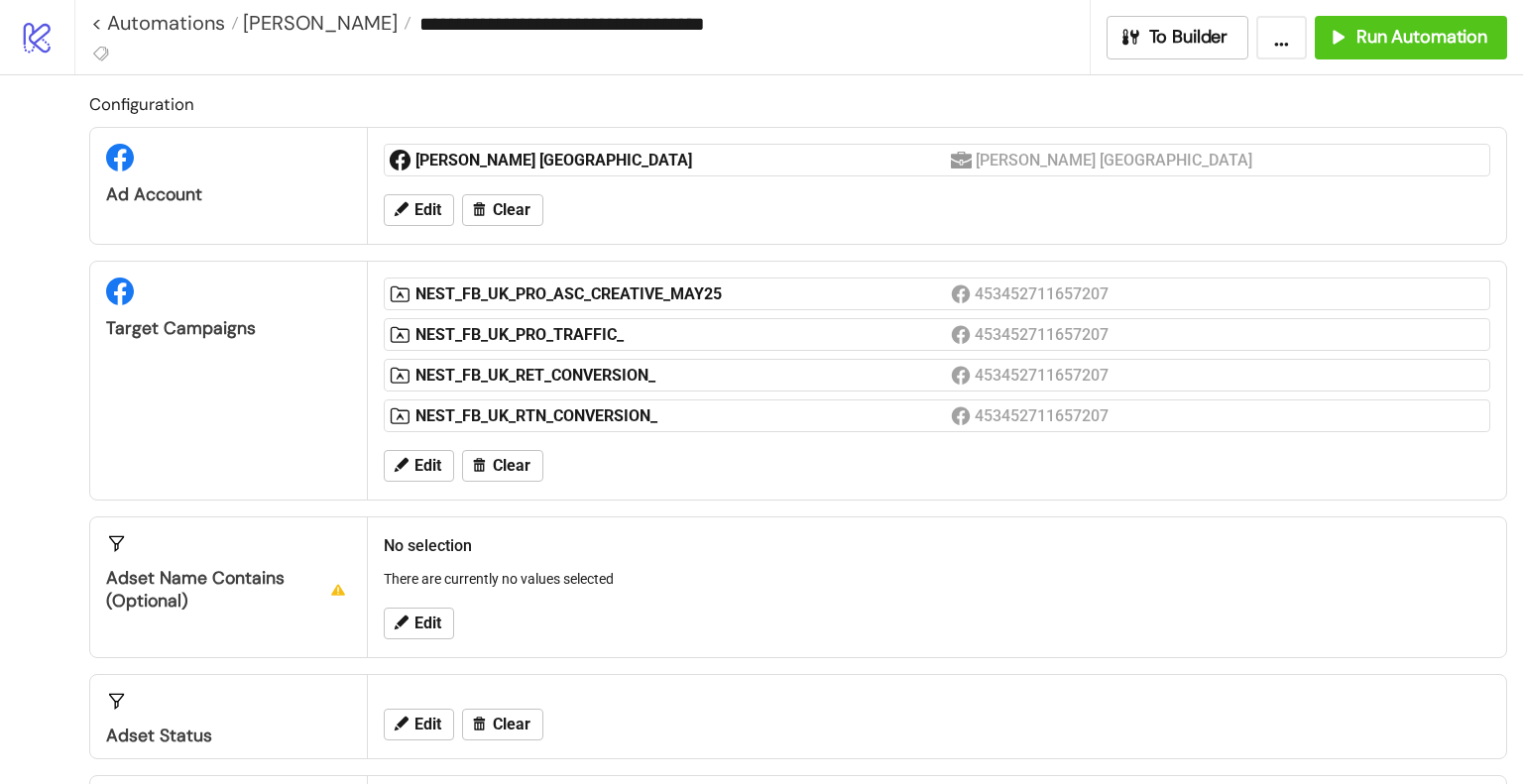 scroll, scrollTop: 0, scrollLeft: 0, axis: both 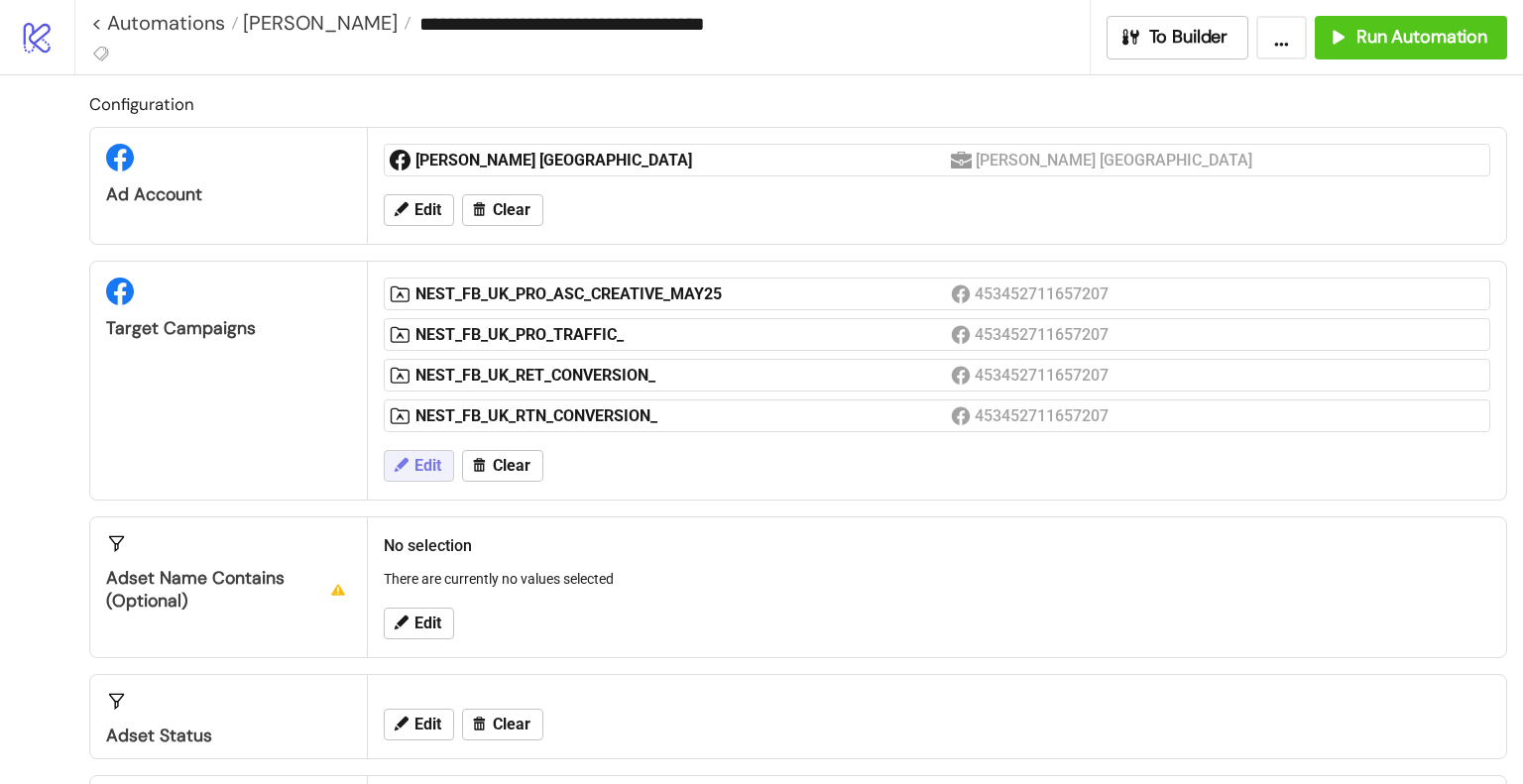 click on "Edit" at bounding box center [418, 466] 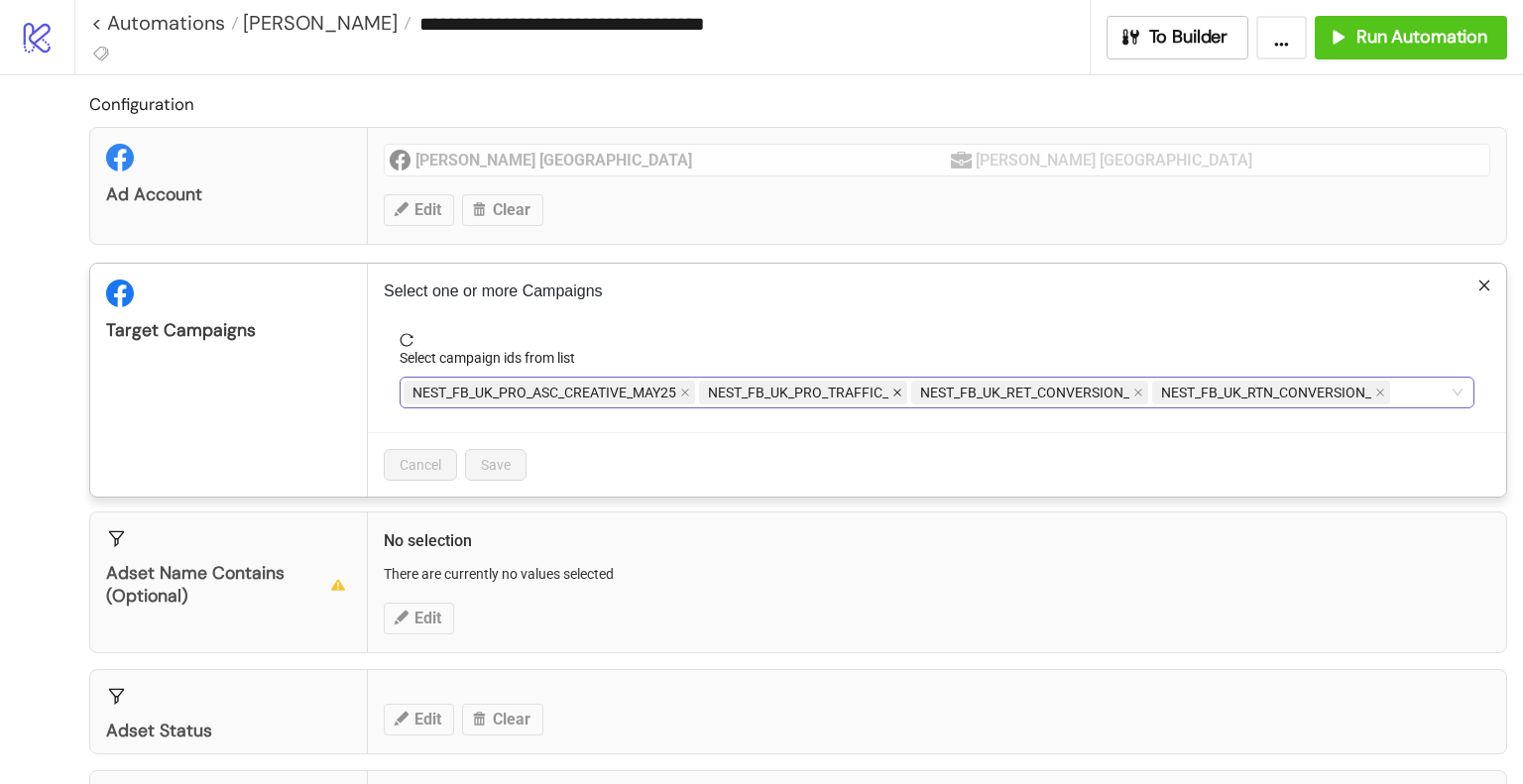click 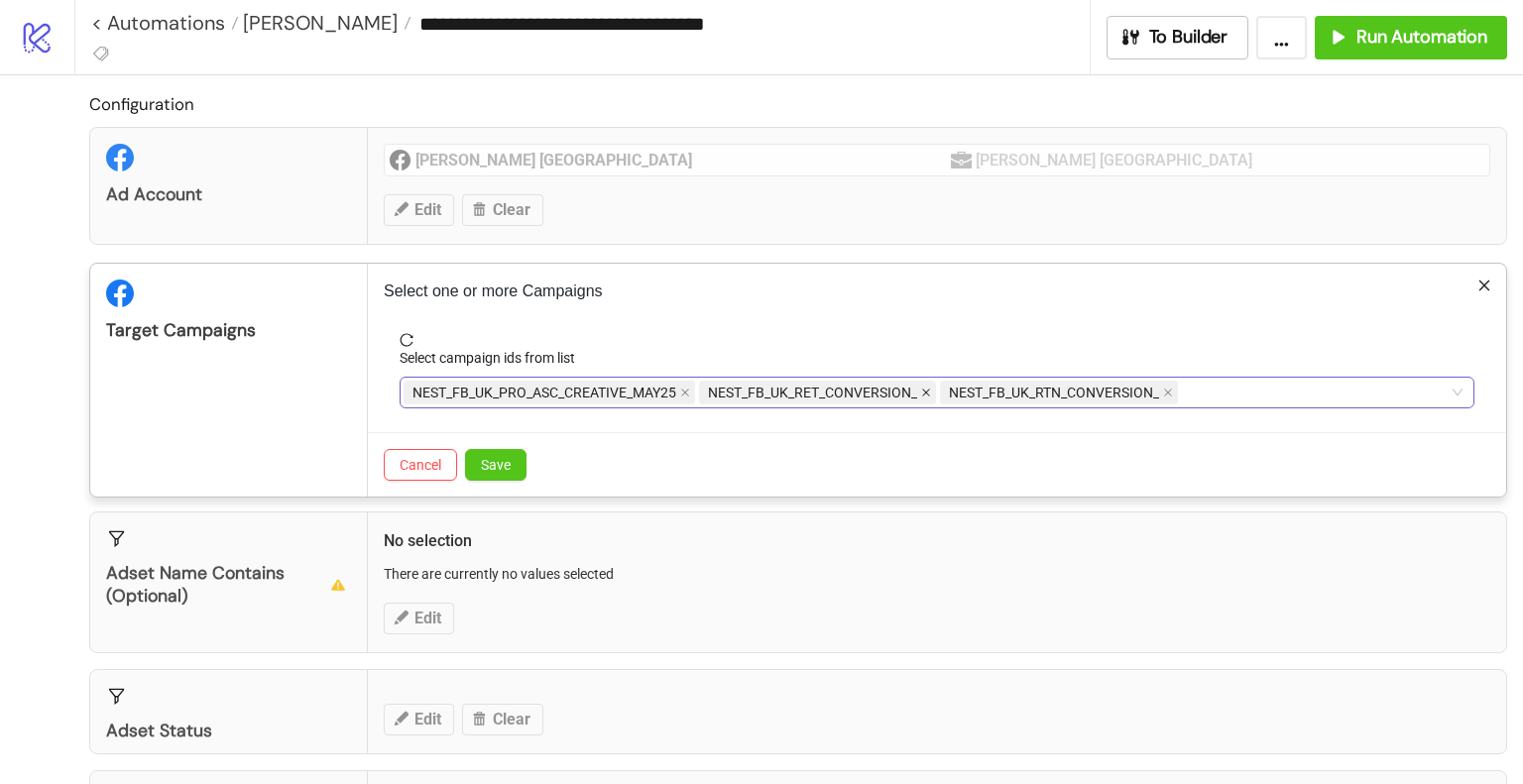 click 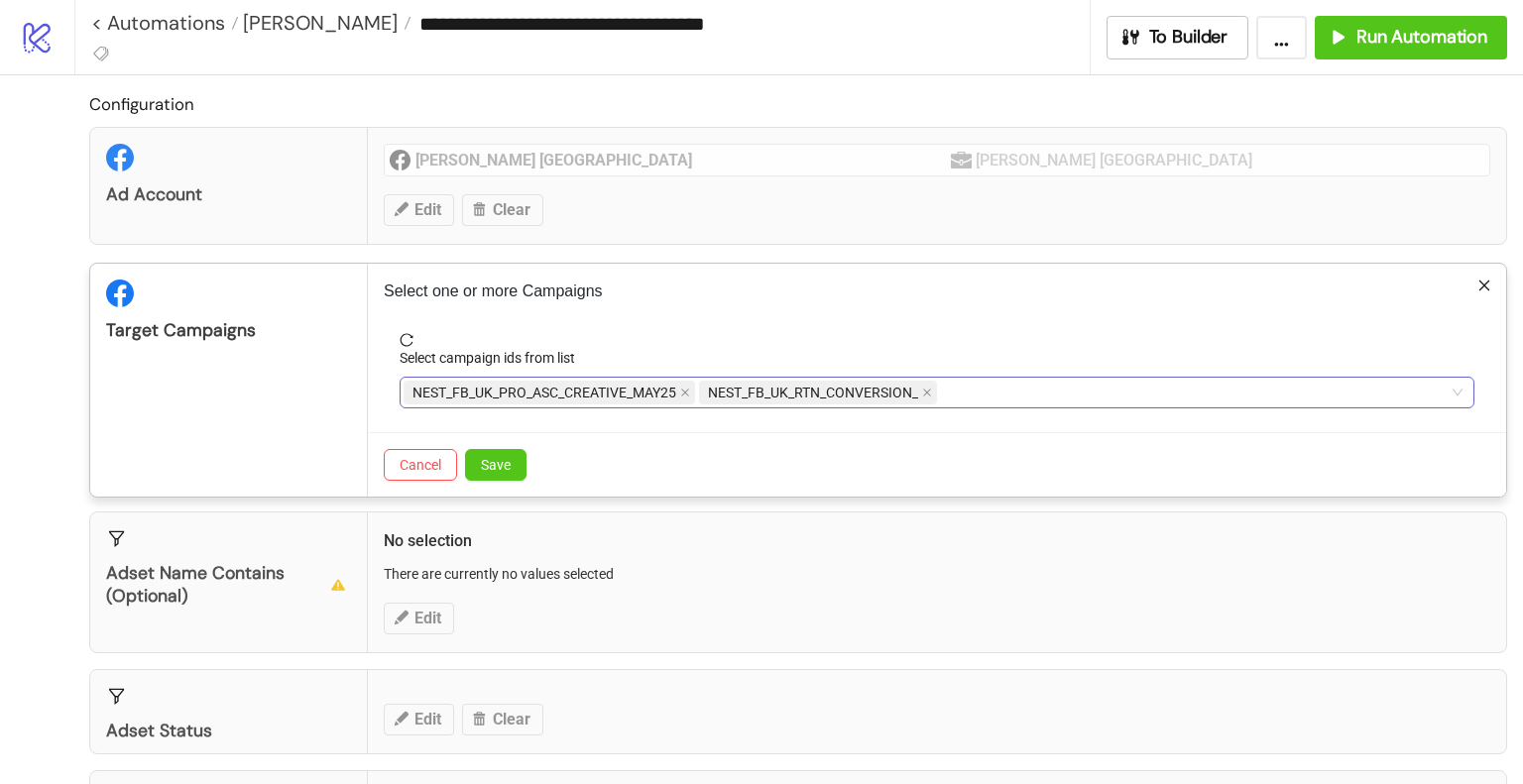 click 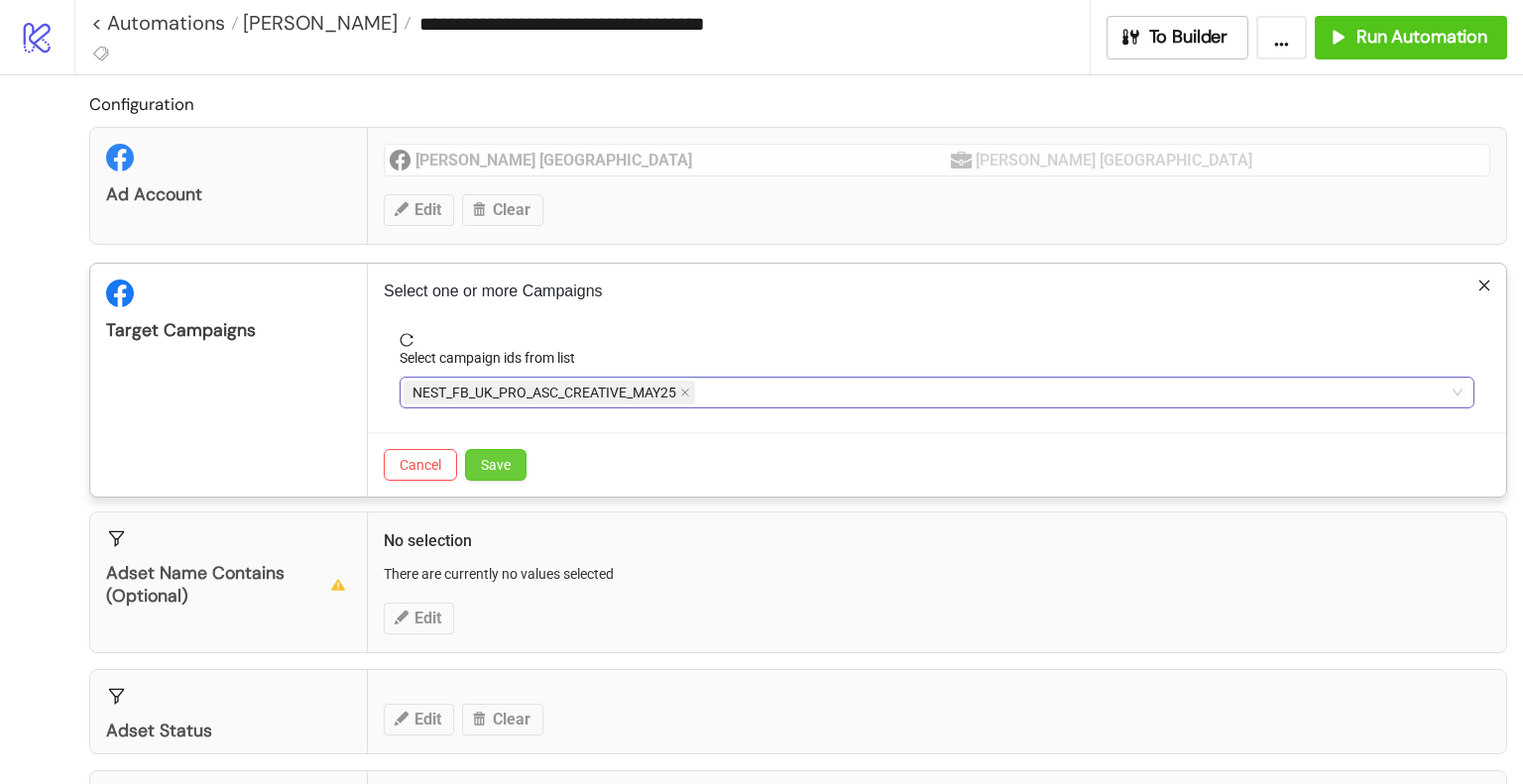 click on "Save" at bounding box center [496, 465] 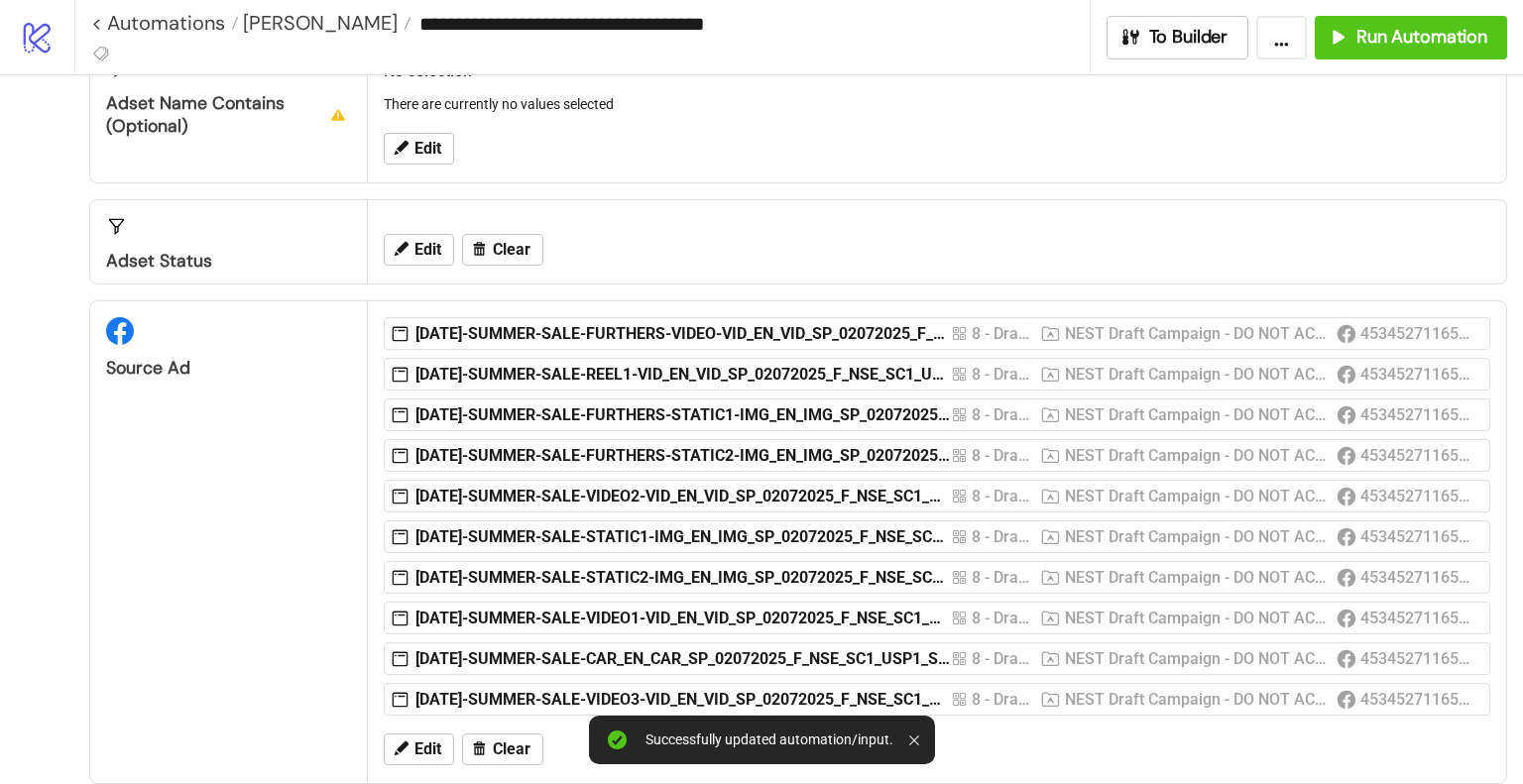 scroll, scrollTop: 396, scrollLeft: 0, axis: vertical 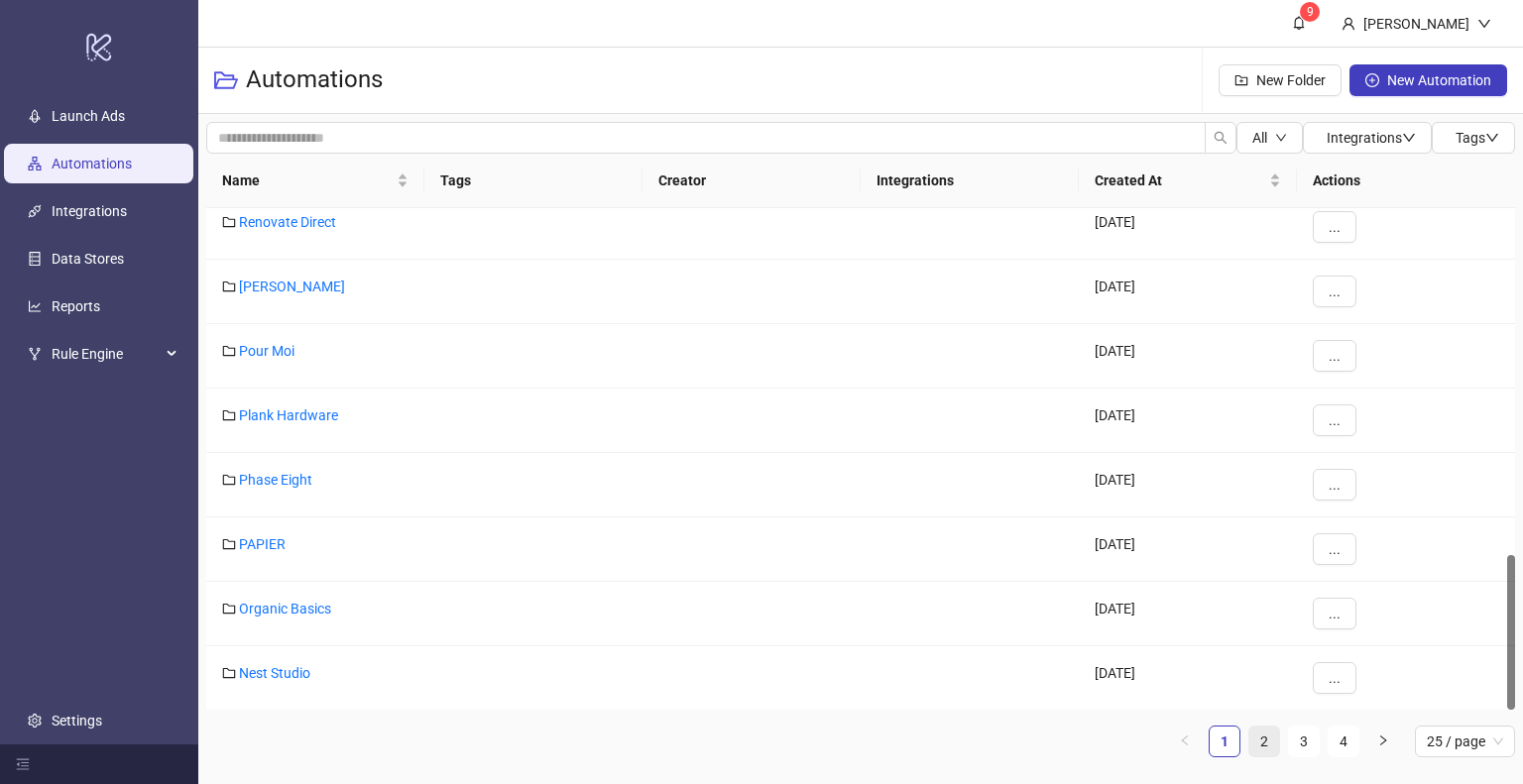 click on "2" at bounding box center [1264, 741] 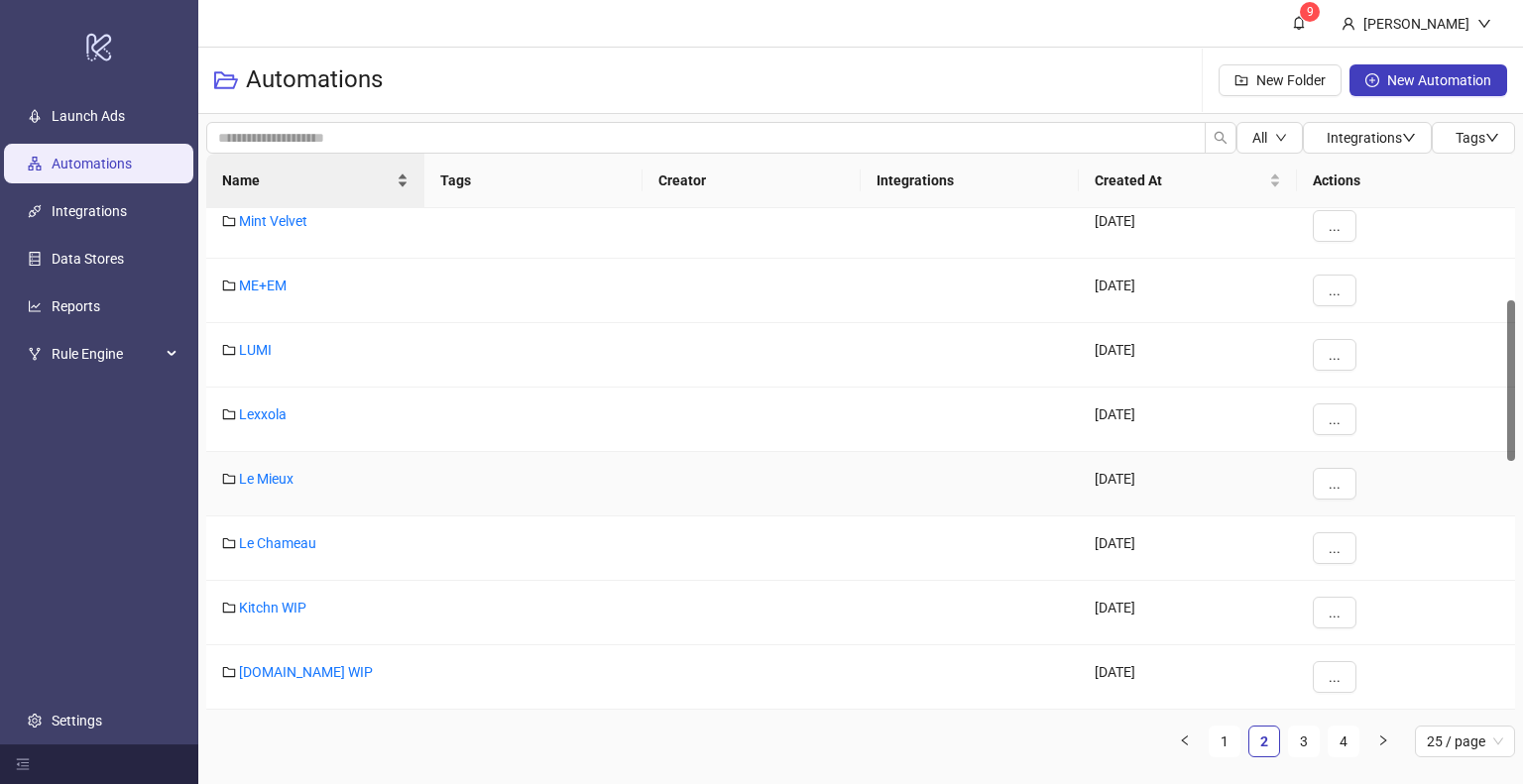 scroll, scrollTop: 187, scrollLeft: 0, axis: vertical 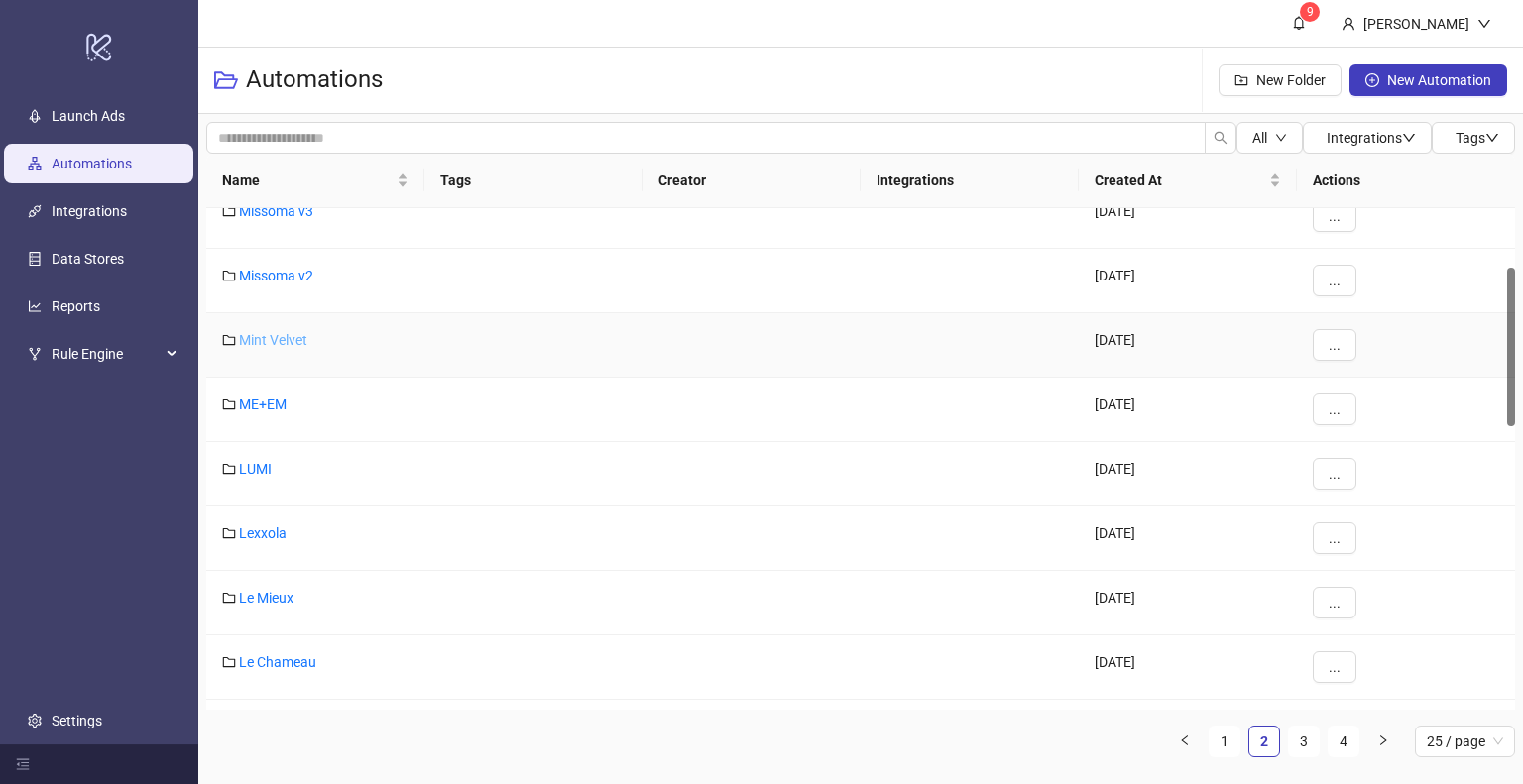 click on "Mint Velvet" at bounding box center (273, 340) 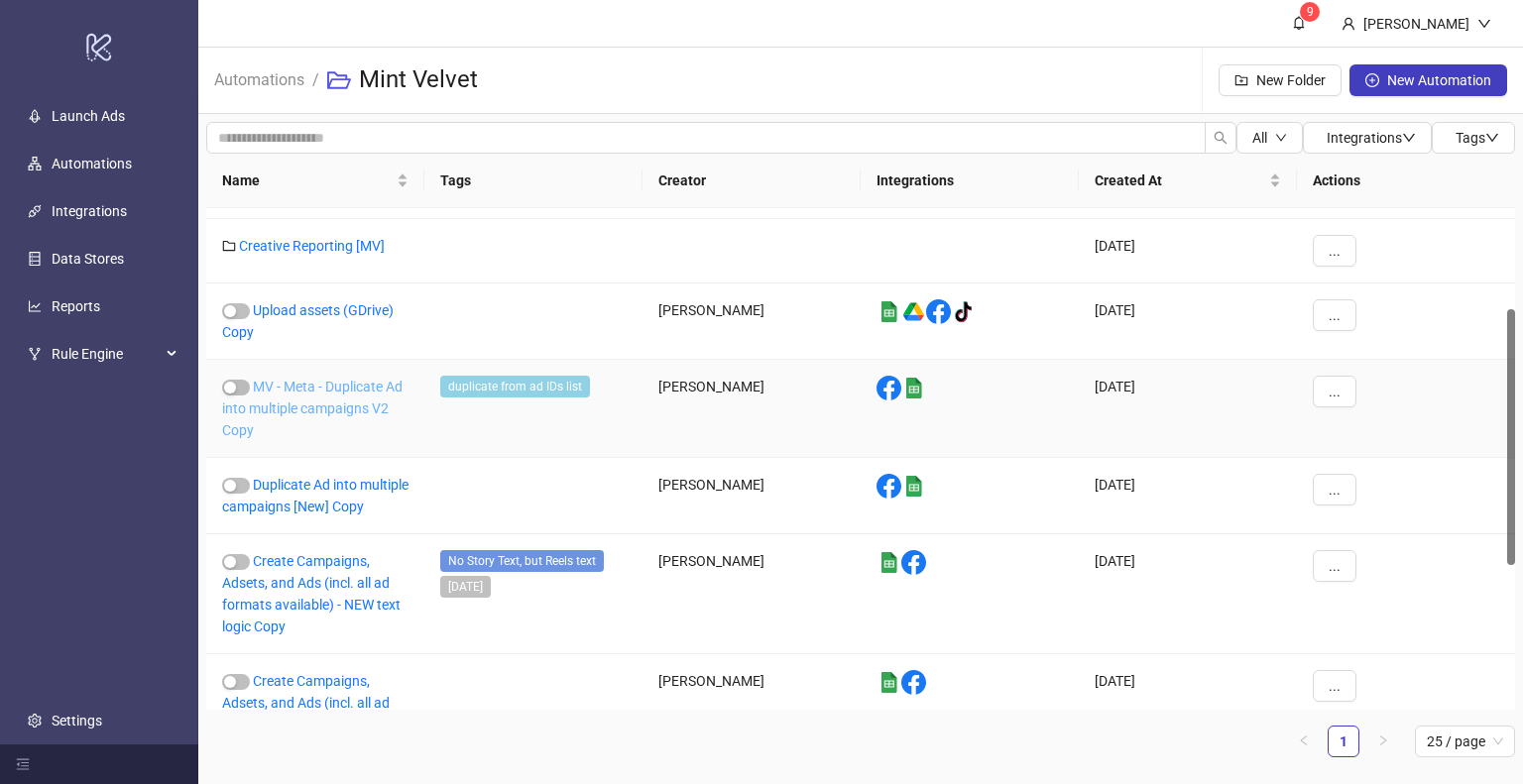 scroll, scrollTop: 295, scrollLeft: 0, axis: vertical 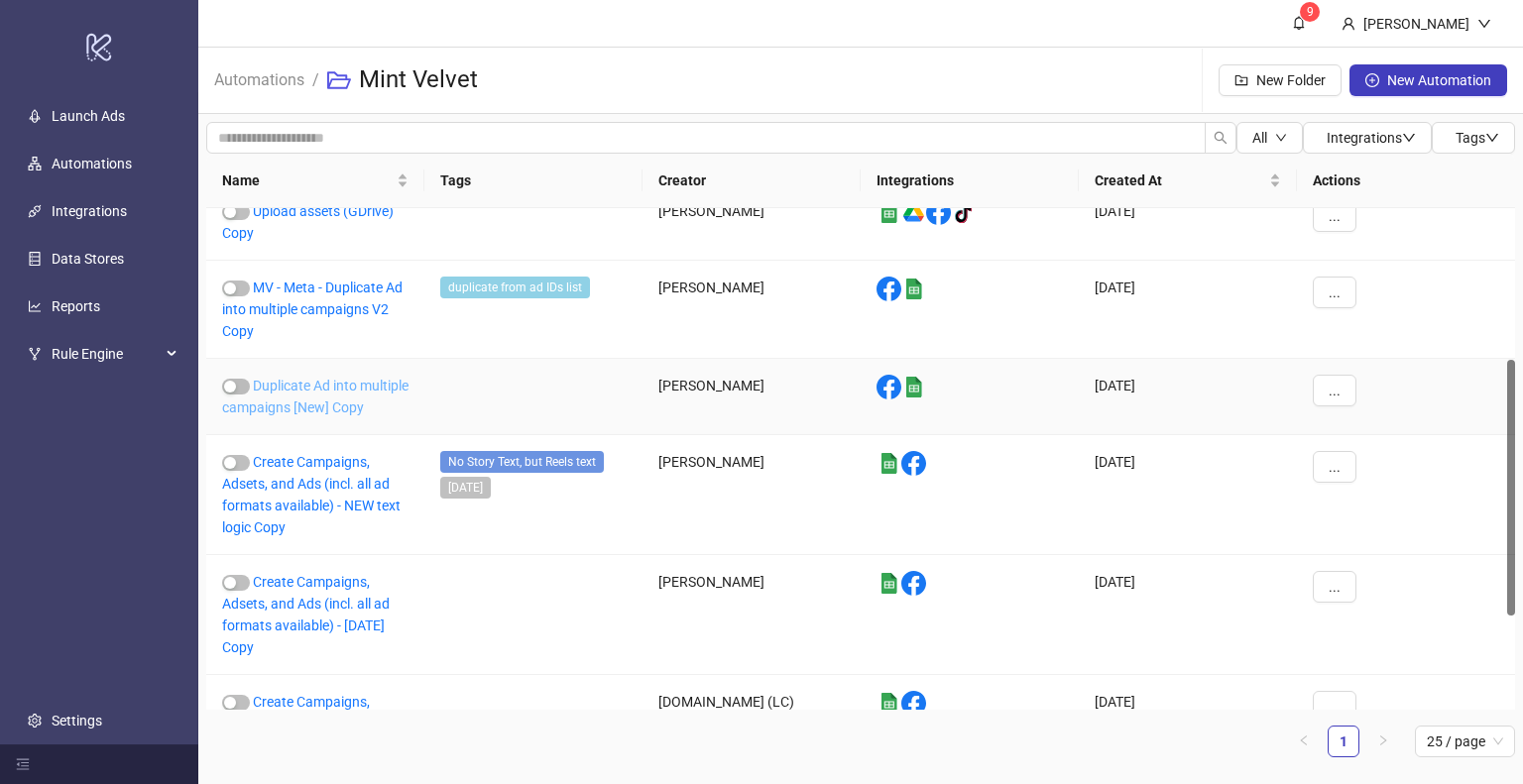 click on "Duplicate Ad into multiple campaigns [New]  Copy" at bounding box center [315, 396] 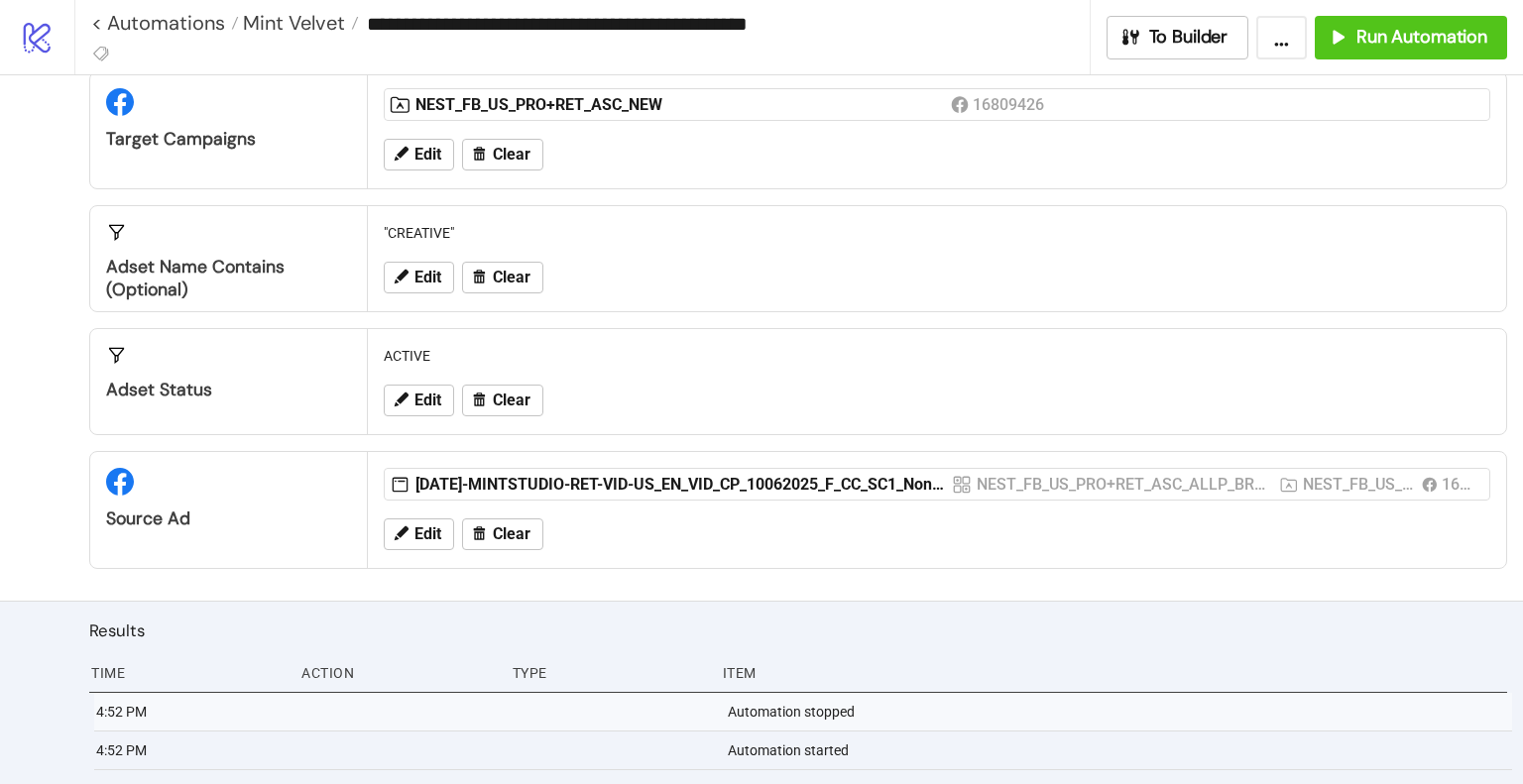 scroll, scrollTop: 198, scrollLeft: 0, axis: vertical 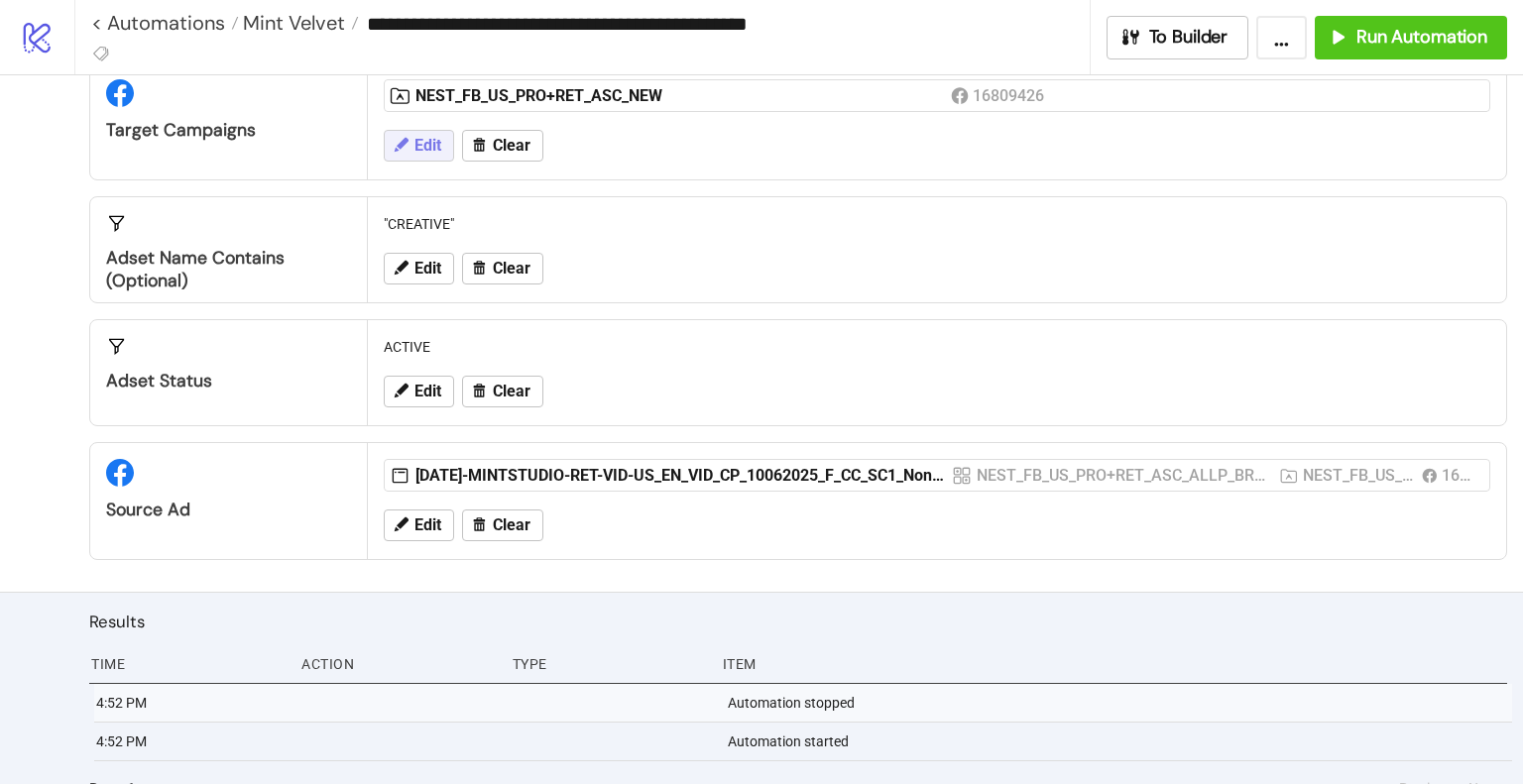 click on "Edit" at bounding box center (427, 146) 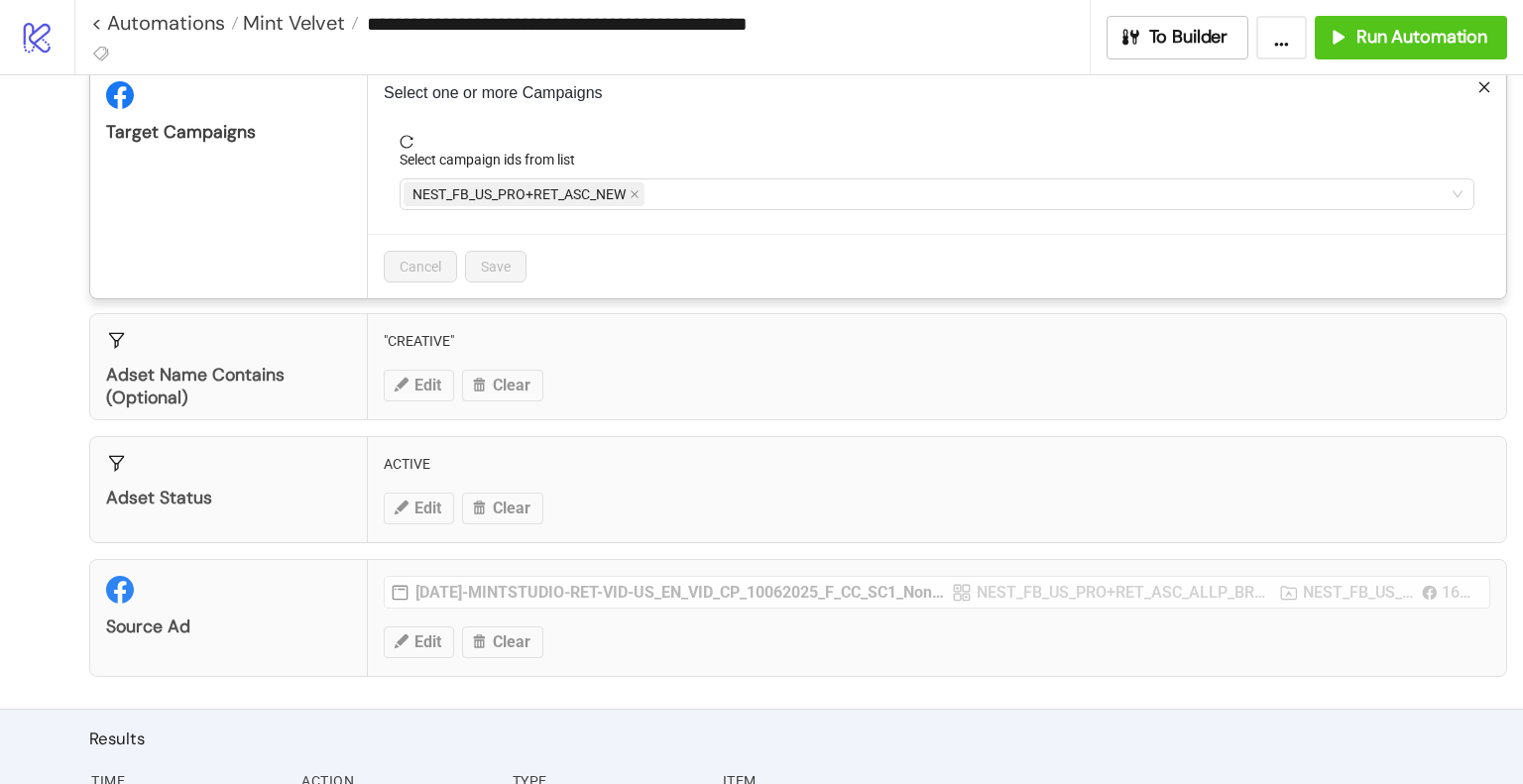 scroll, scrollTop: 99, scrollLeft: 0, axis: vertical 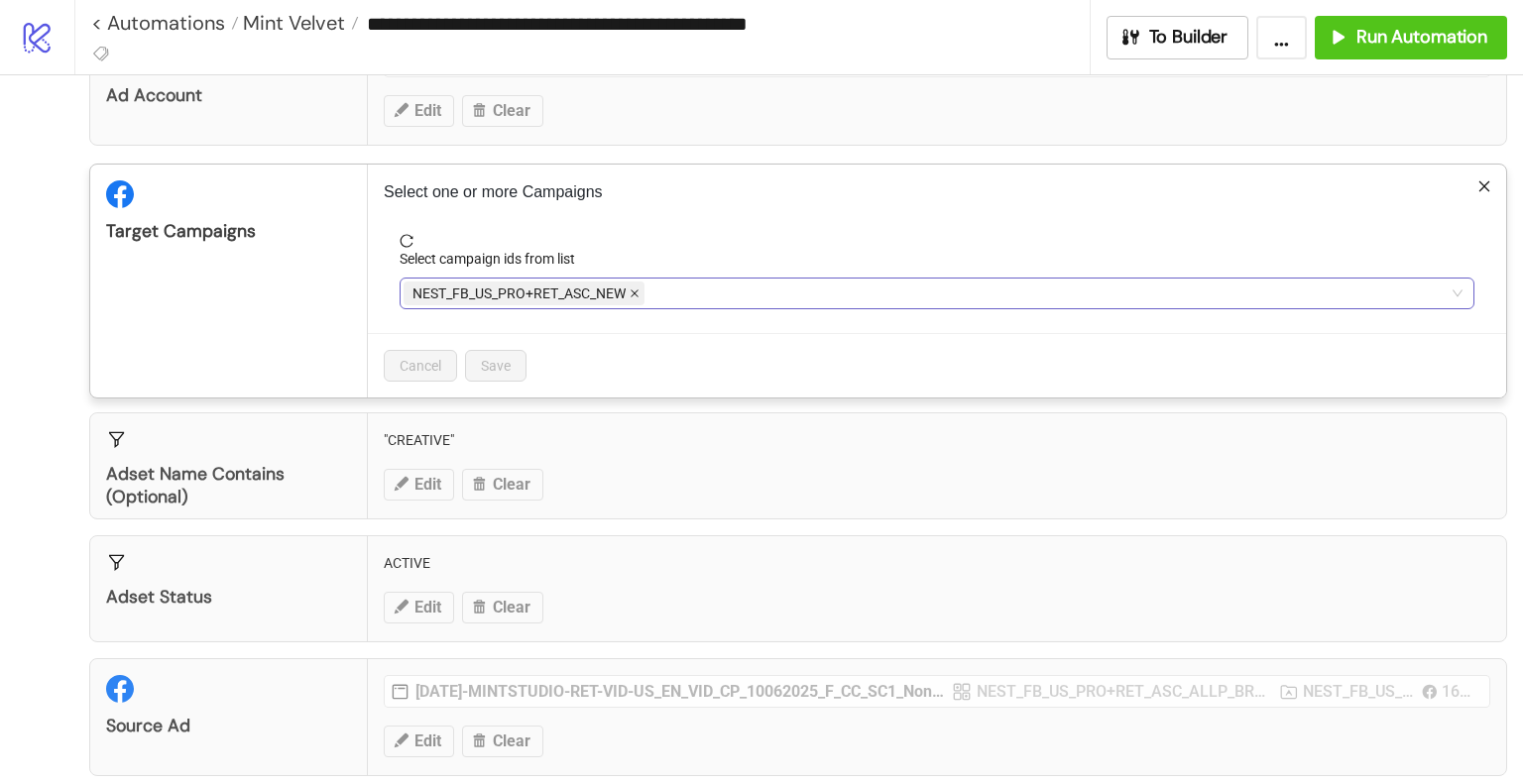 click 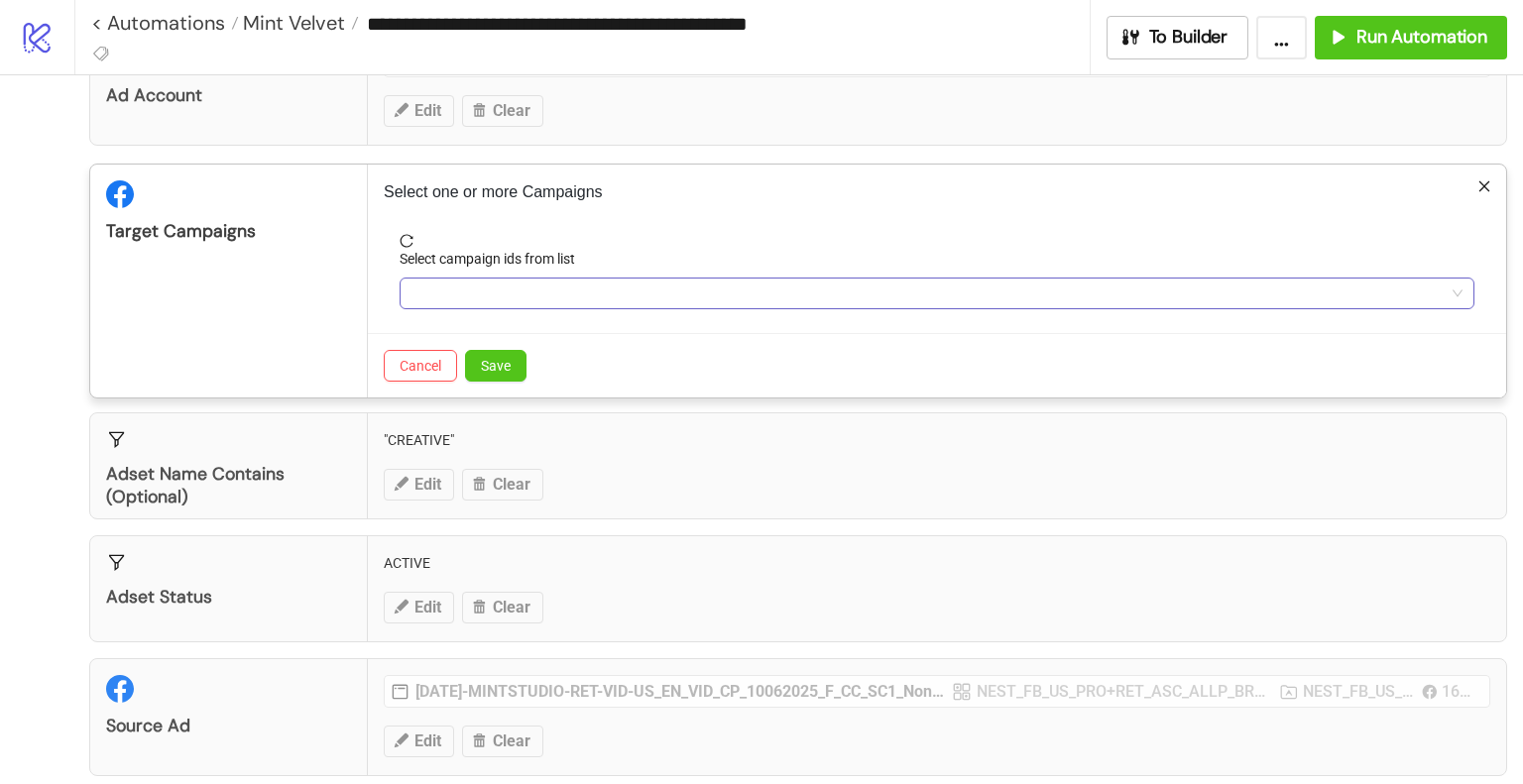 click at bounding box center [926, 293] 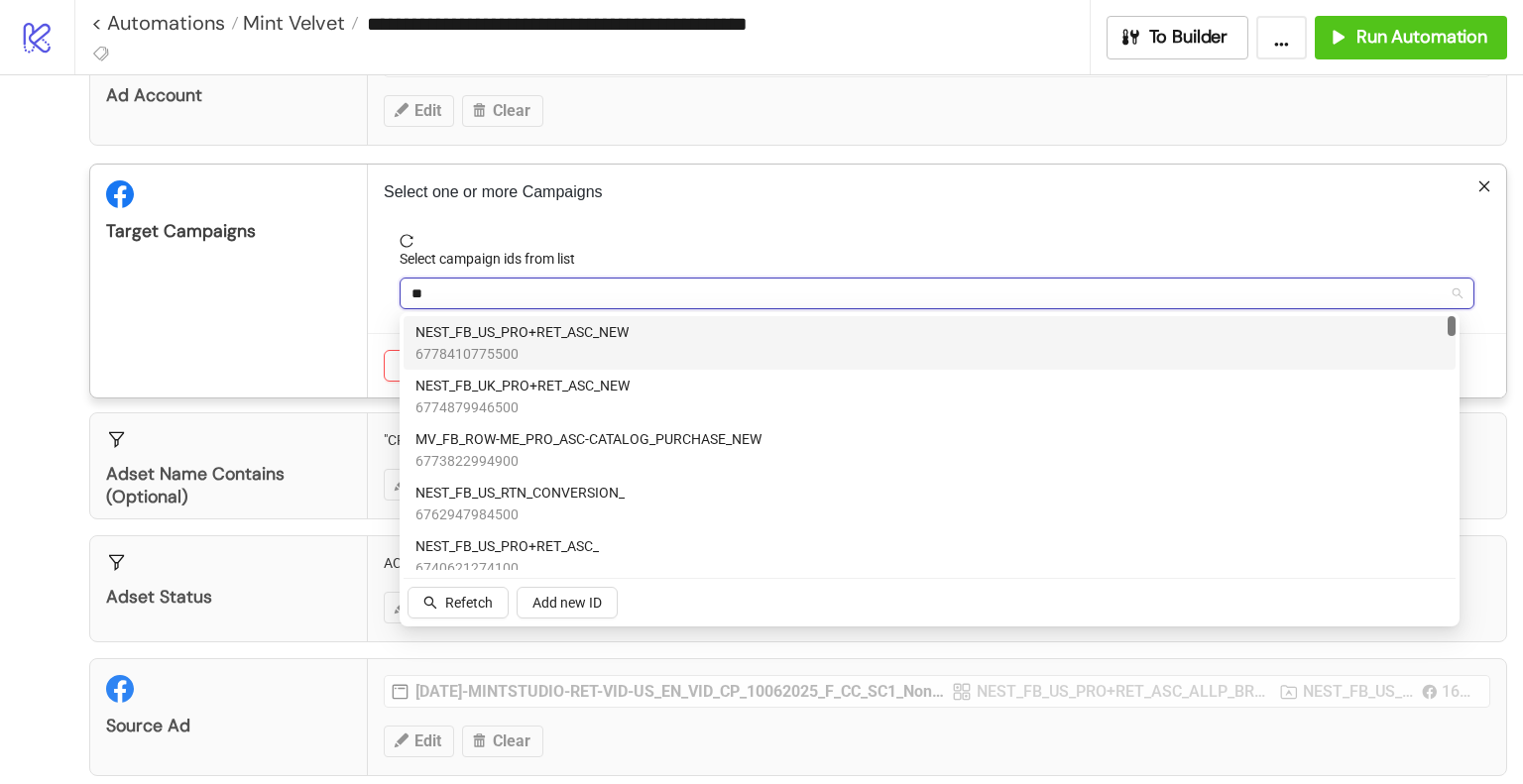 type on "***" 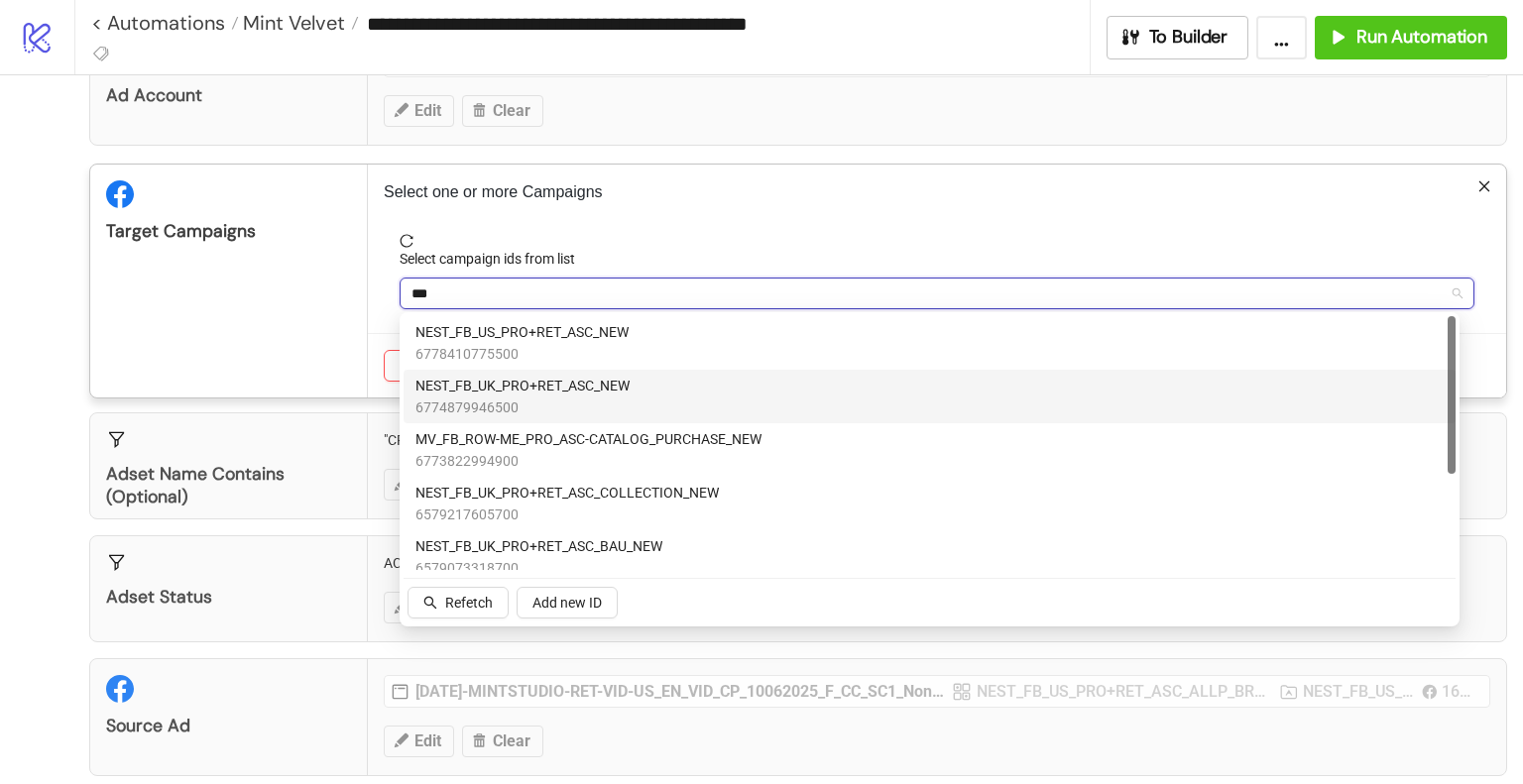 click on "NEST_FB_UK_PRO+RET_ASC_NEW 6774879946500" at bounding box center [929, 396] 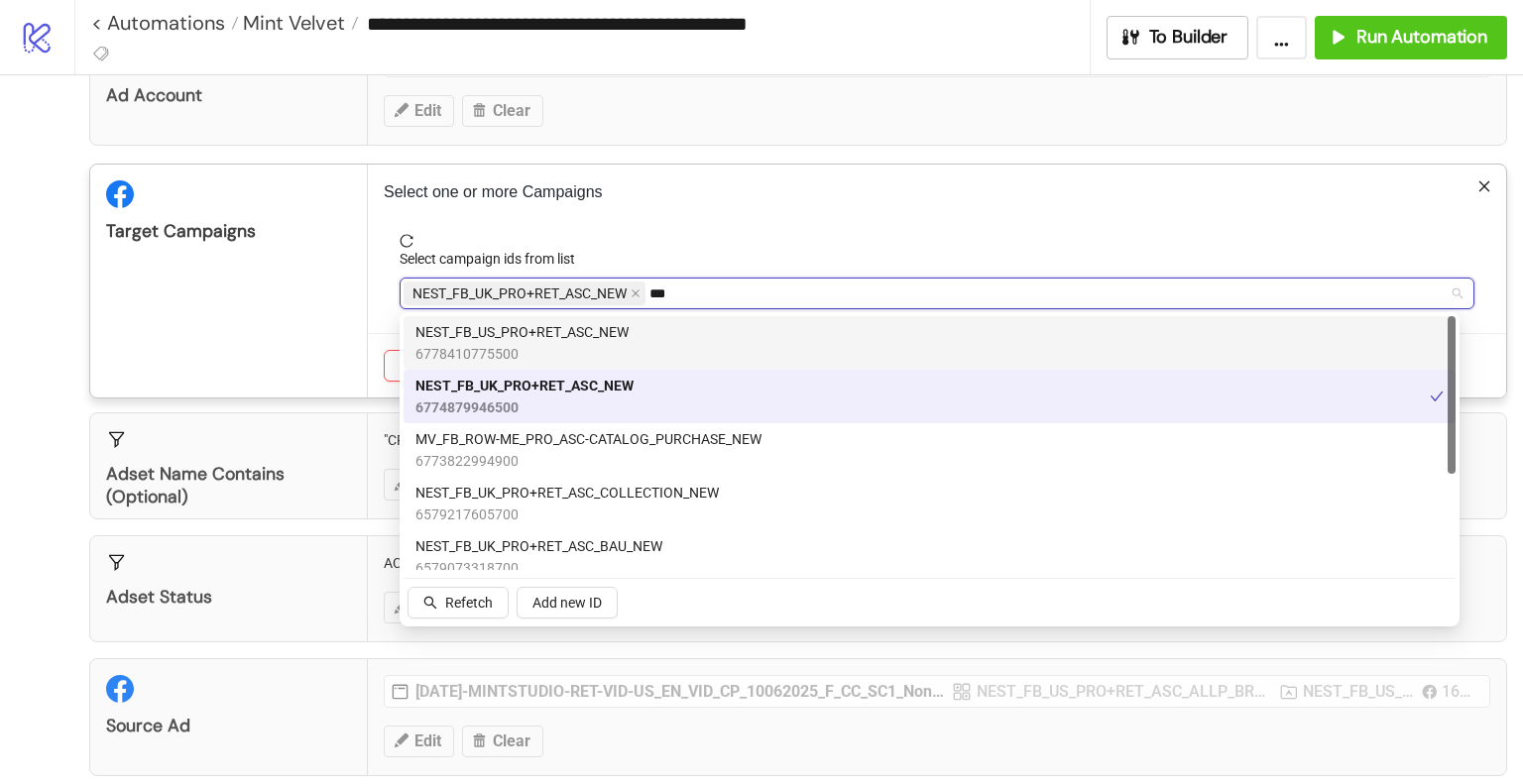 type 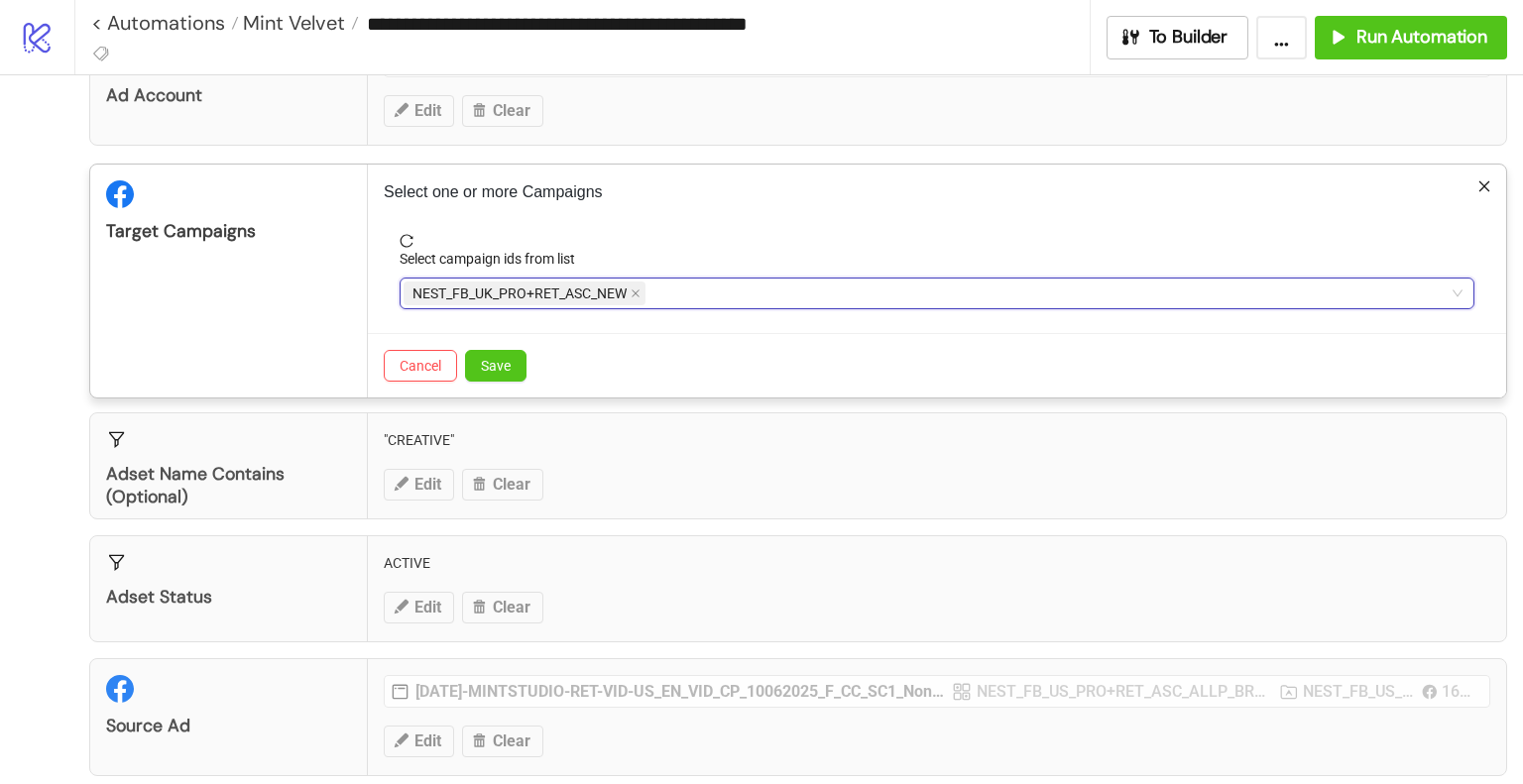 click on "Target Campaigns" at bounding box center (229, 280) 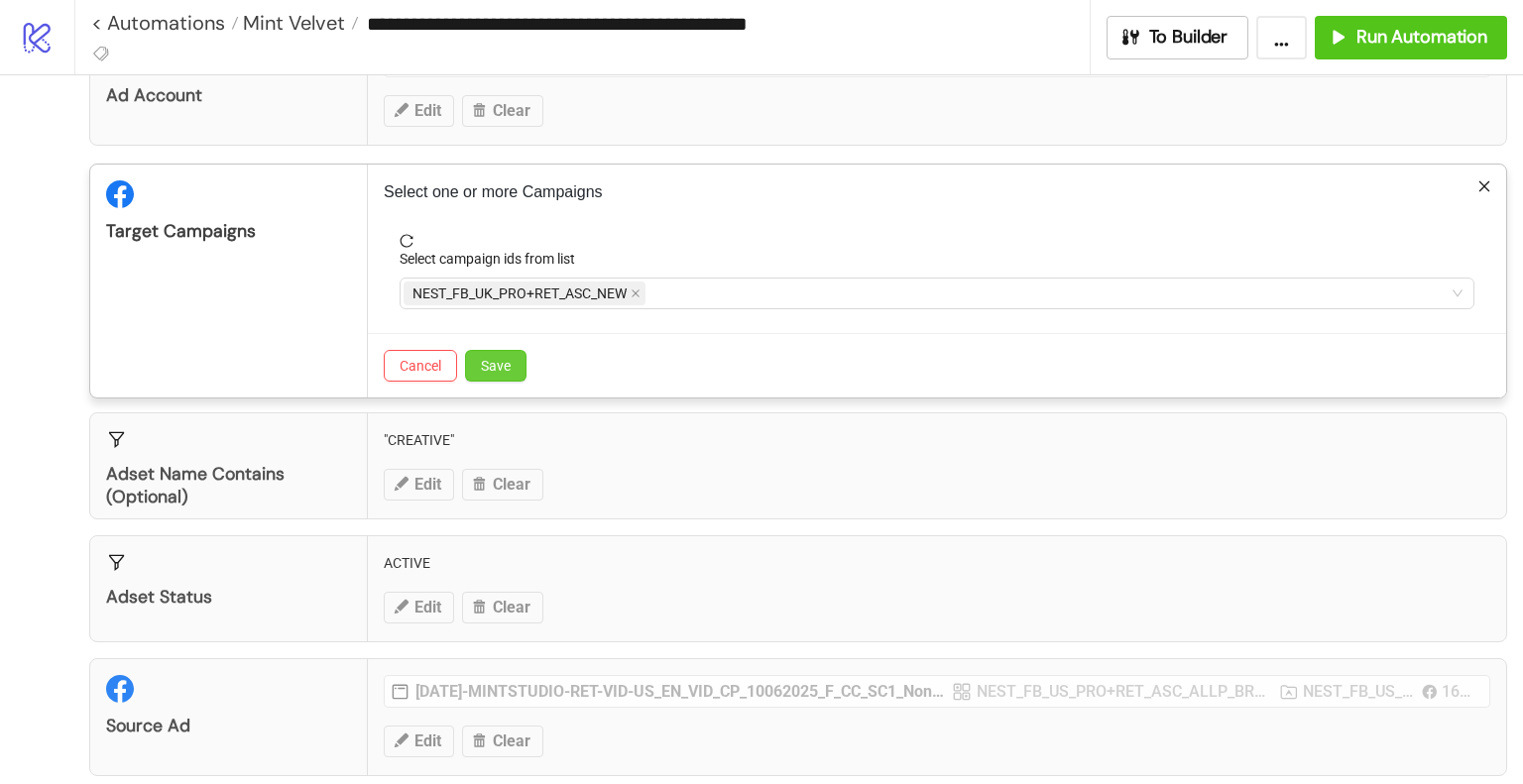 click on "Save" at bounding box center (496, 366) 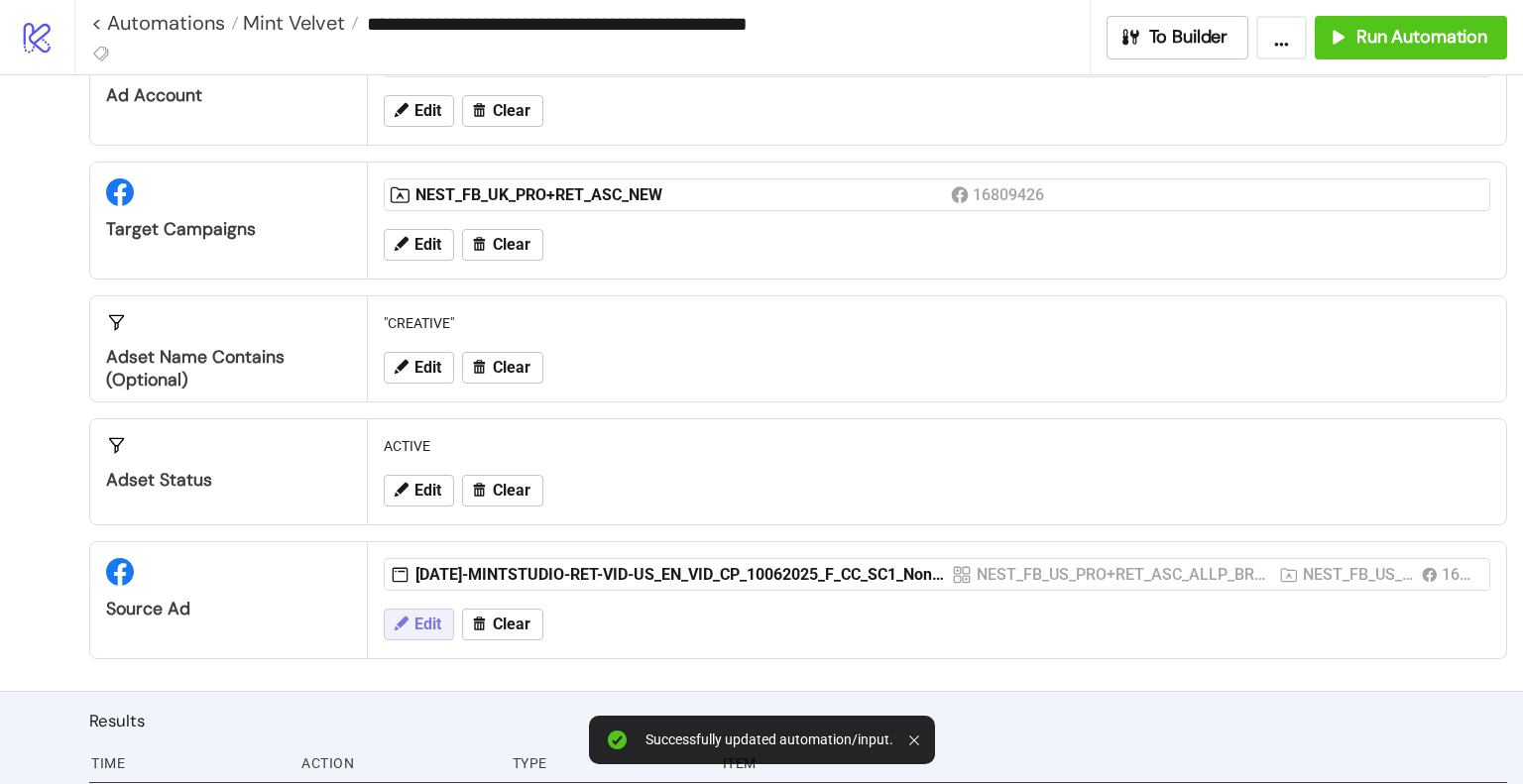 click on "Edit" at bounding box center (427, 624) 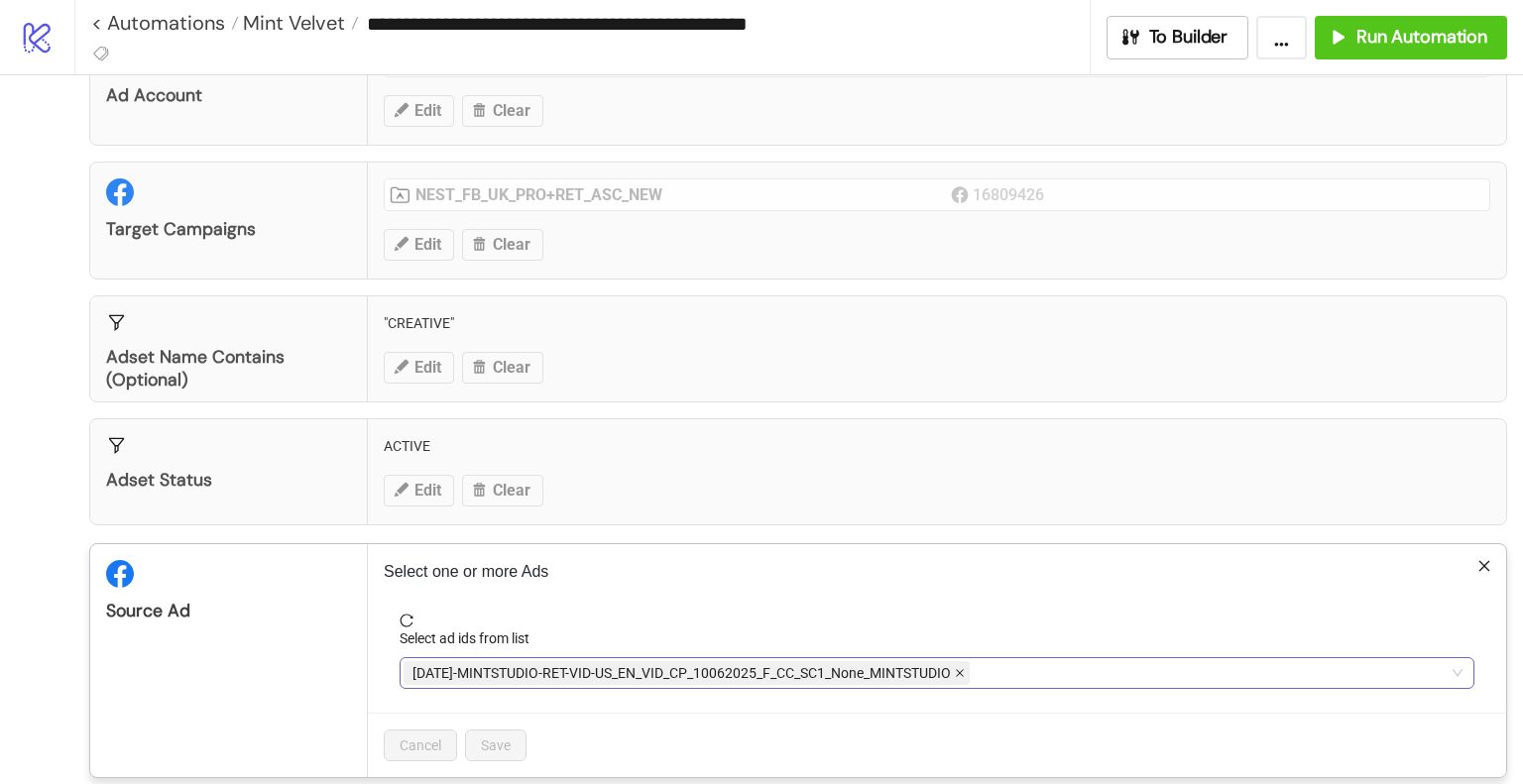 click 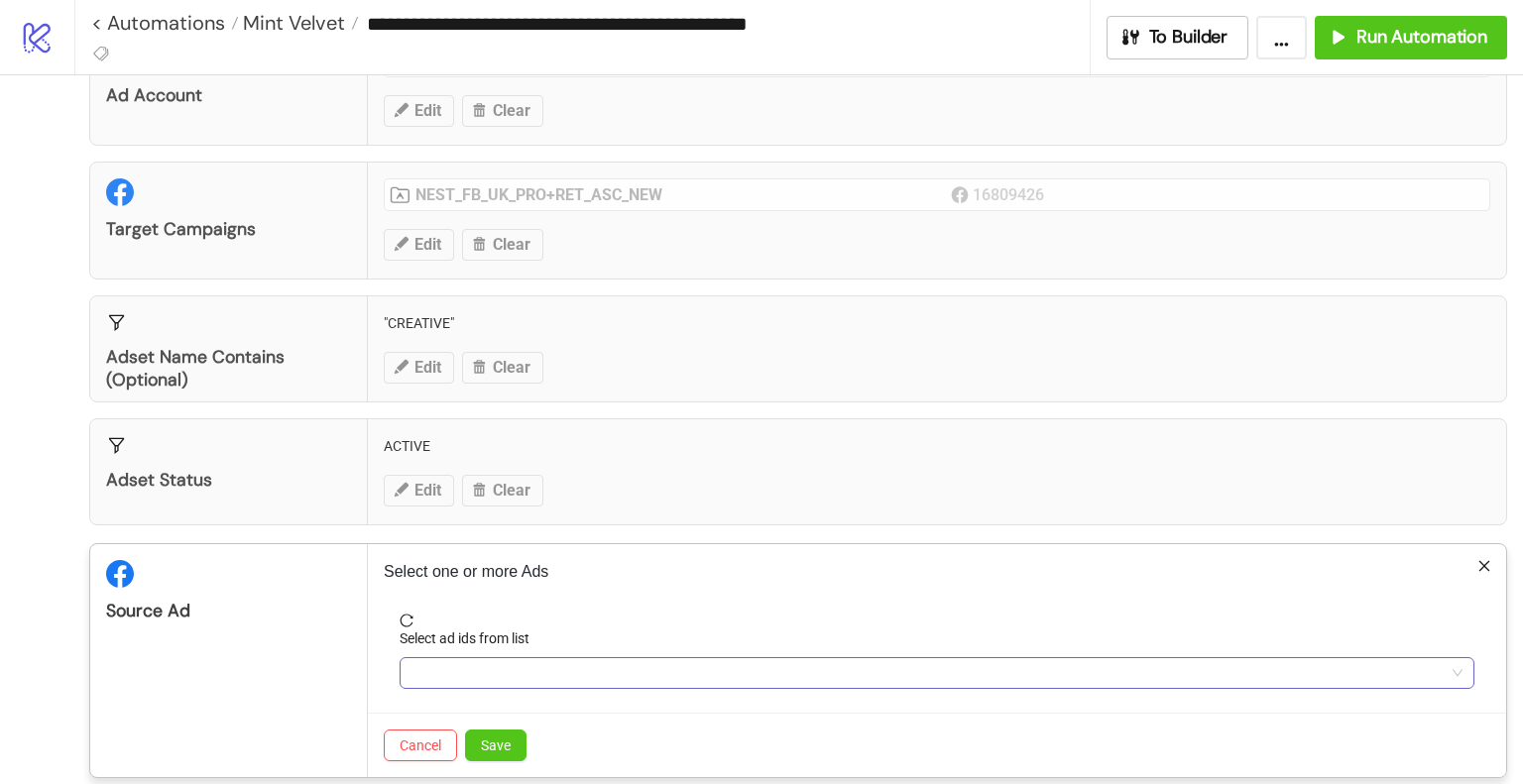 click at bounding box center (926, 673) 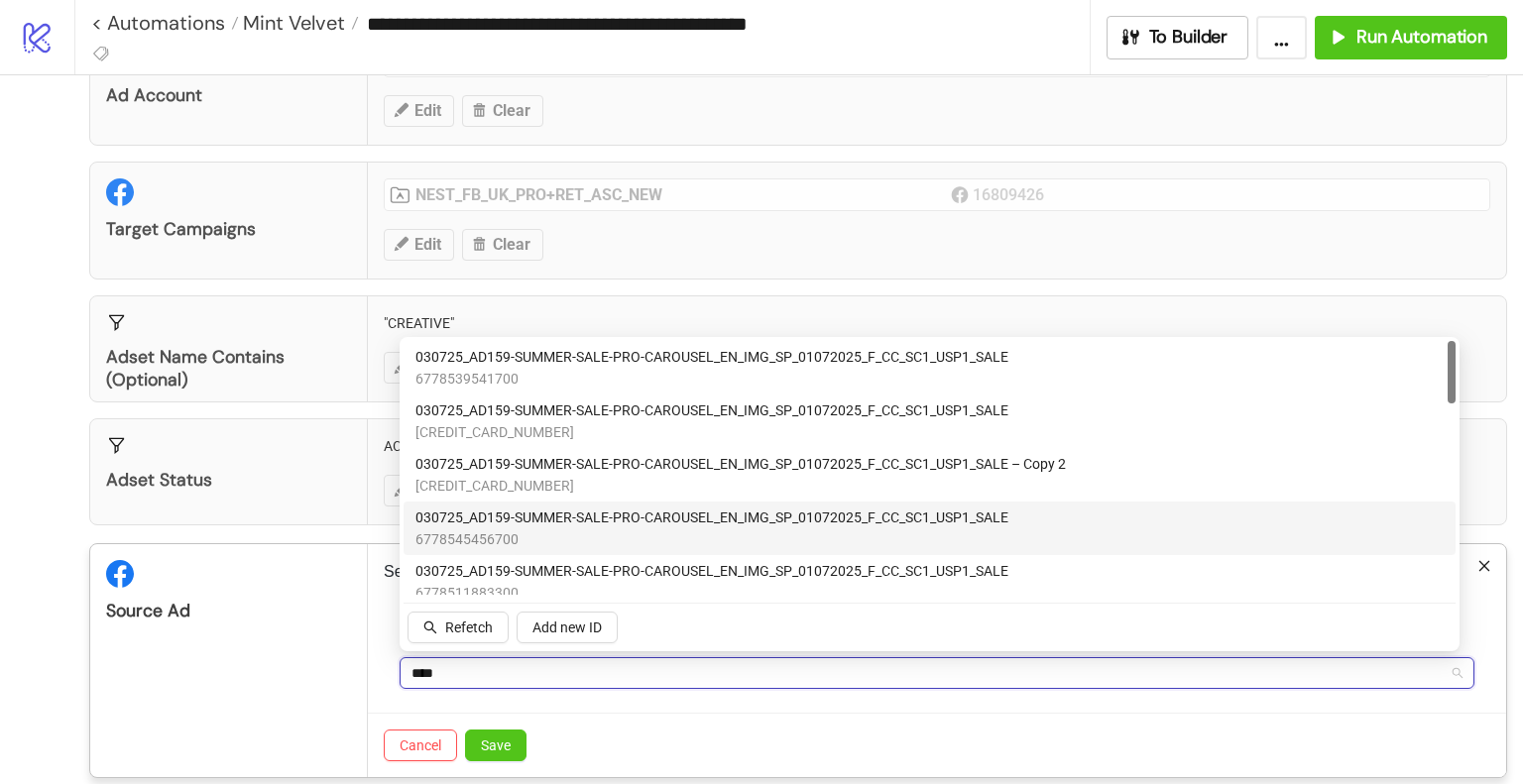 type on "*****" 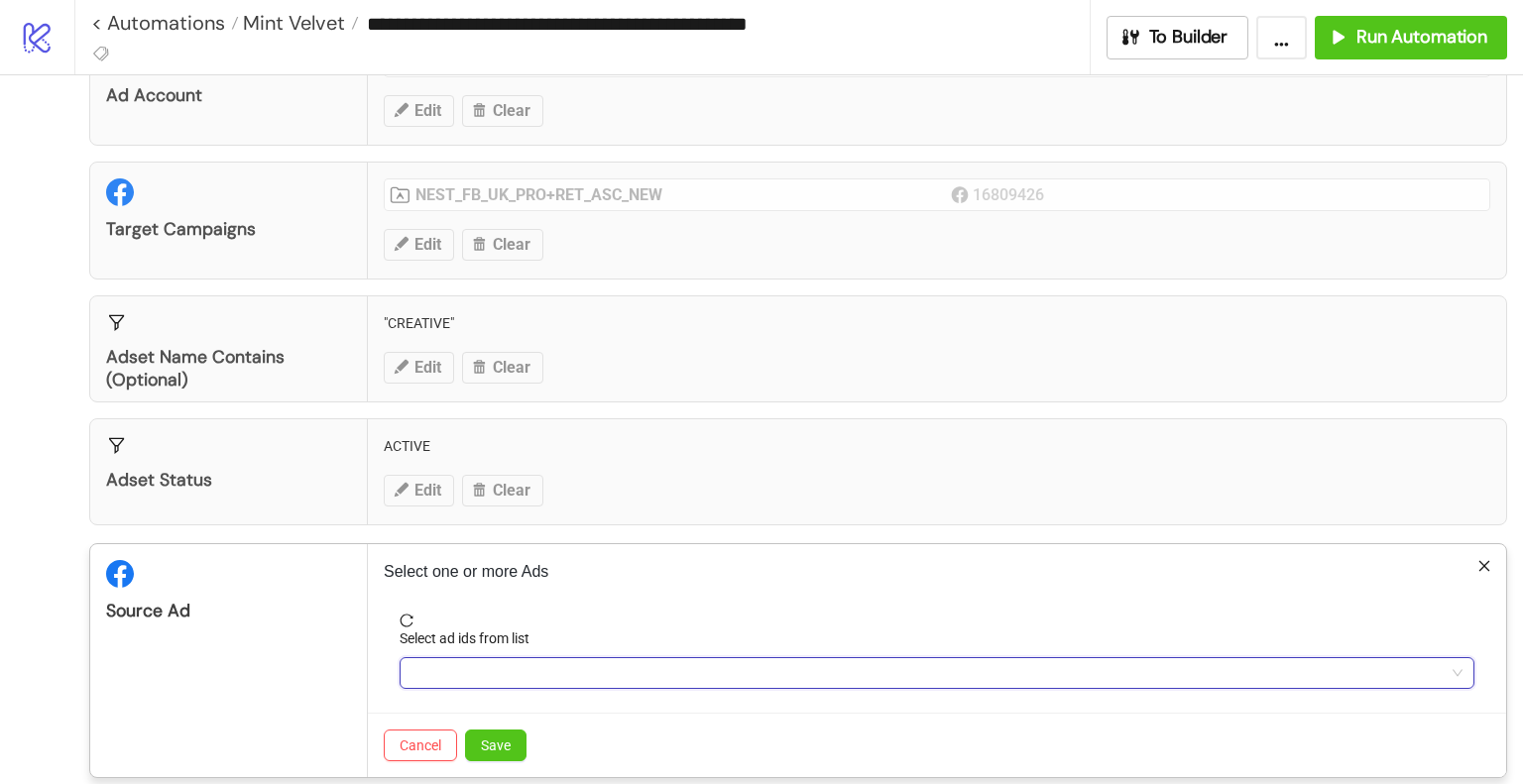 drag, startPoint x: 457, startPoint y: 675, endPoint x: 377, endPoint y: 670, distance: 80.156098 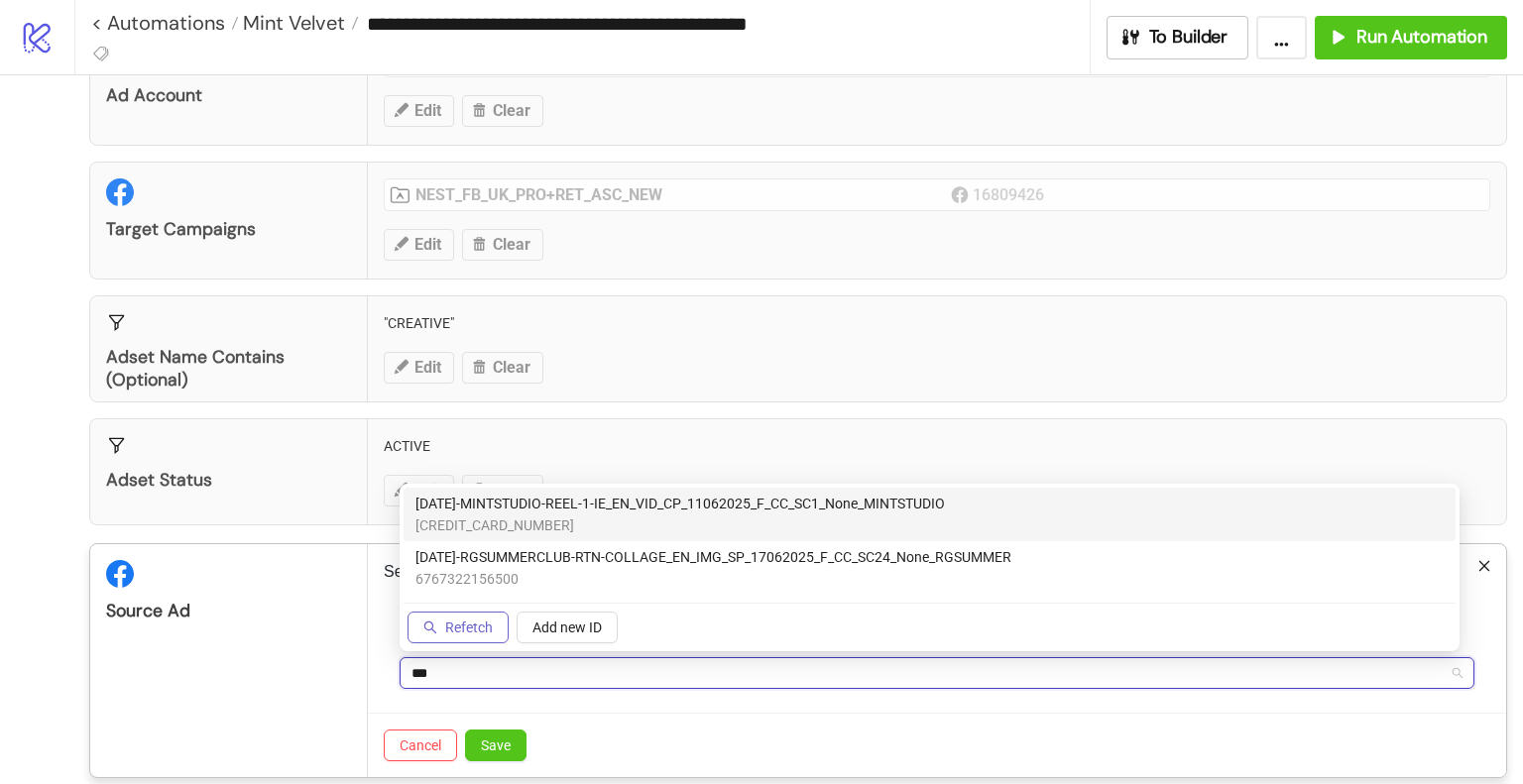 type on "***" 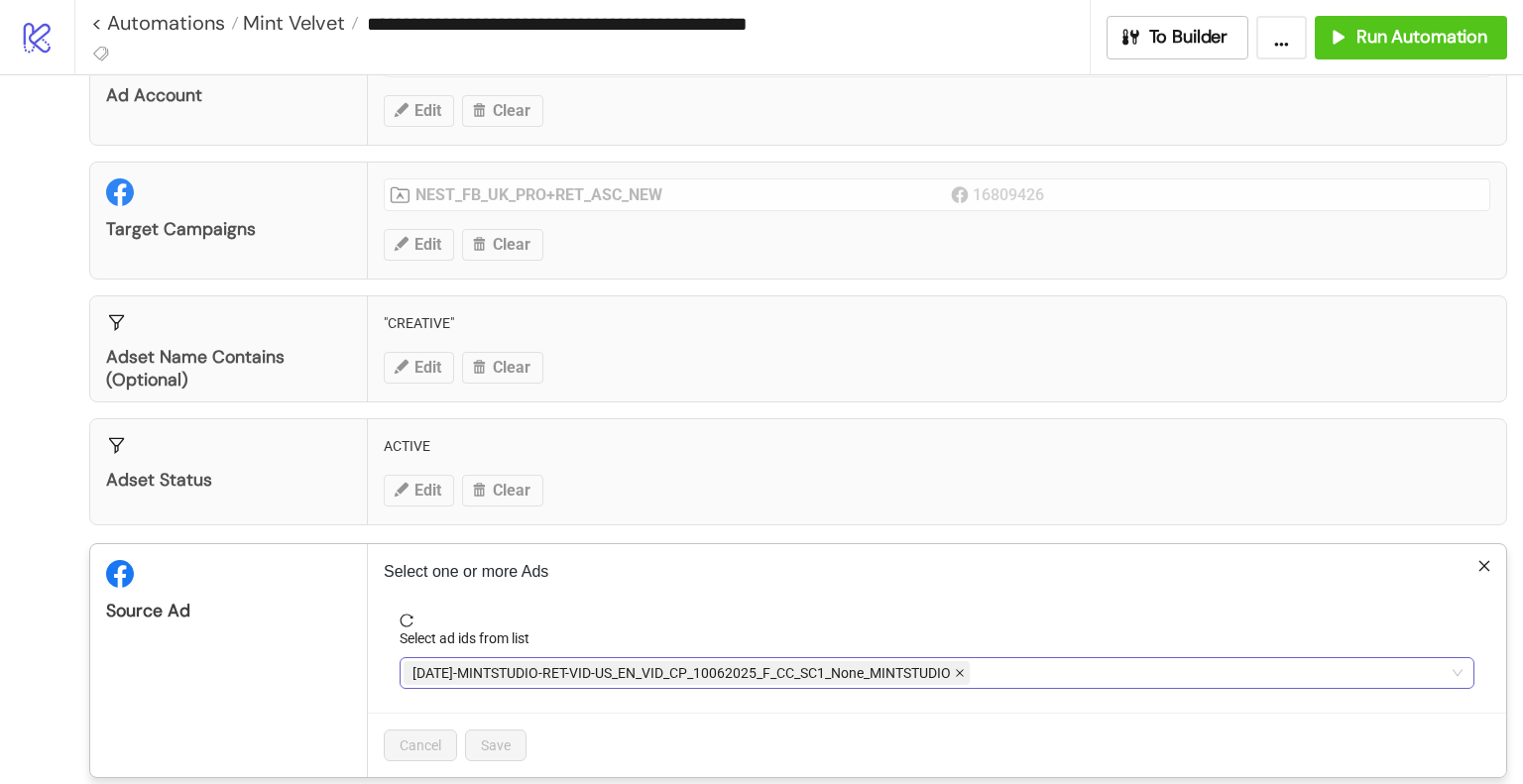 click 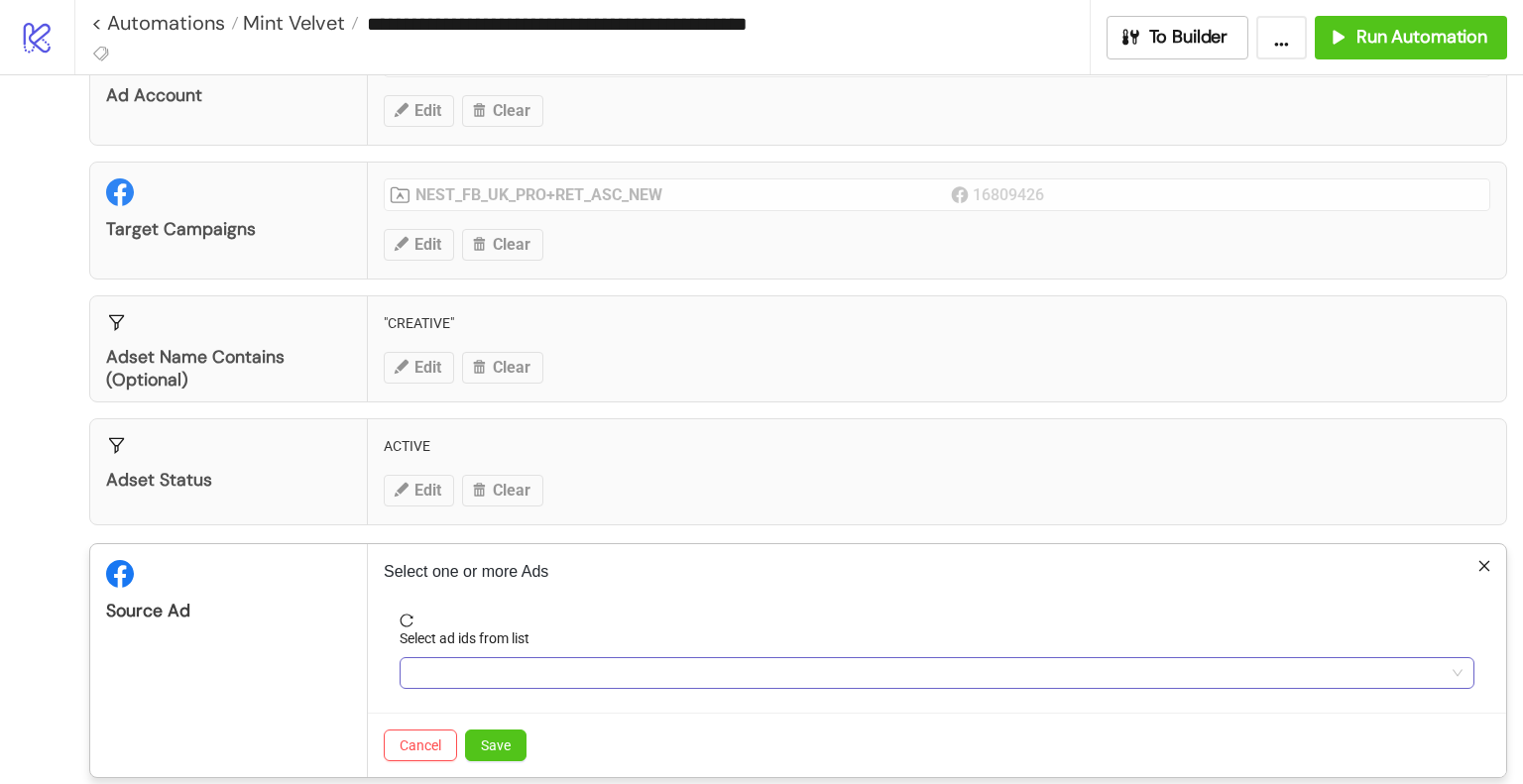 click at bounding box center (926, 673) 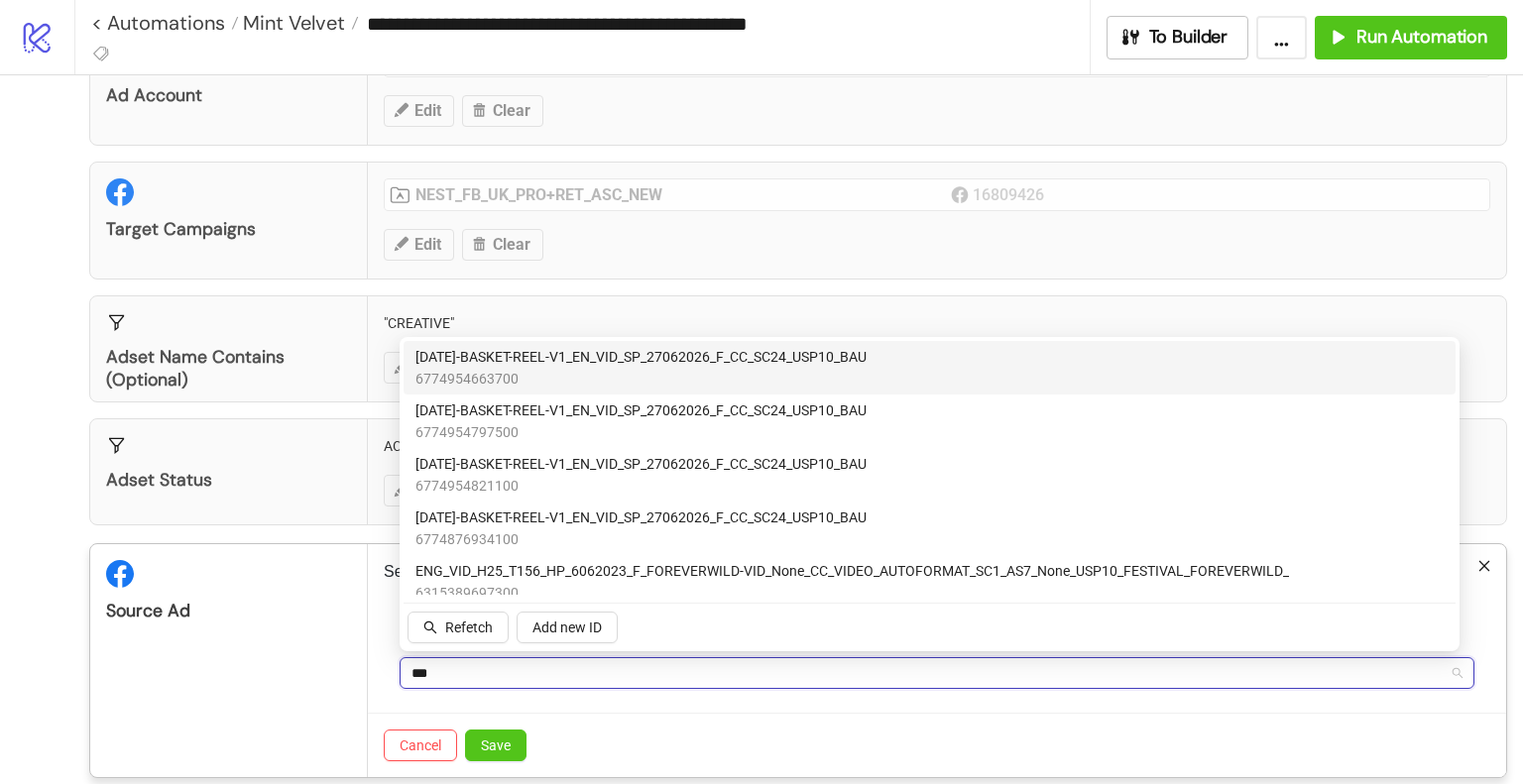 type on "***" 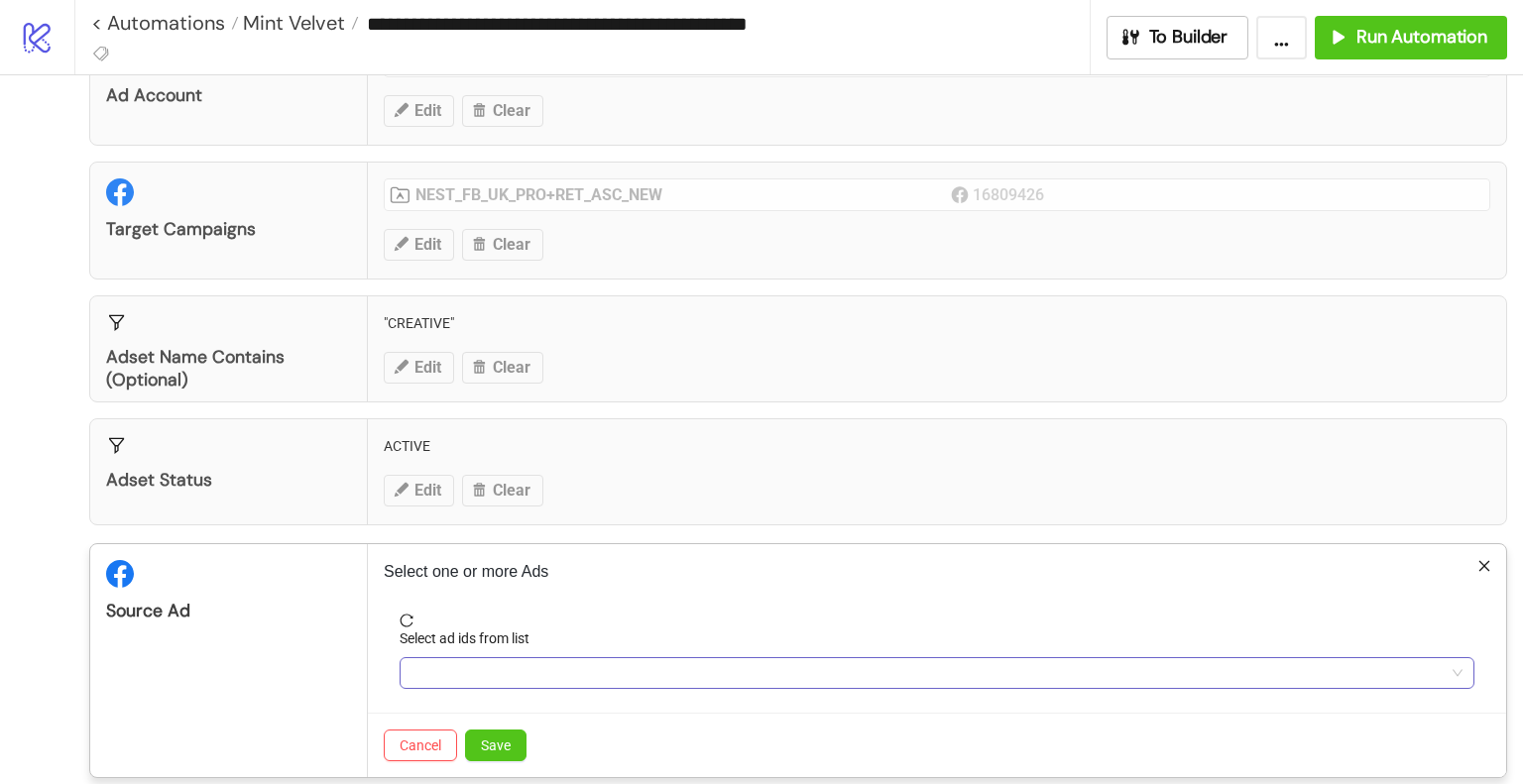type on "***" 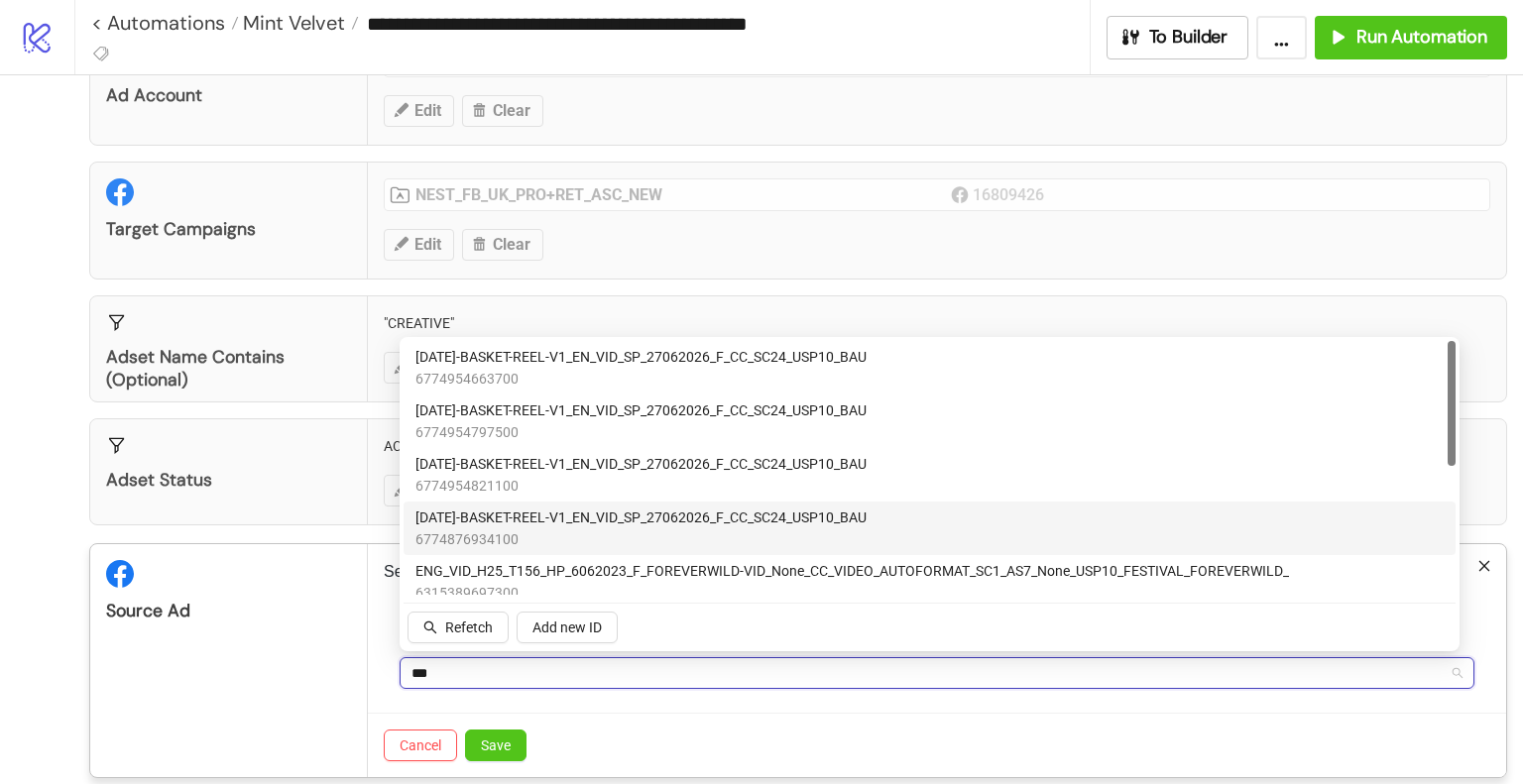 click on "AD156-BASKET-REEL-V1_EN_VID_SP_27062026_F_CC_SC24_USP10_BAU" at bounding box center (641, 517) 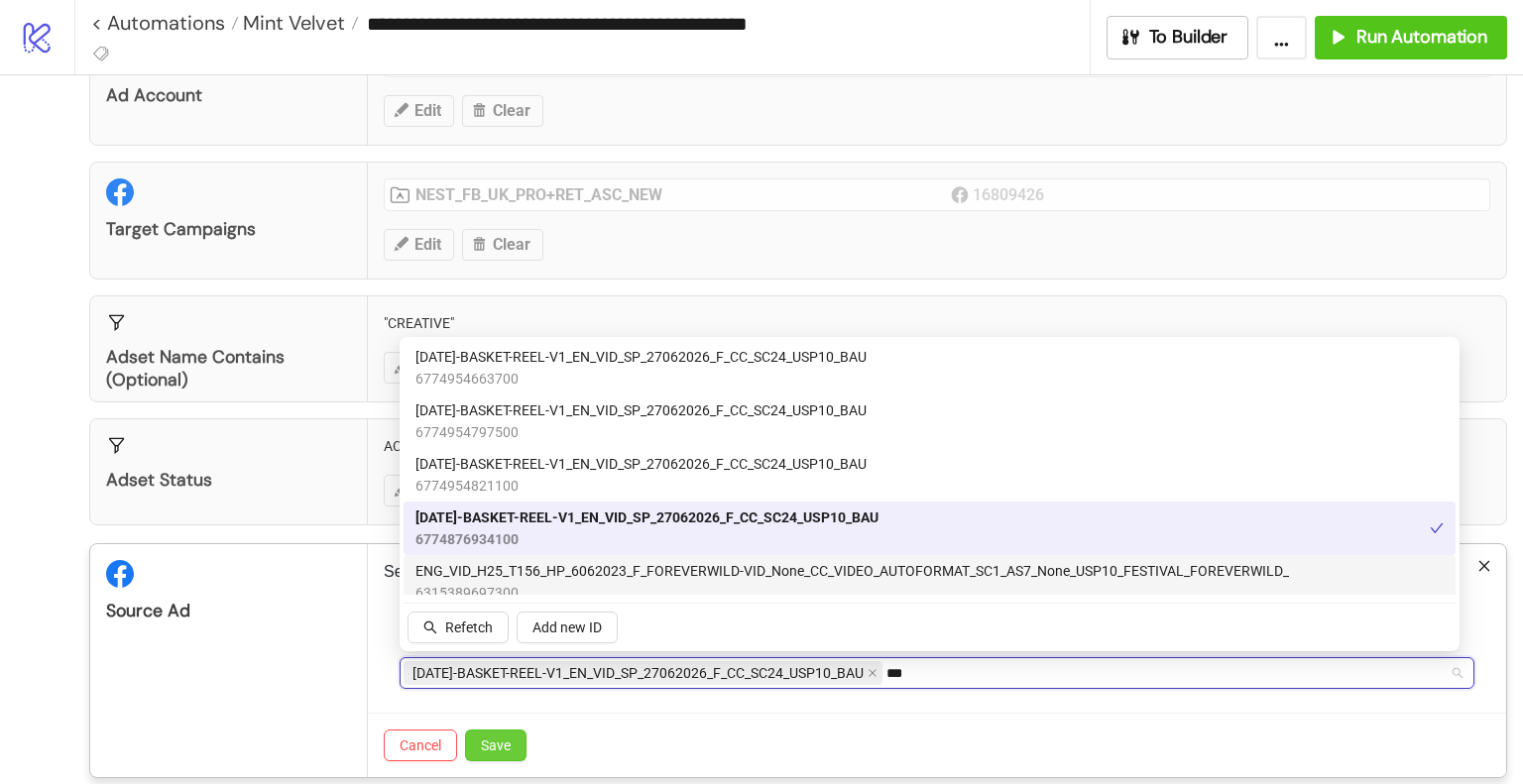 type 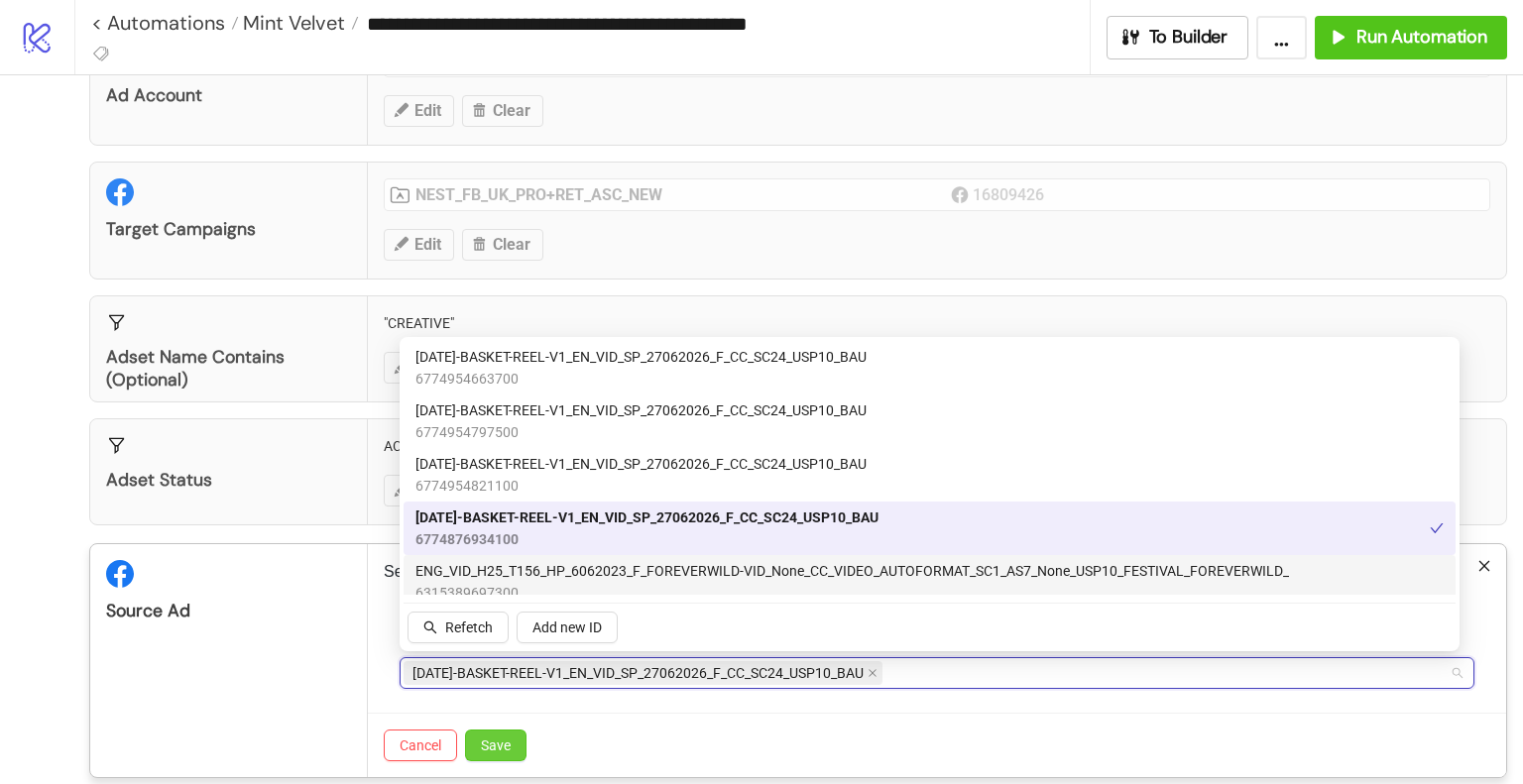 click on "Save" at bounding box center [496, 745] 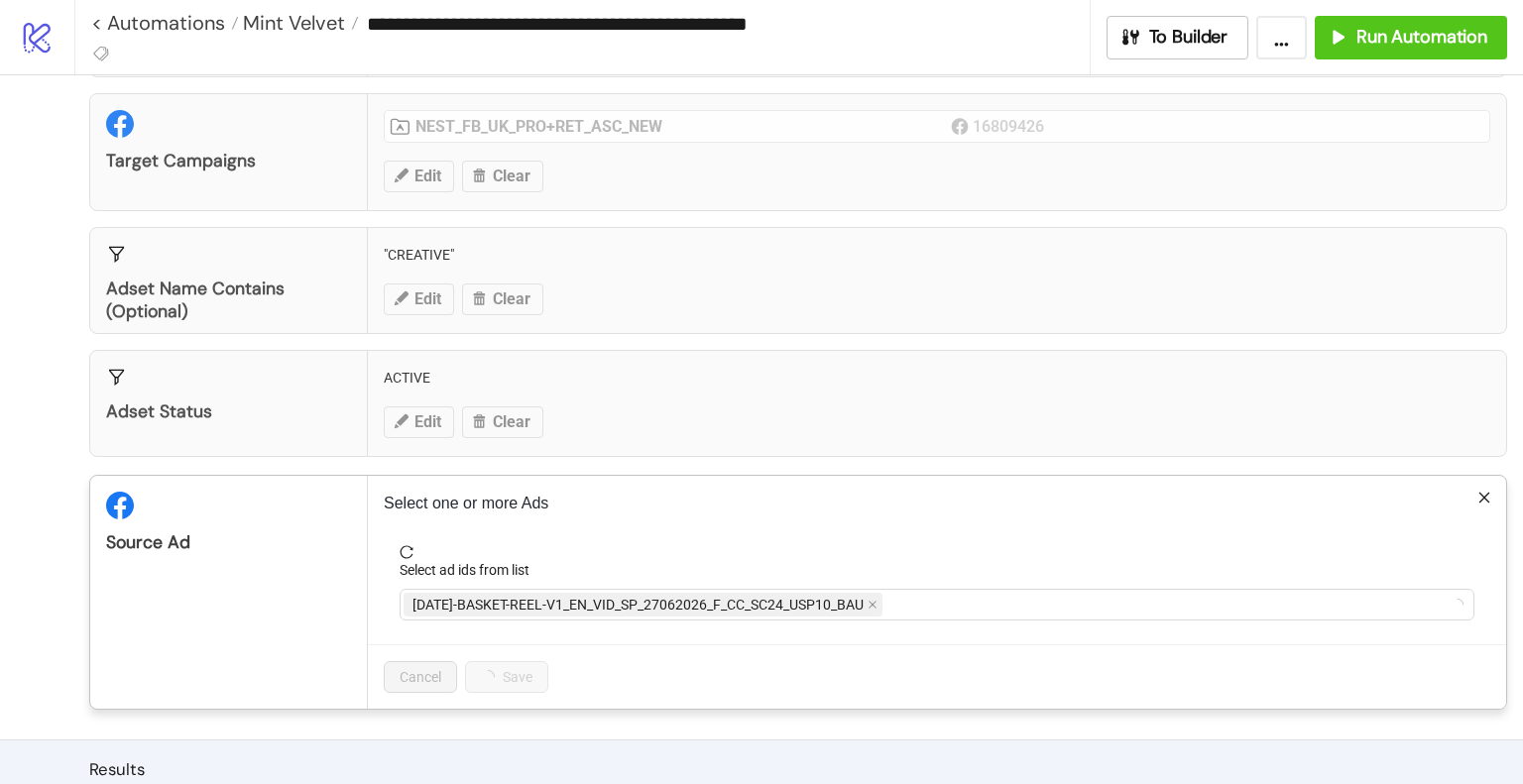scroll, scrollTop: 198, scrollLeft: 0, axis: vertical 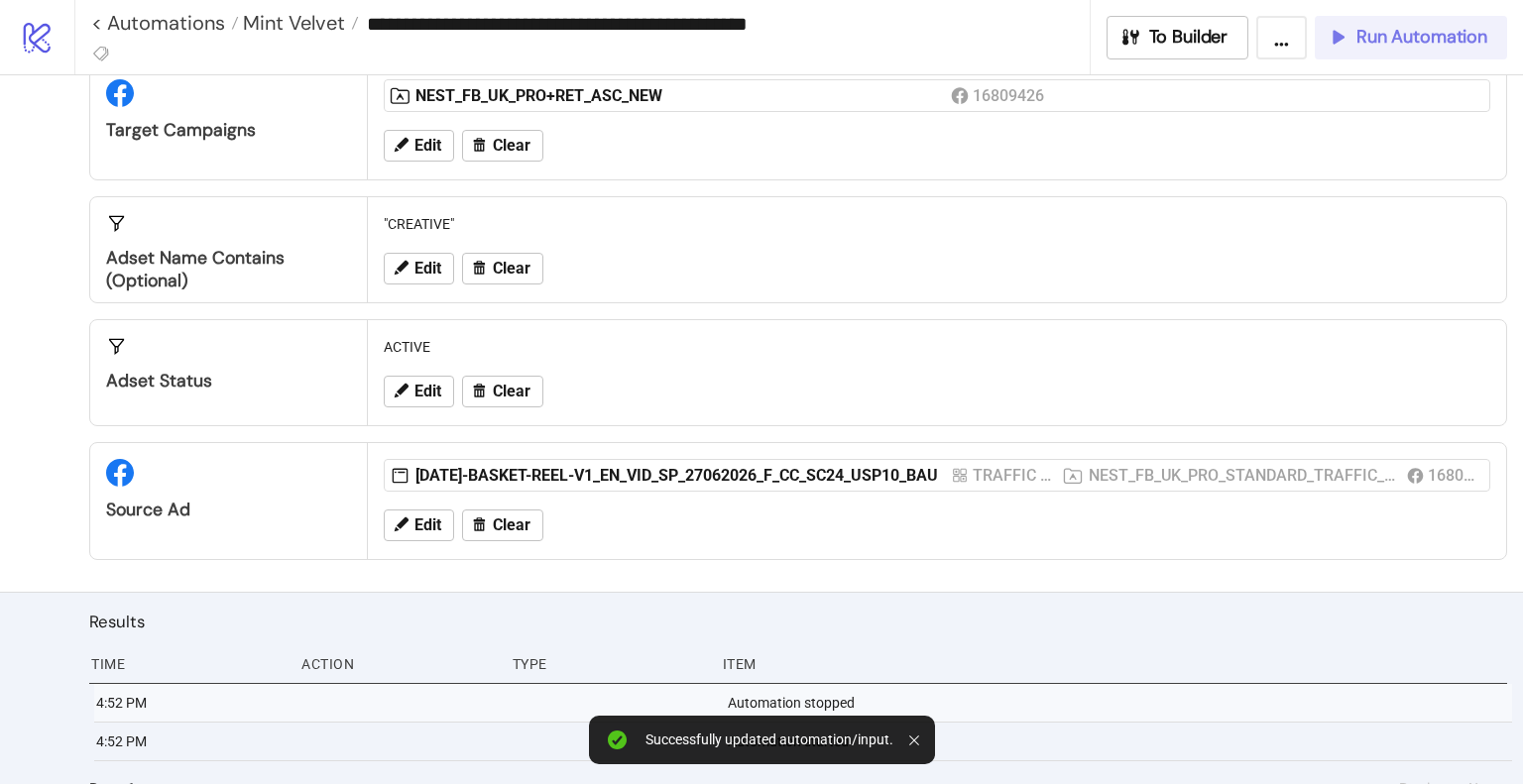 click on "Run Automation" at bounding box center [1411, 38] 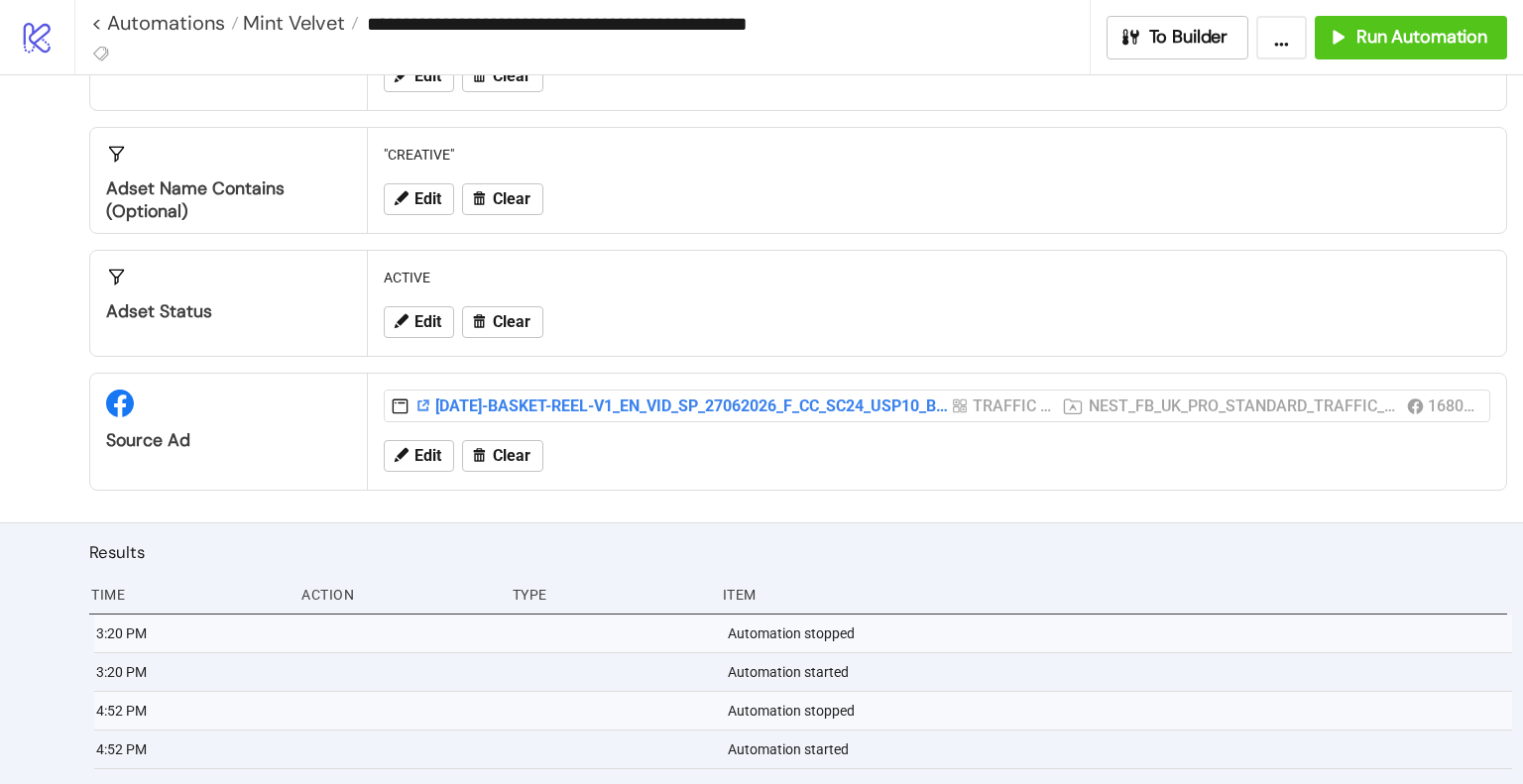 scroll, scrollTop: 297, scrollLeft: 0, axis: vertical 